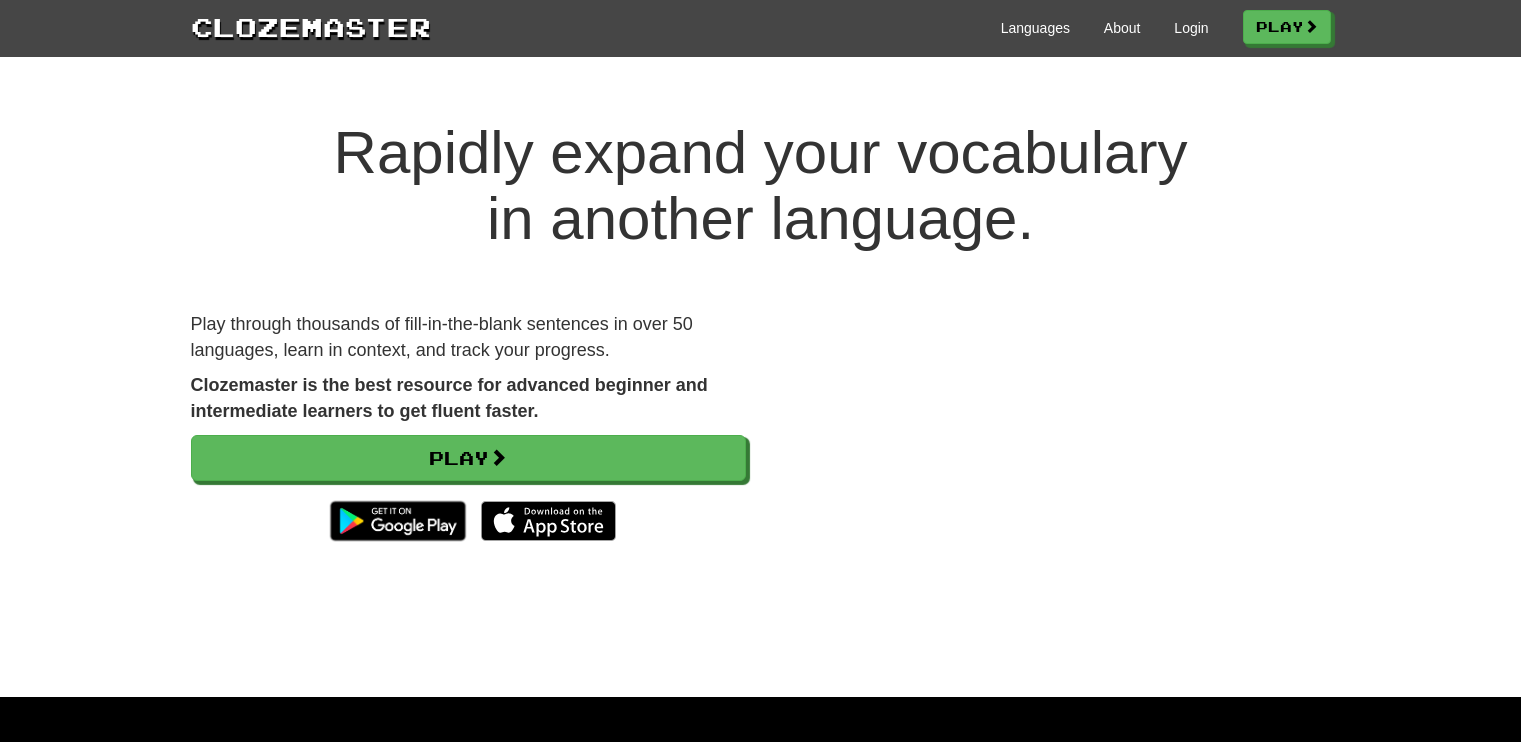 scroll, scrollTop: 0, scrollLeft: 0, axis: both 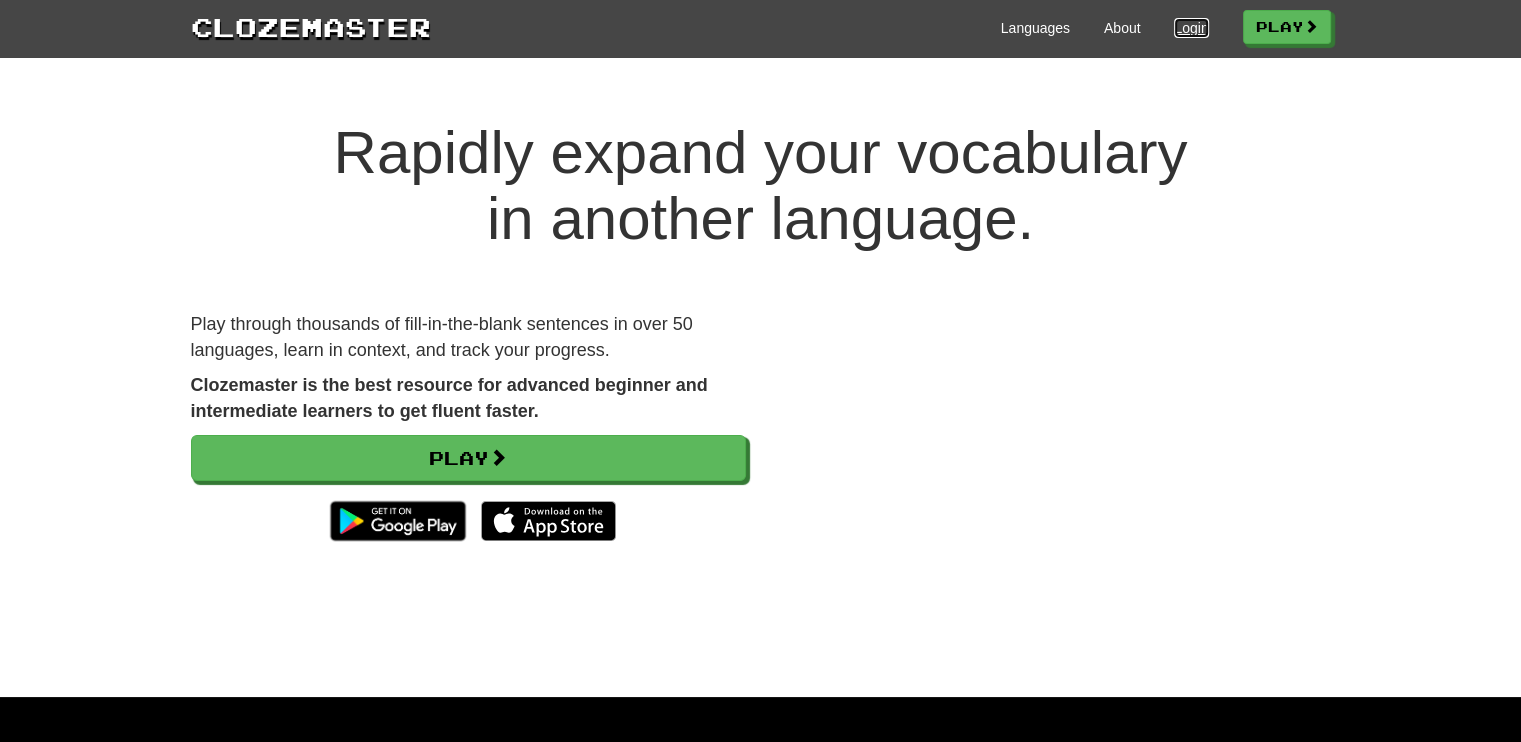 click on "Login" at bounding box center (1191, 28) 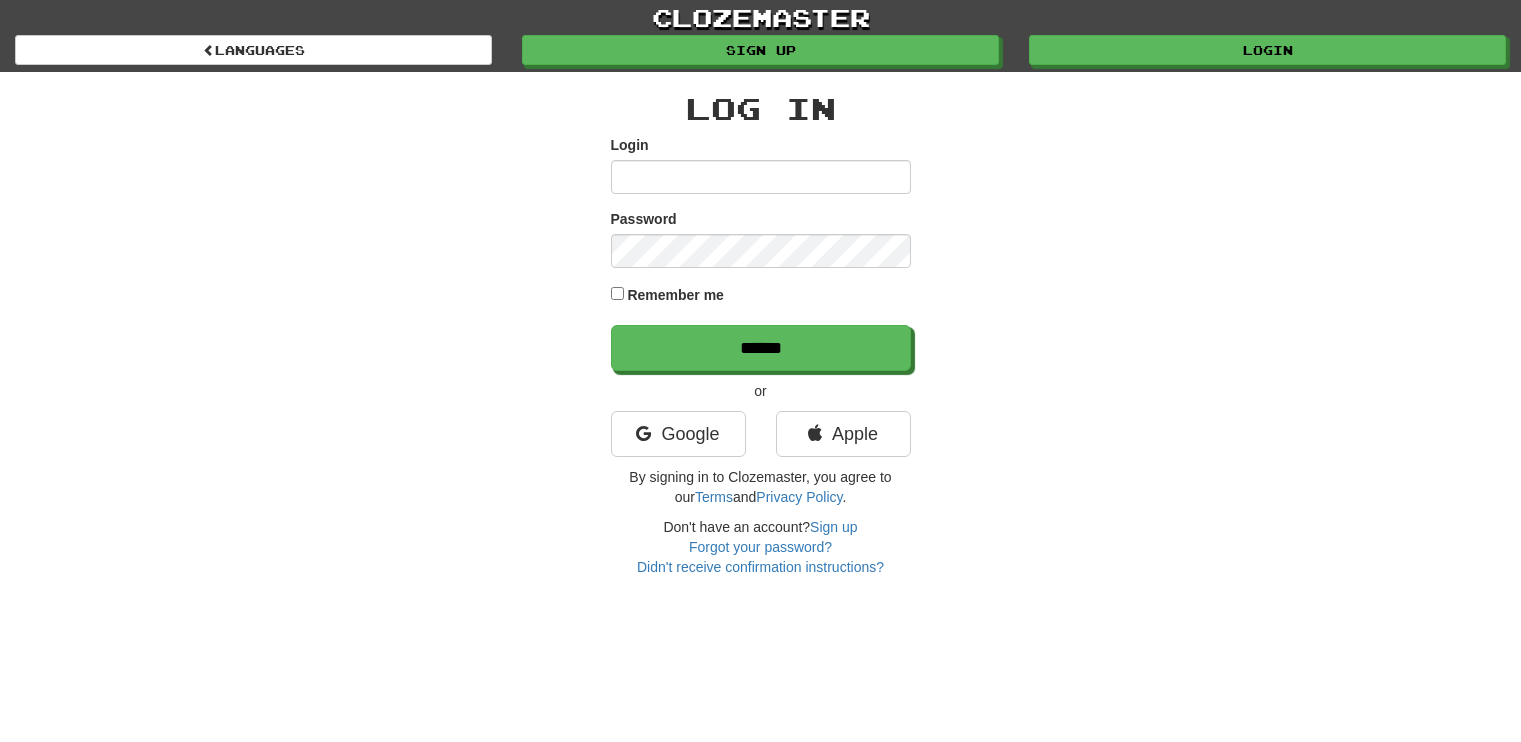 scroll, scrollTop: 0, scrollLeft: 0, axis: both 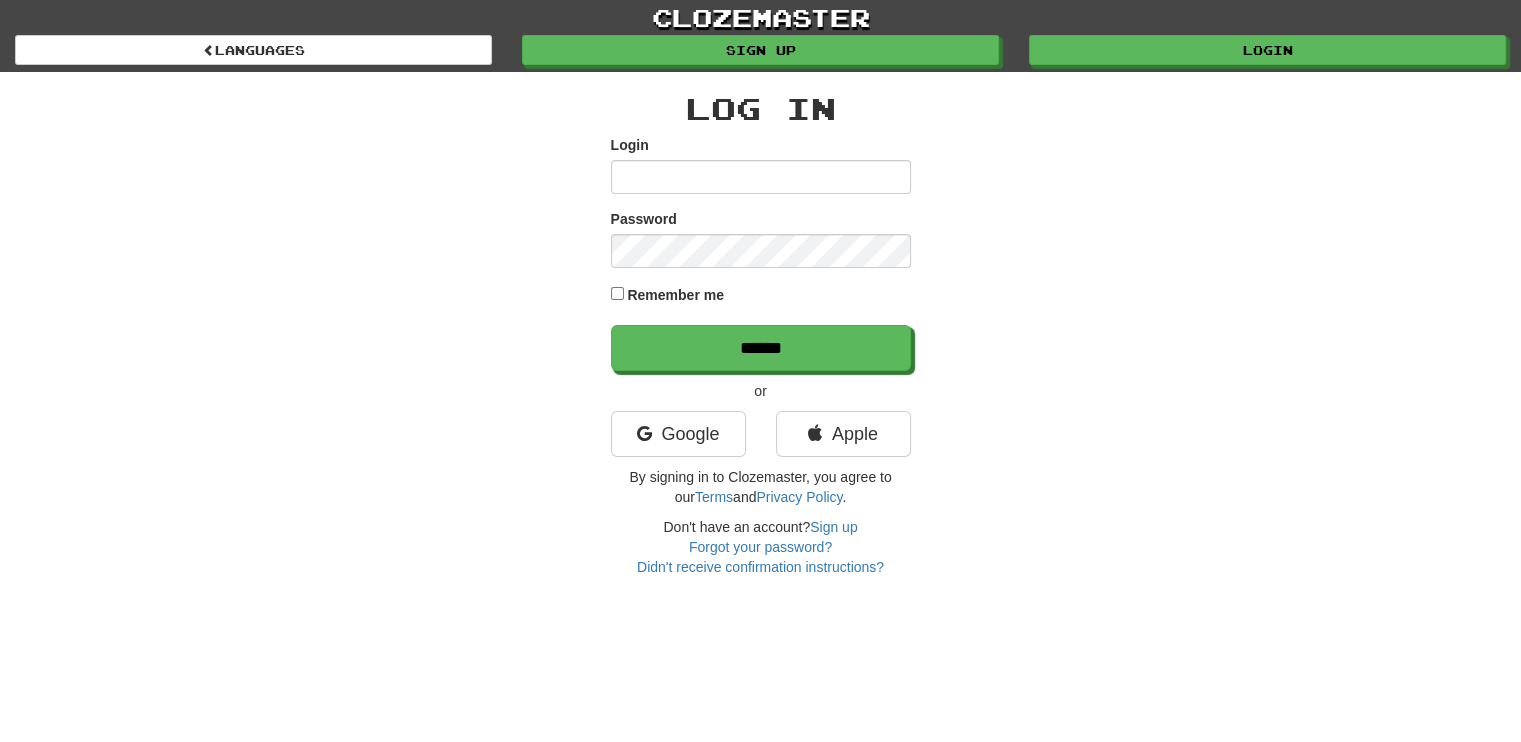click on "Login" at bounding box center (761, 177) 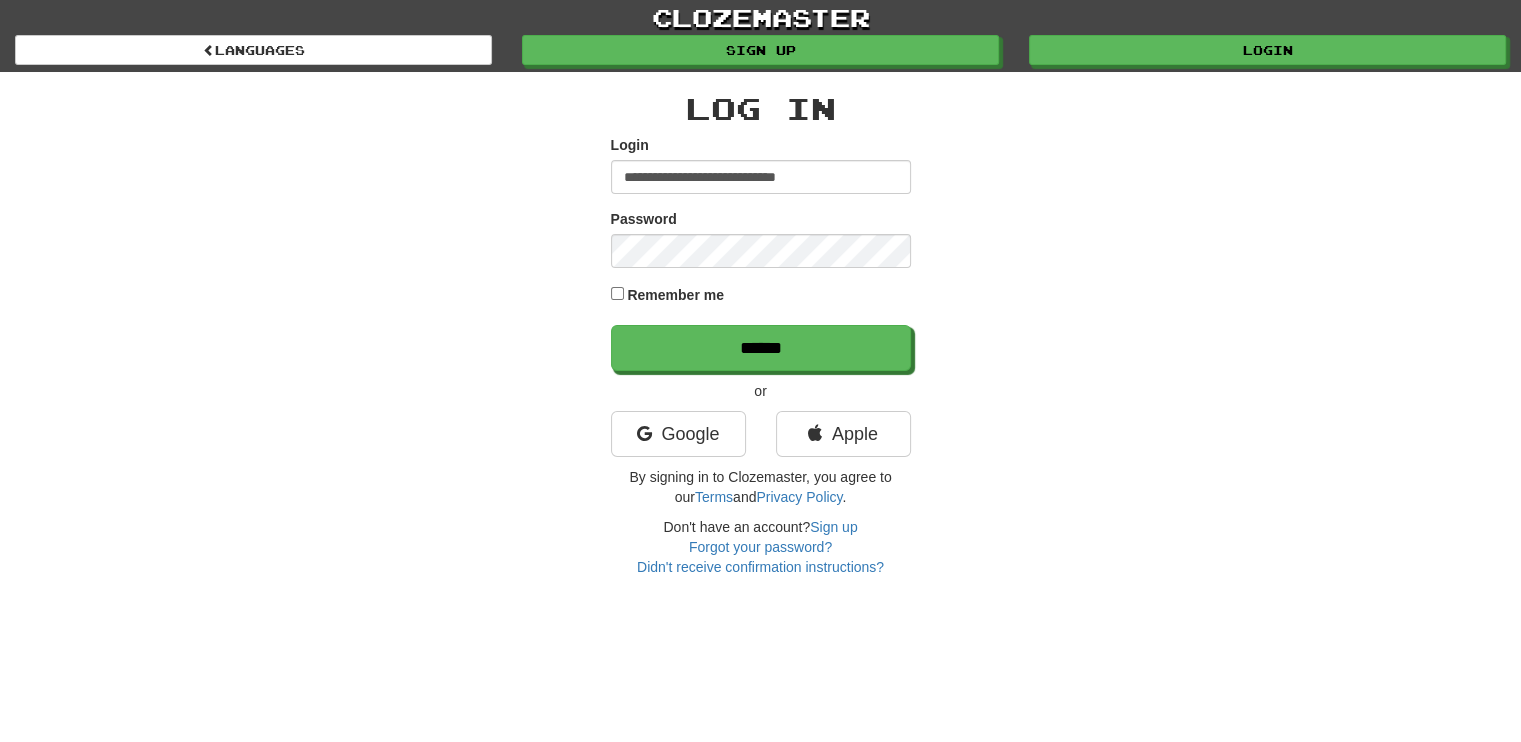 click on "Remember me" at bounding box center (675, 295) 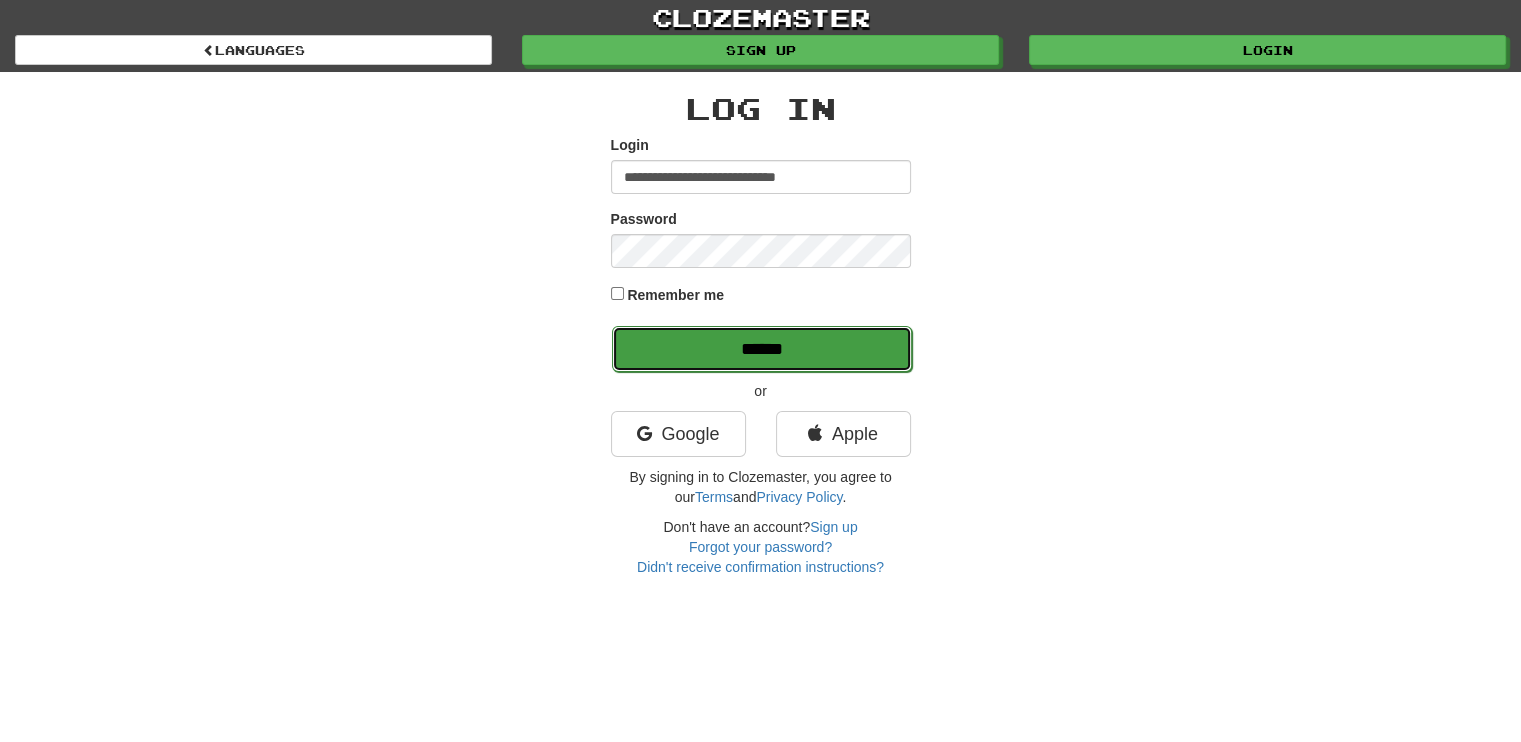 click on "******" at bounding box center [762, 349] 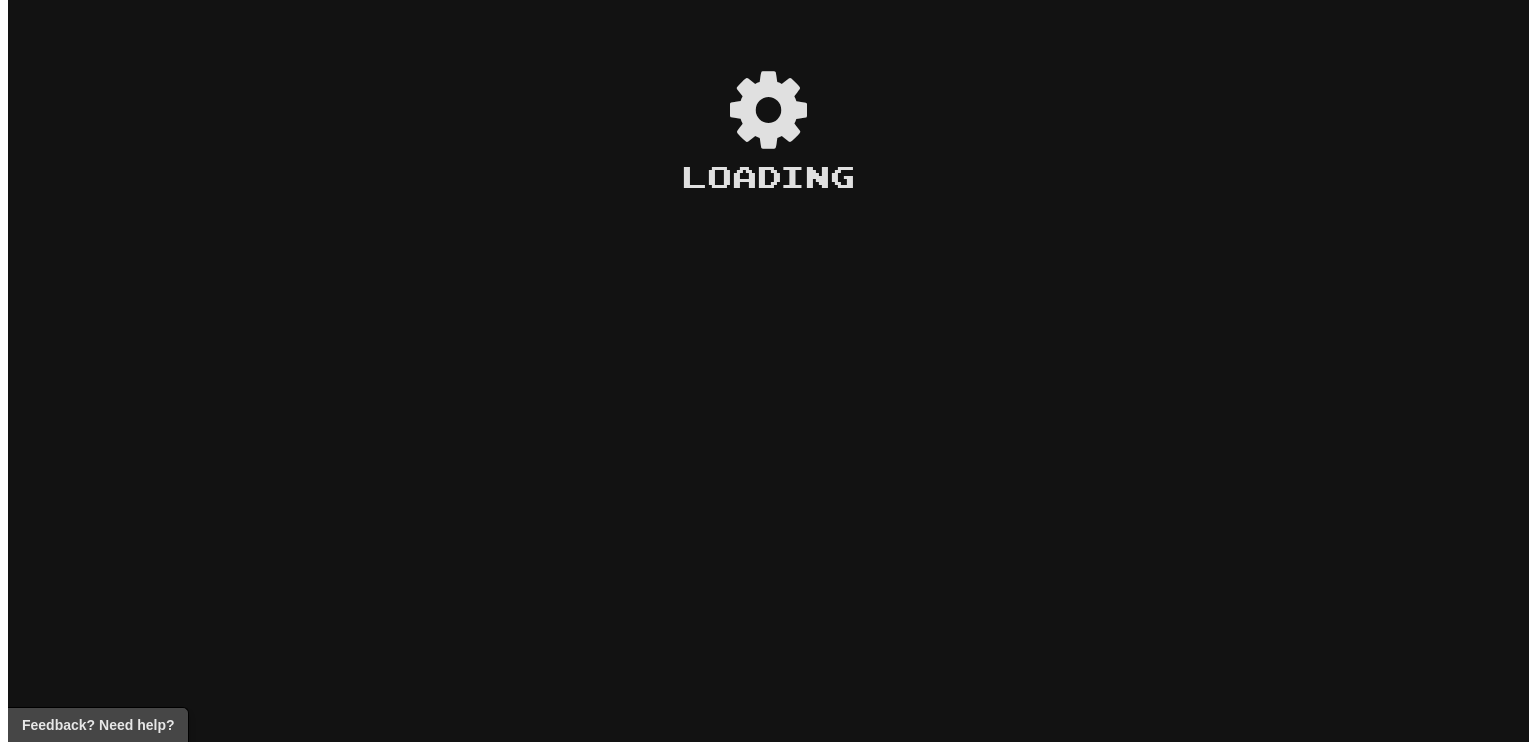 scroll, scrollTop: 0, scrollLeft: 0, axis: both 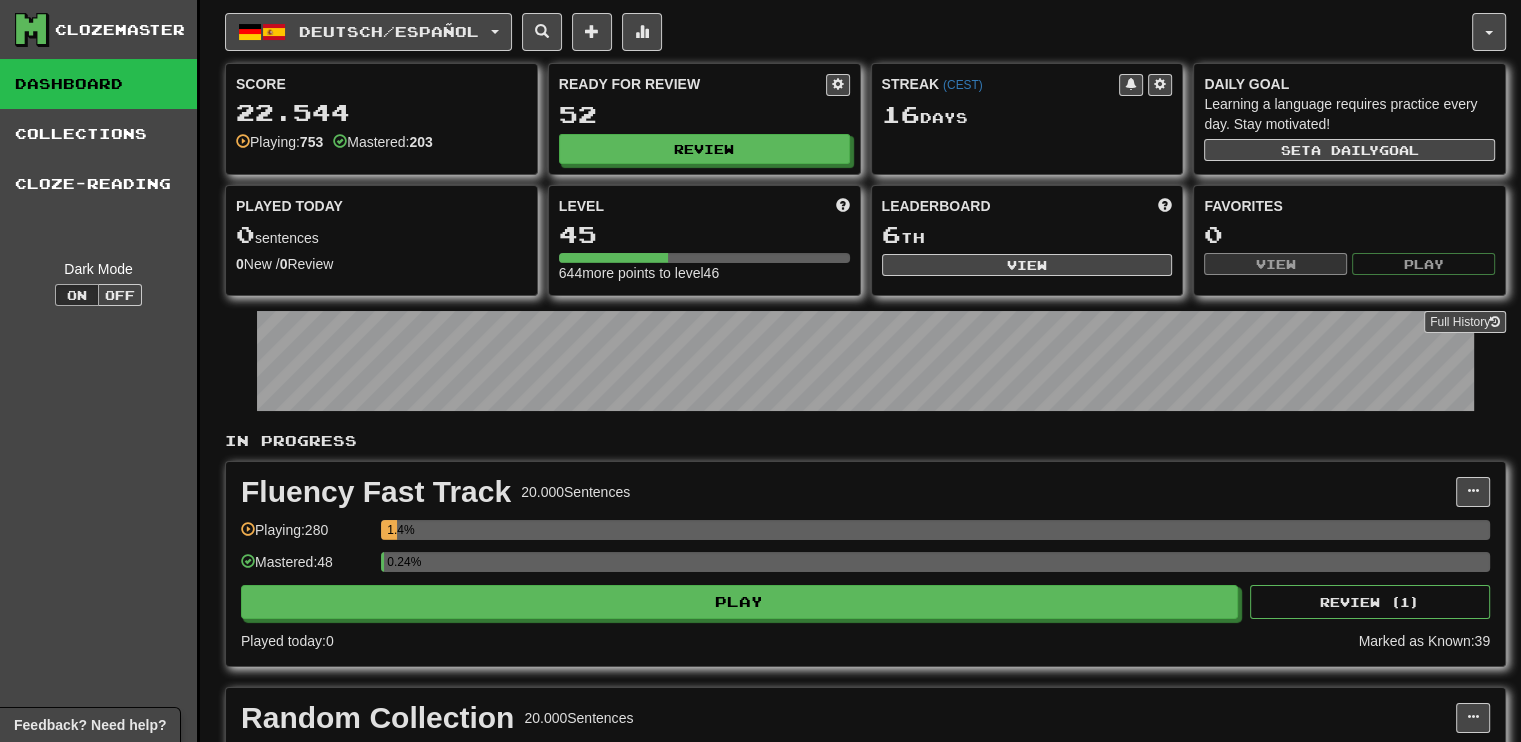 click on "Clozemaster Dashboard Collections Cloze-Reading Dark Mode On Off" at bounding box center [100, 504] 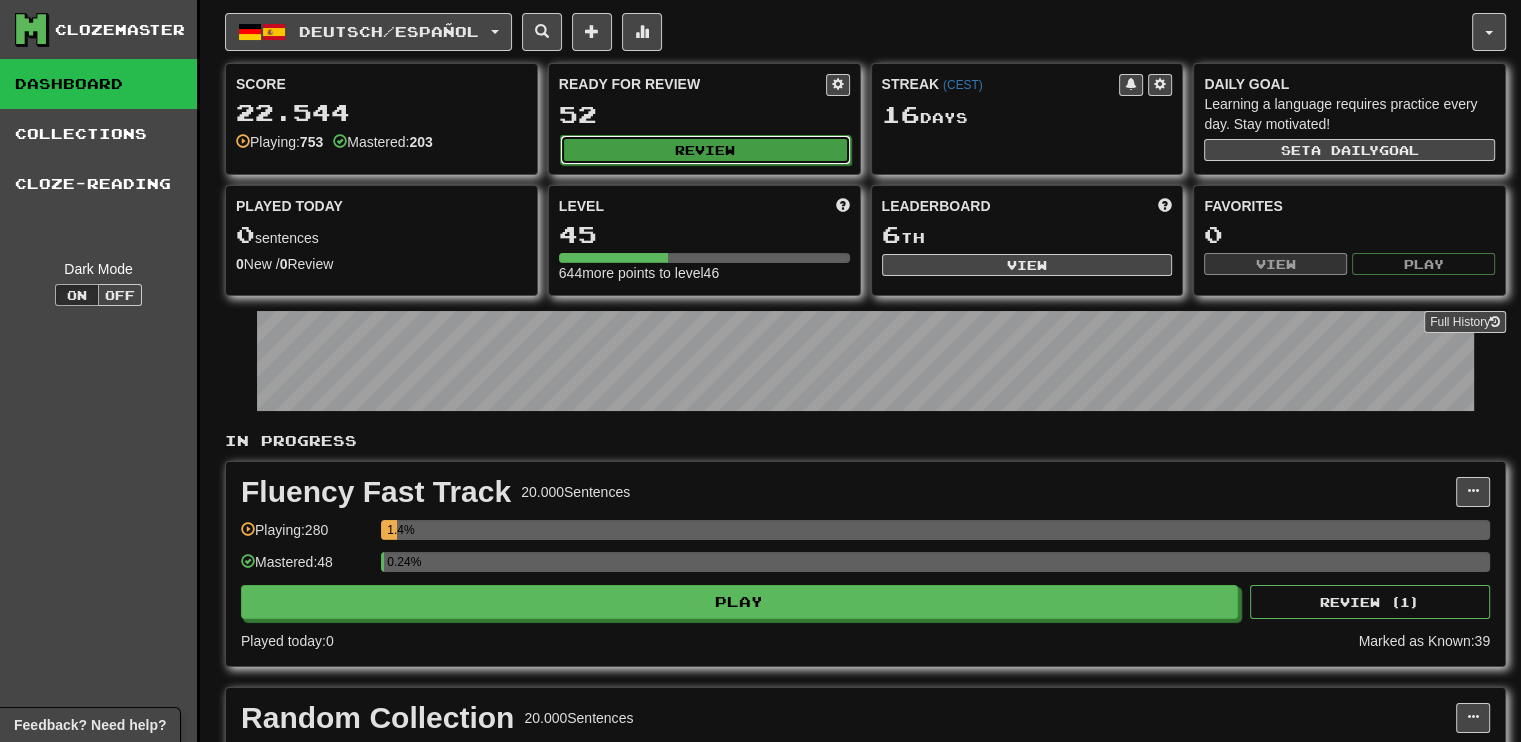 click on "Review" at bounding box center (705, 150) 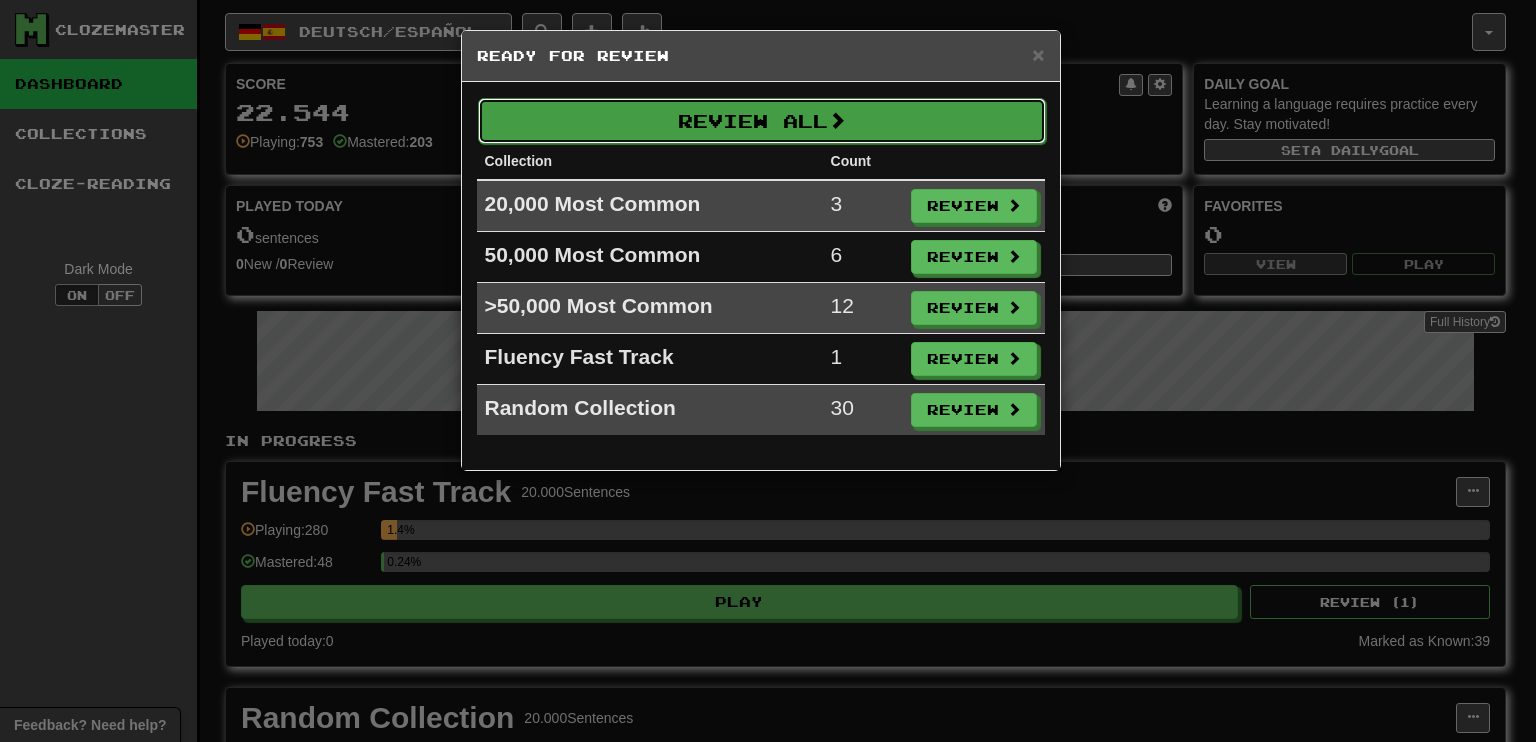 click on "Review All" at bounding box center [762, 121] 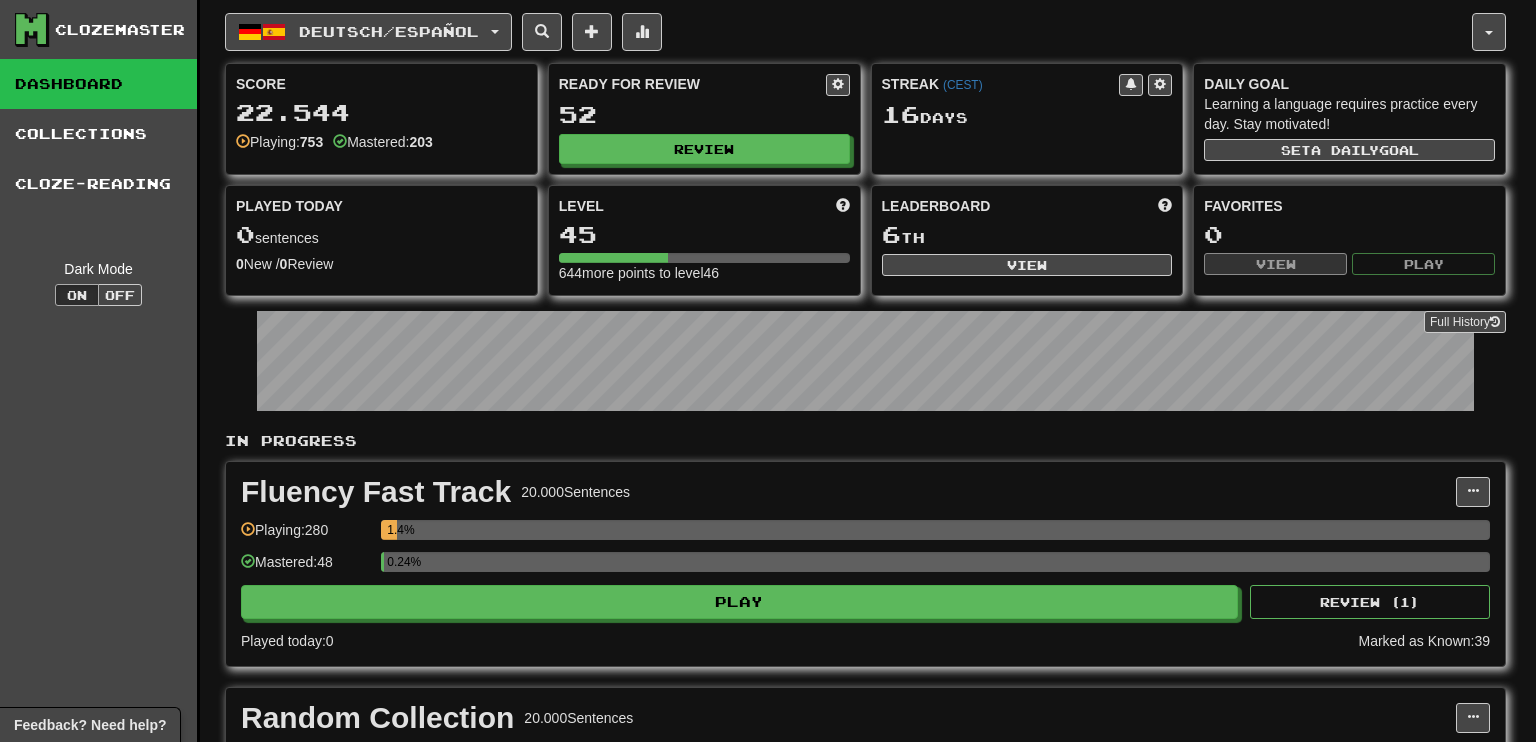 select on "***" 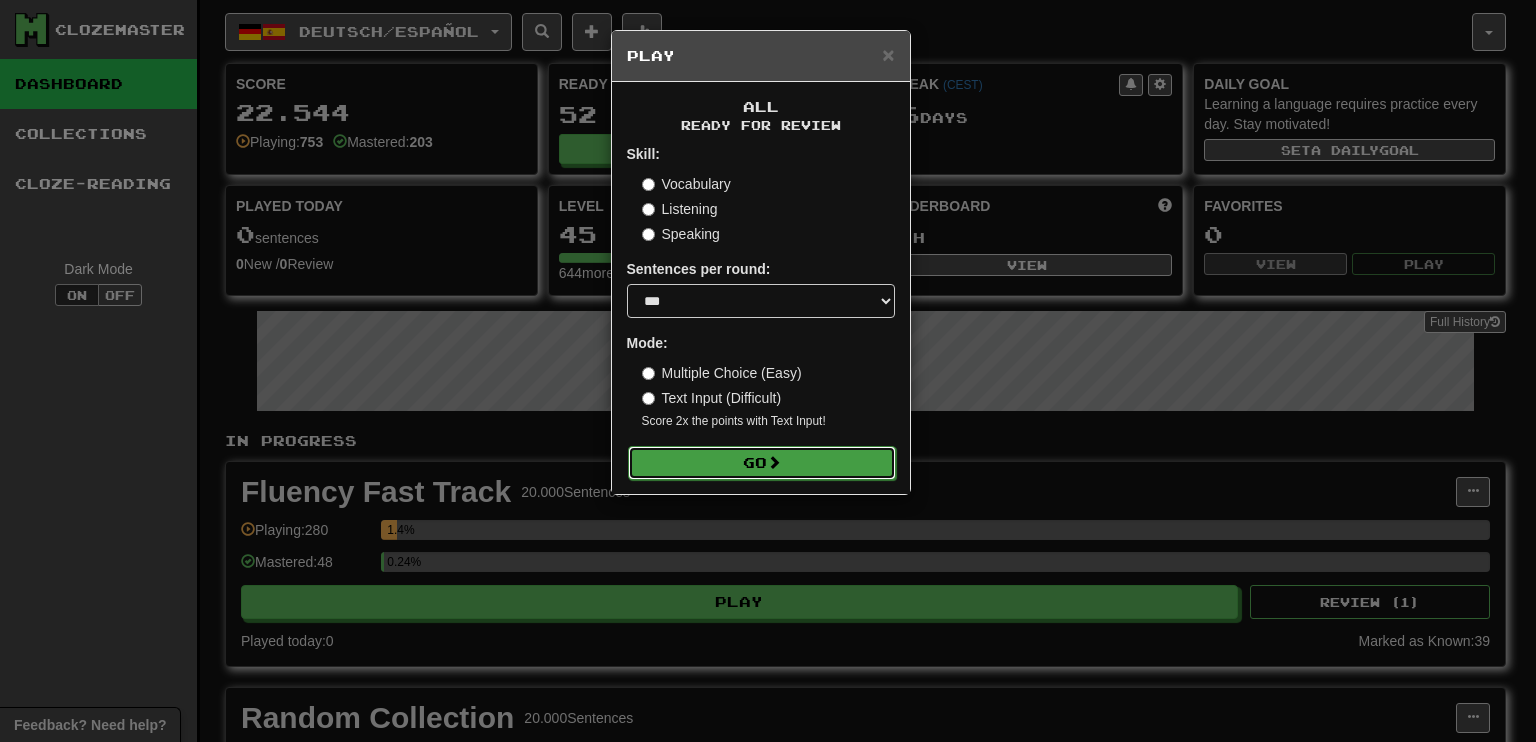 click on "Go" at bounding box center (762, 463) 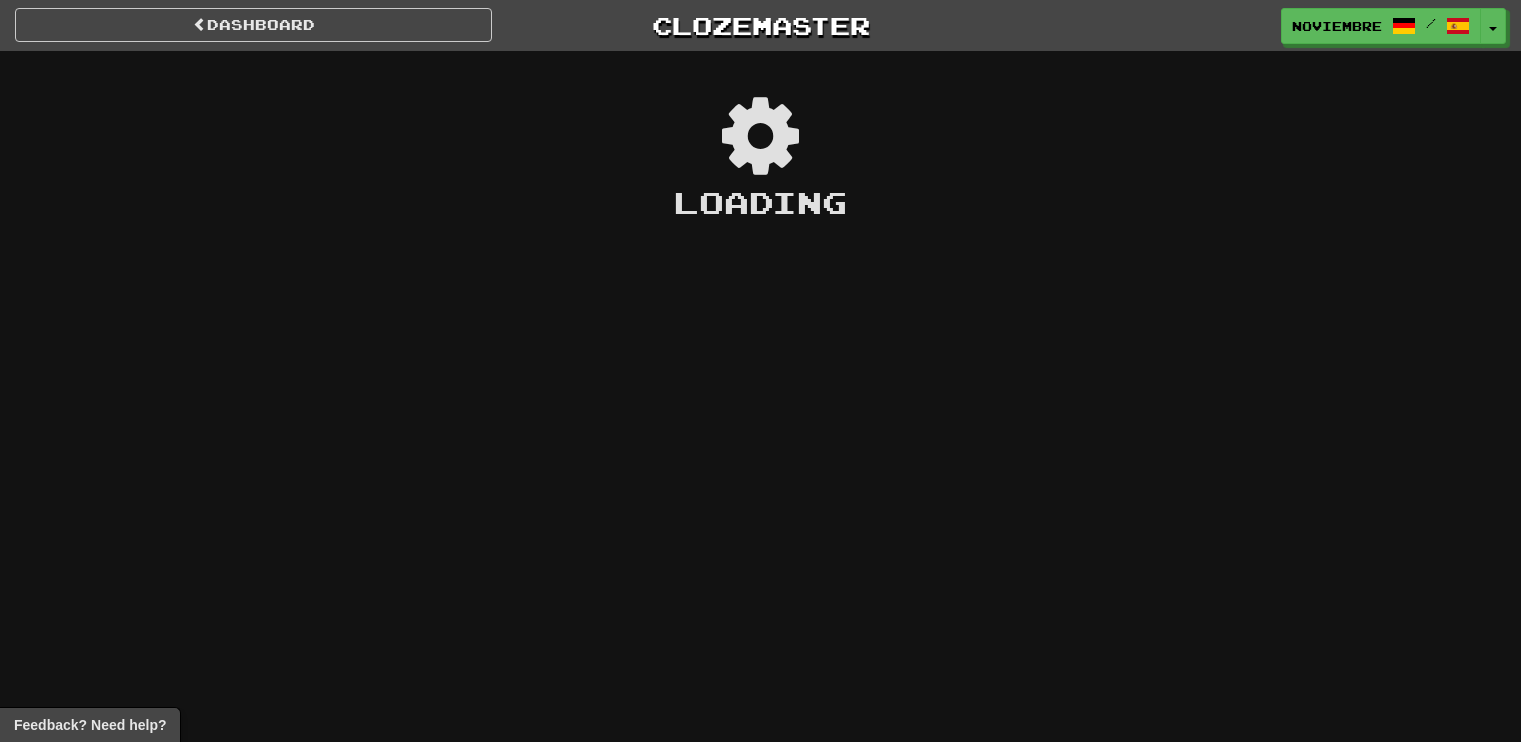 scroll, scrollTop: 0, scrollLeft: 0, axis: both 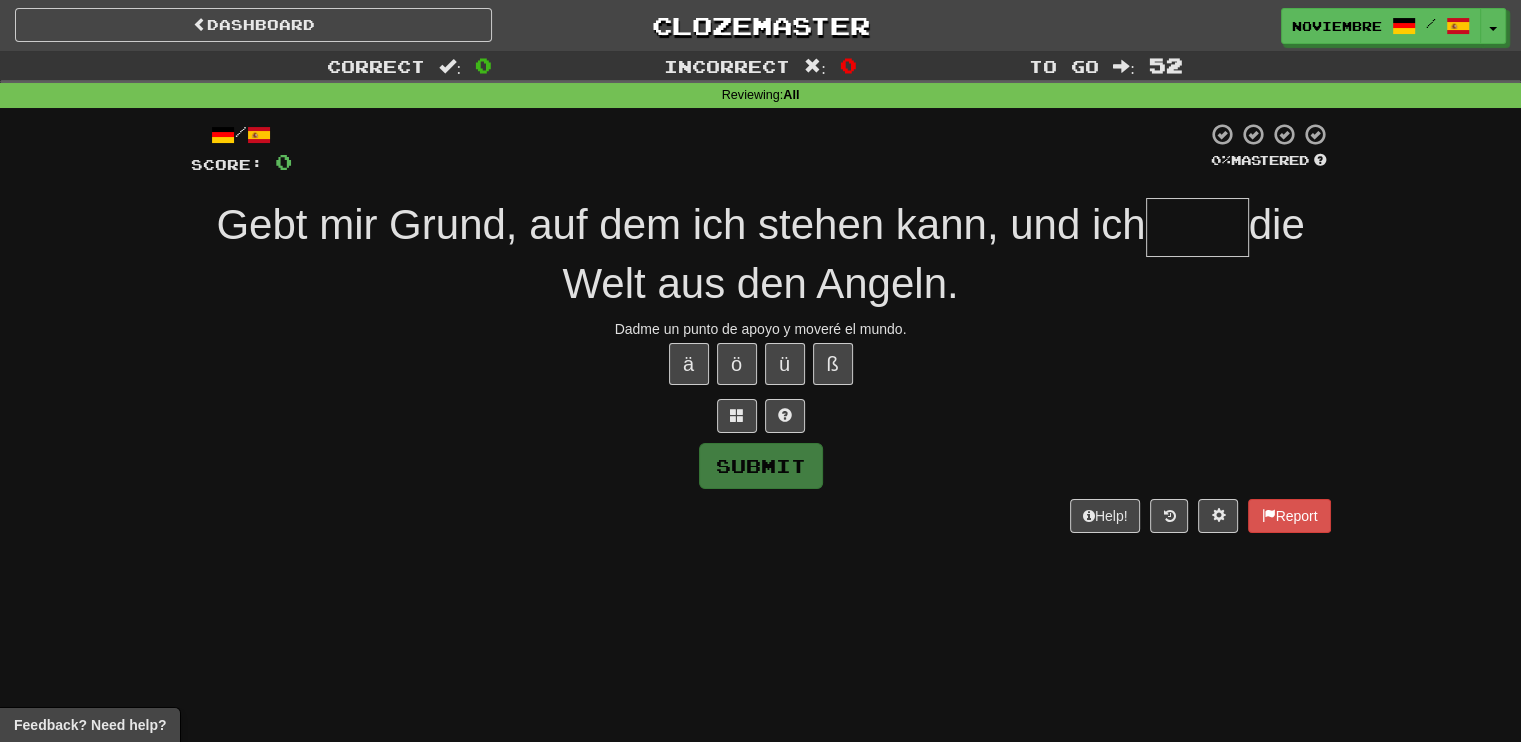 type on "****" 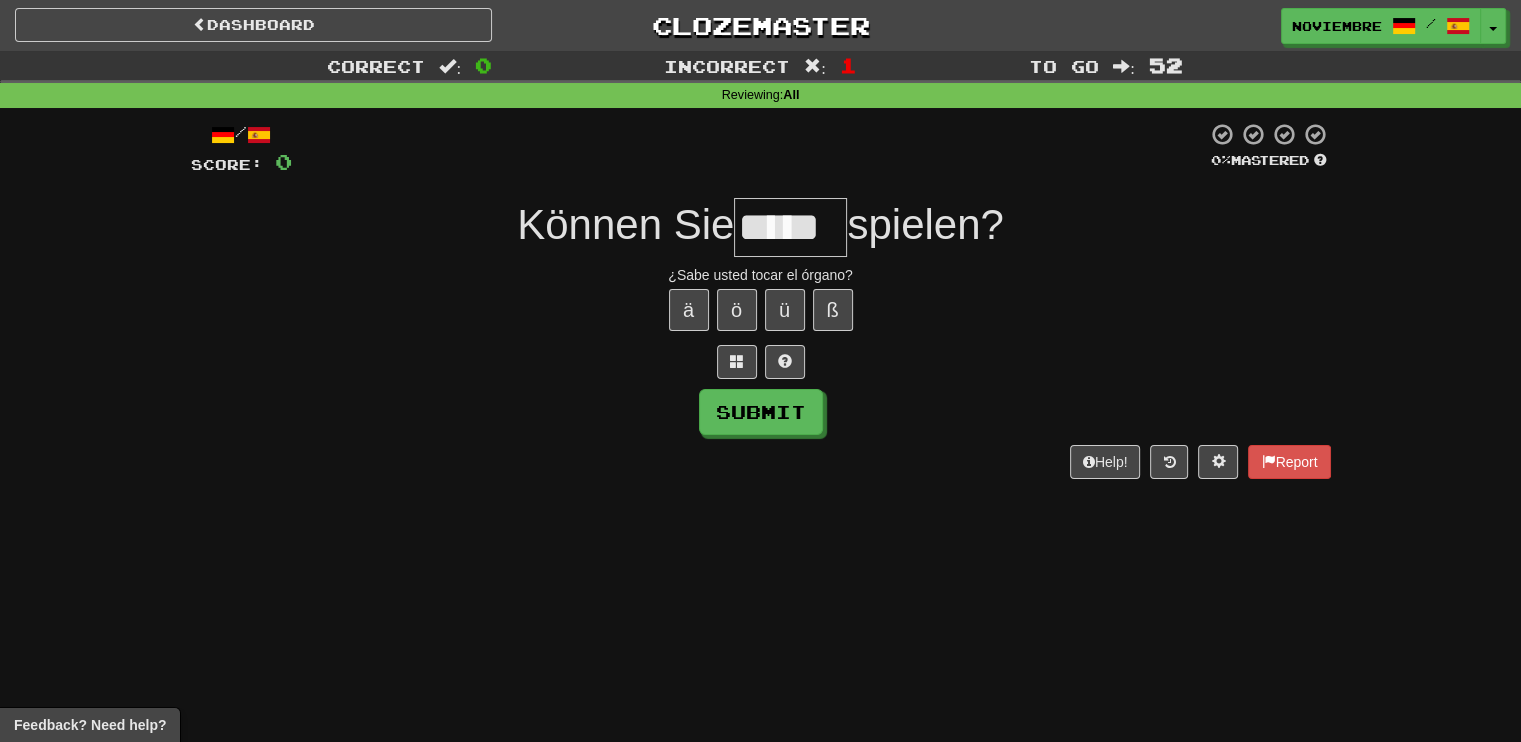 type on "*****" 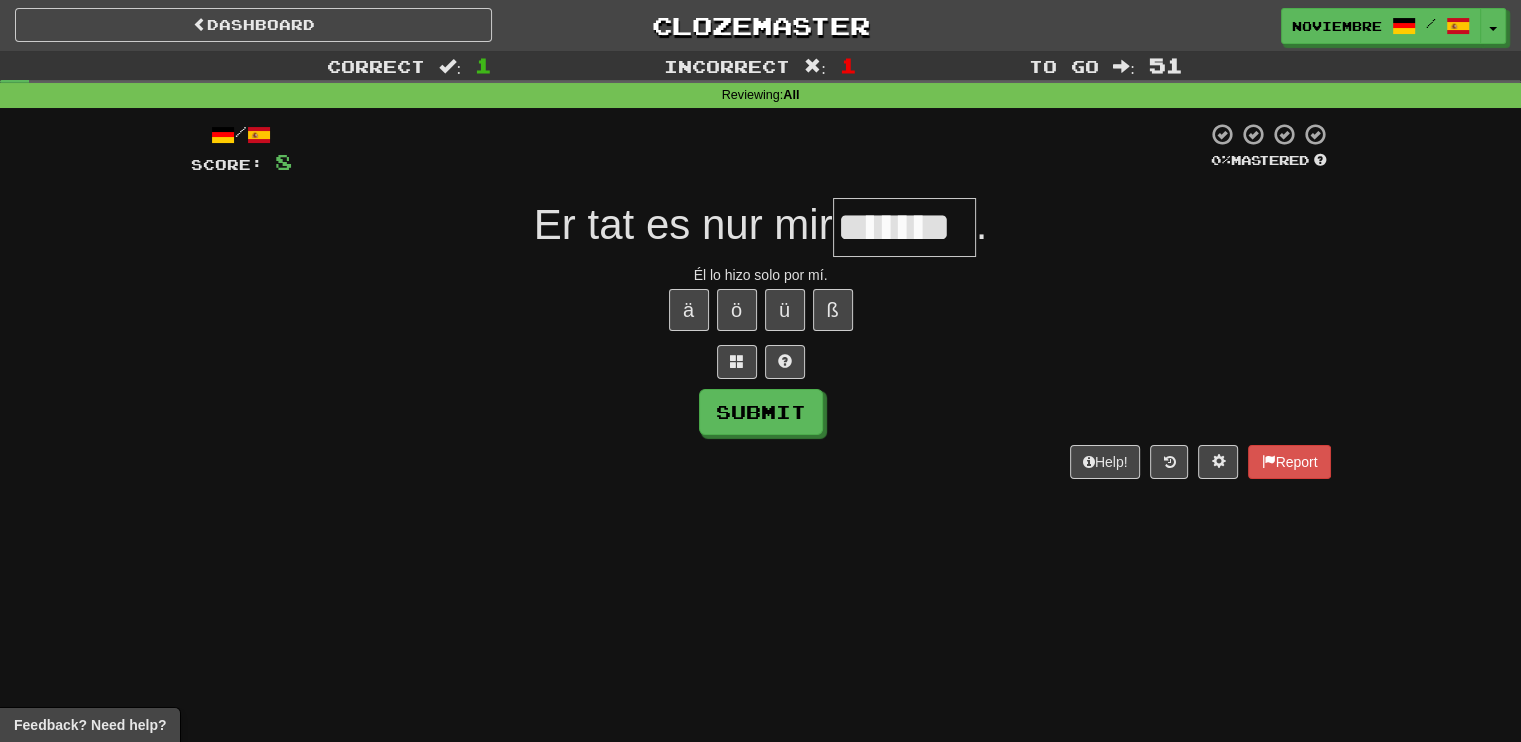 type on "*******" 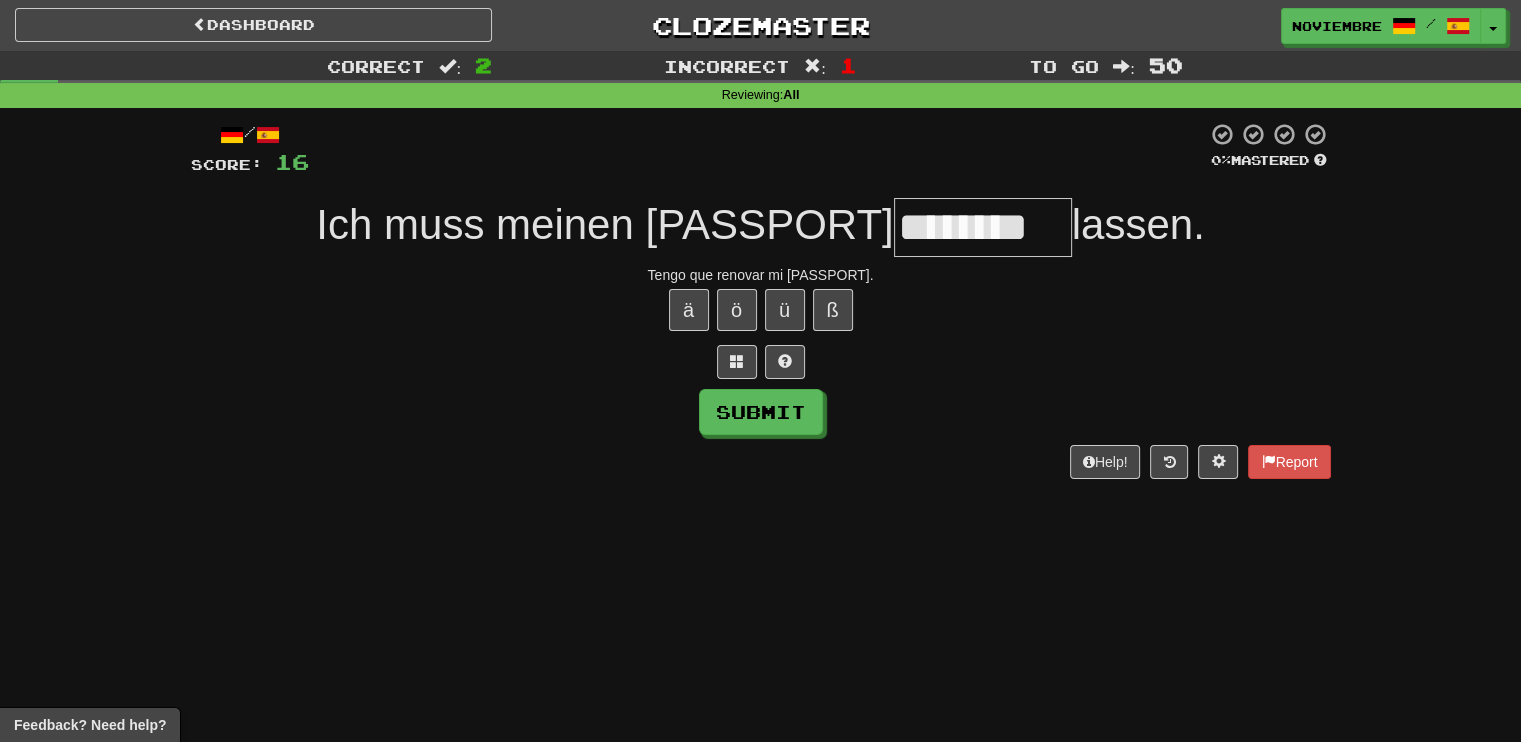 type on "********" 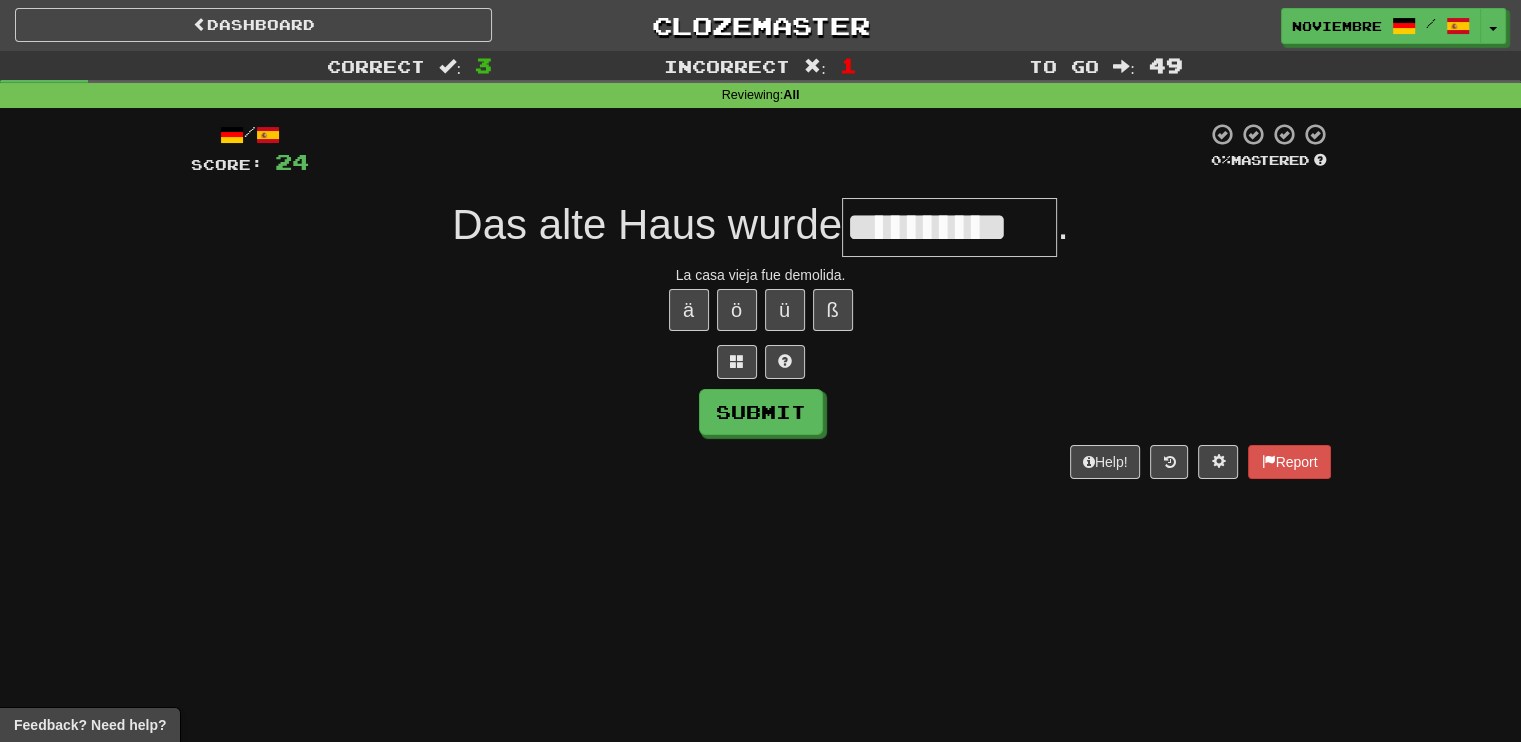 type on "**********" 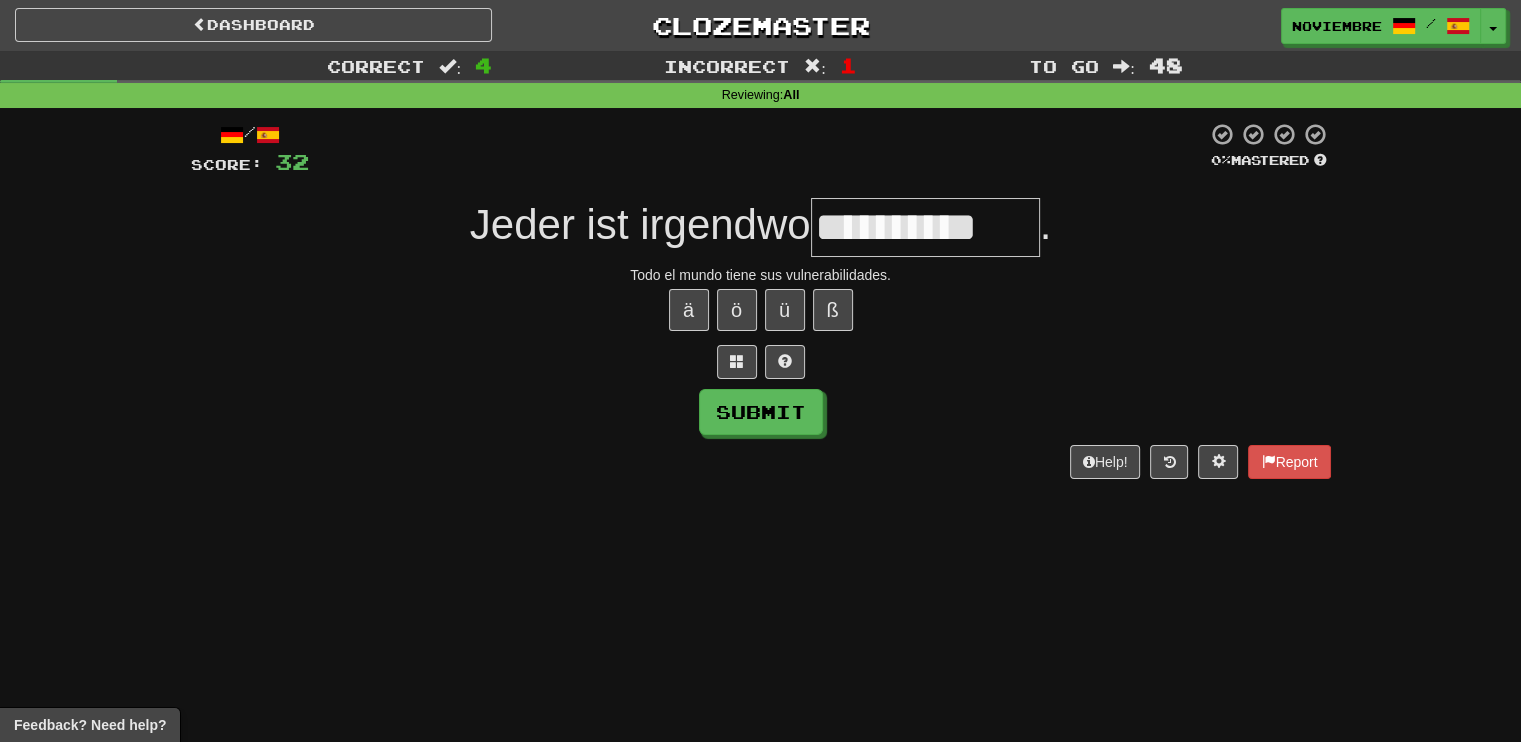 type on "**********" 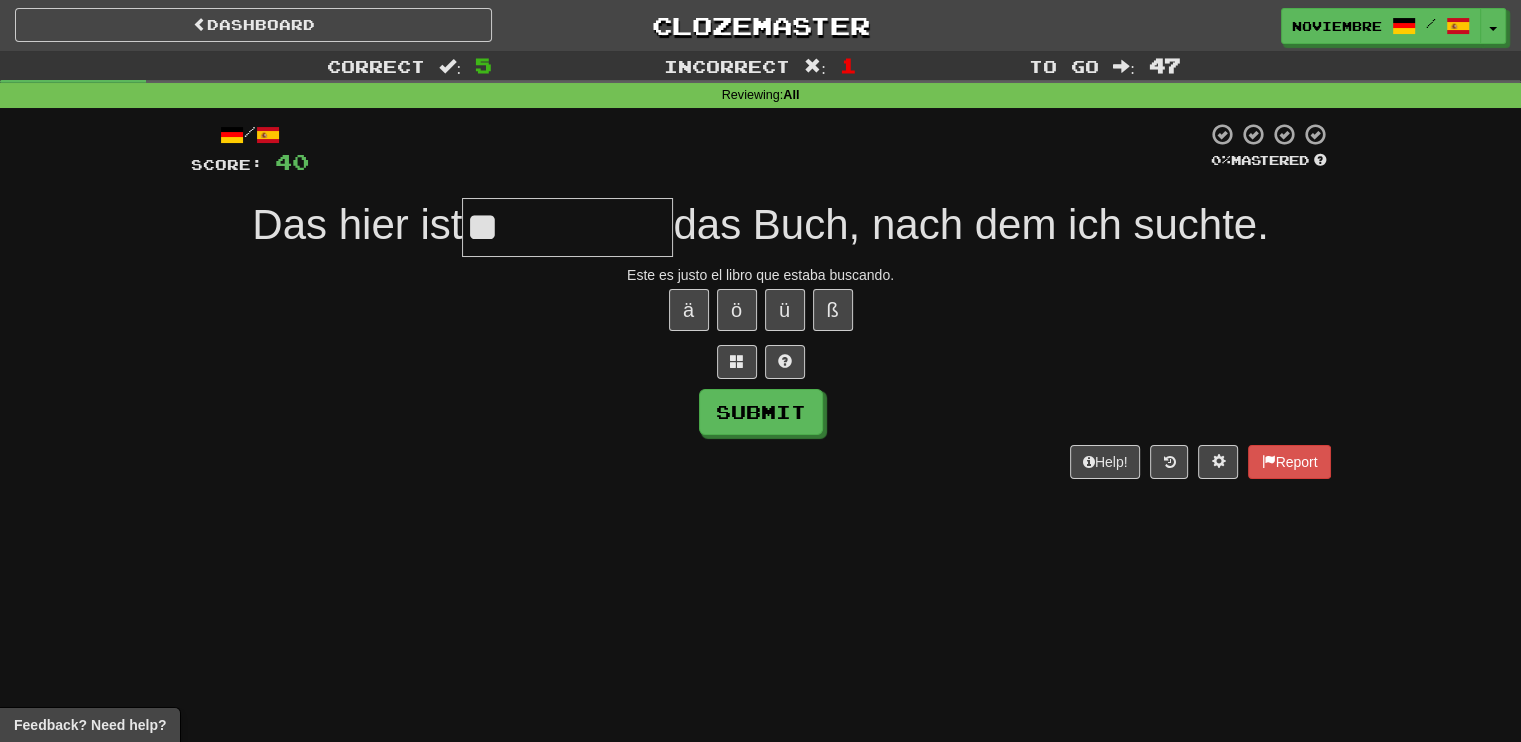 type on "*" 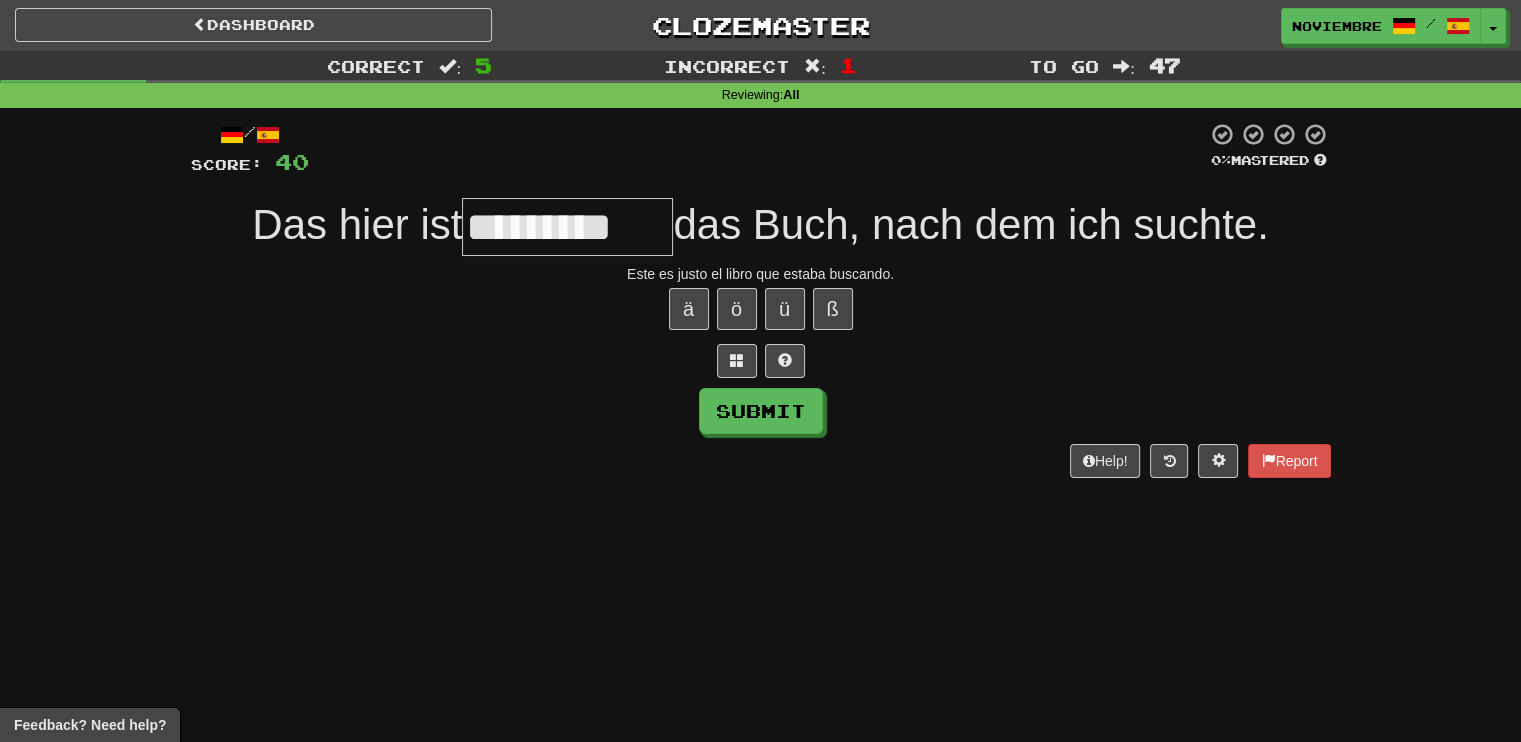 scroll, scrollTop: 0, scrollLeft: 0, axis: both 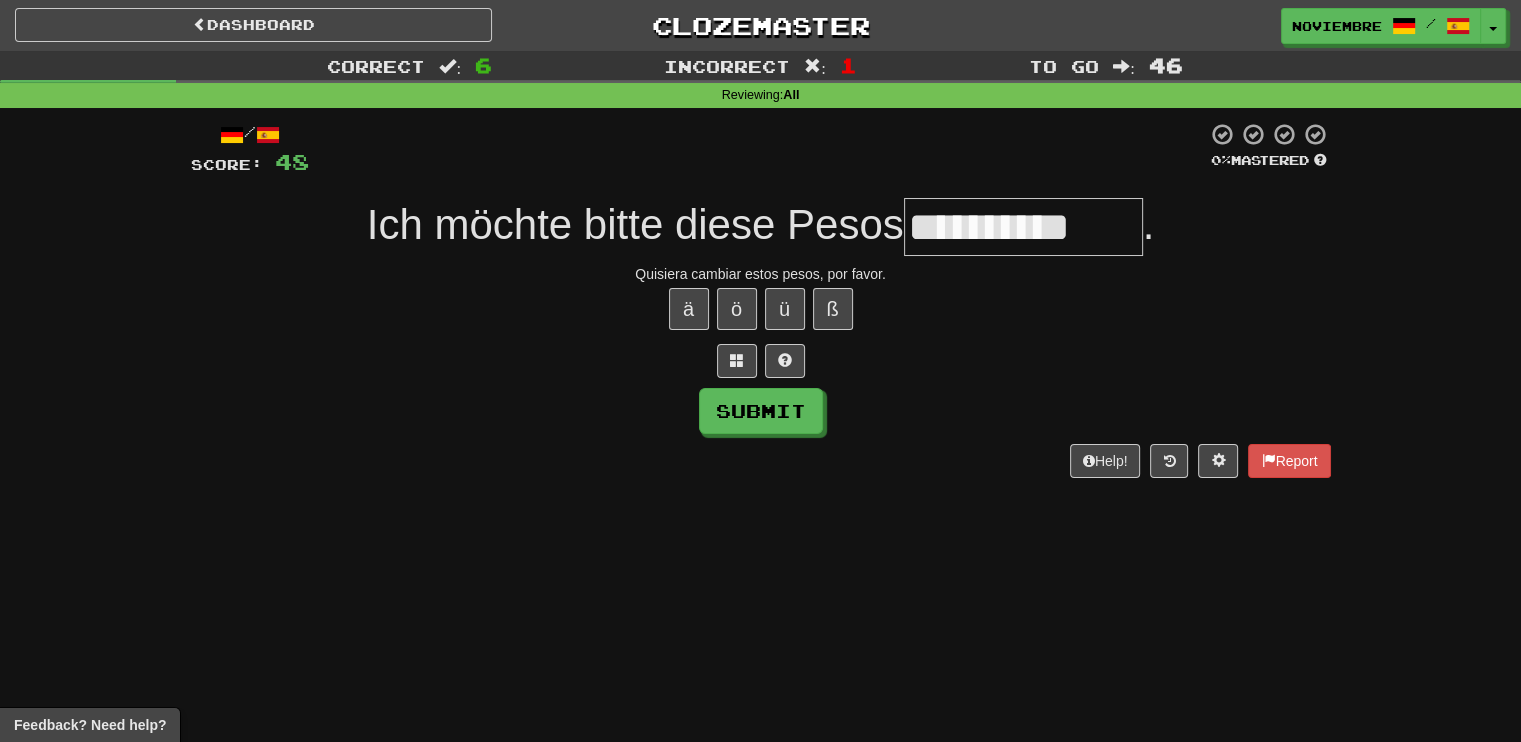 type on "**********" 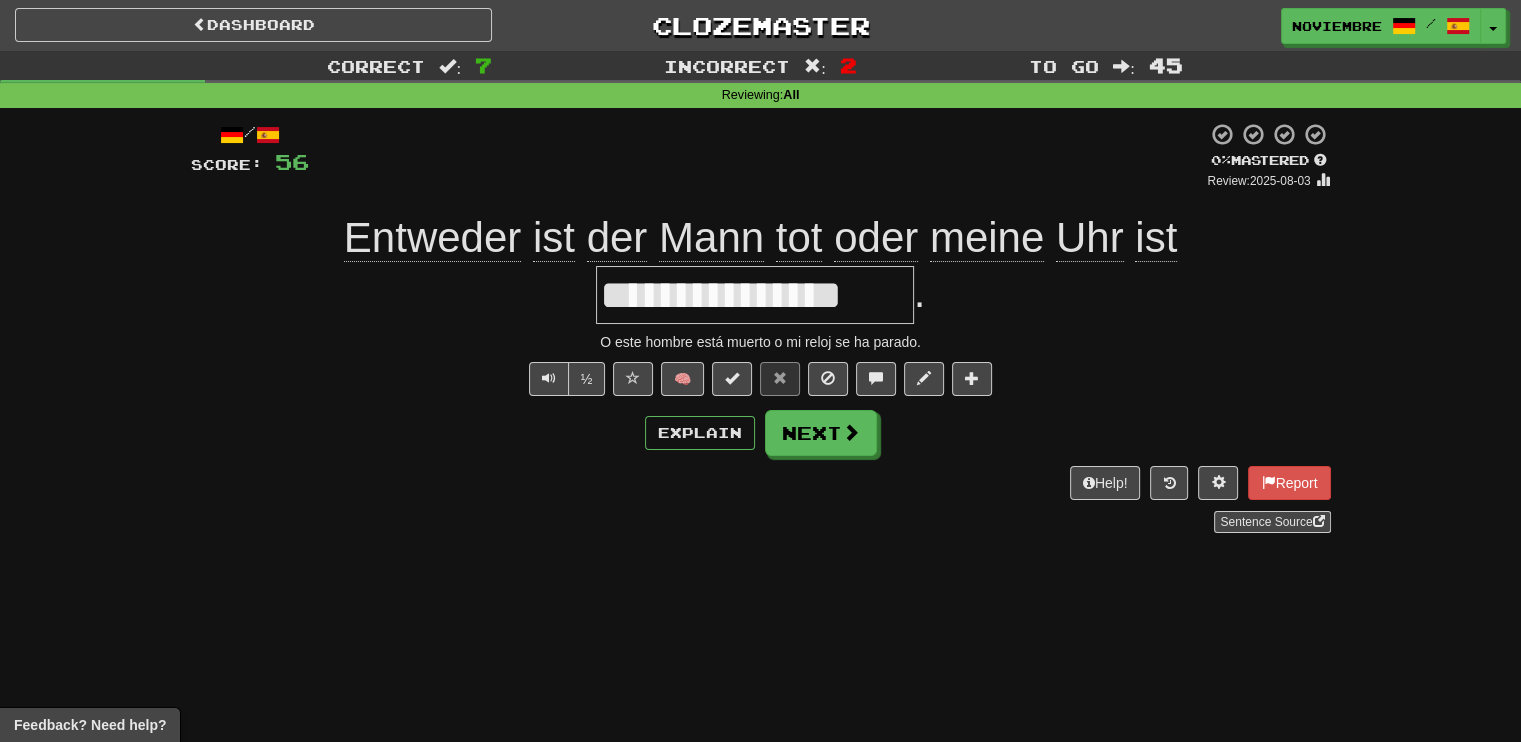 type on "*" 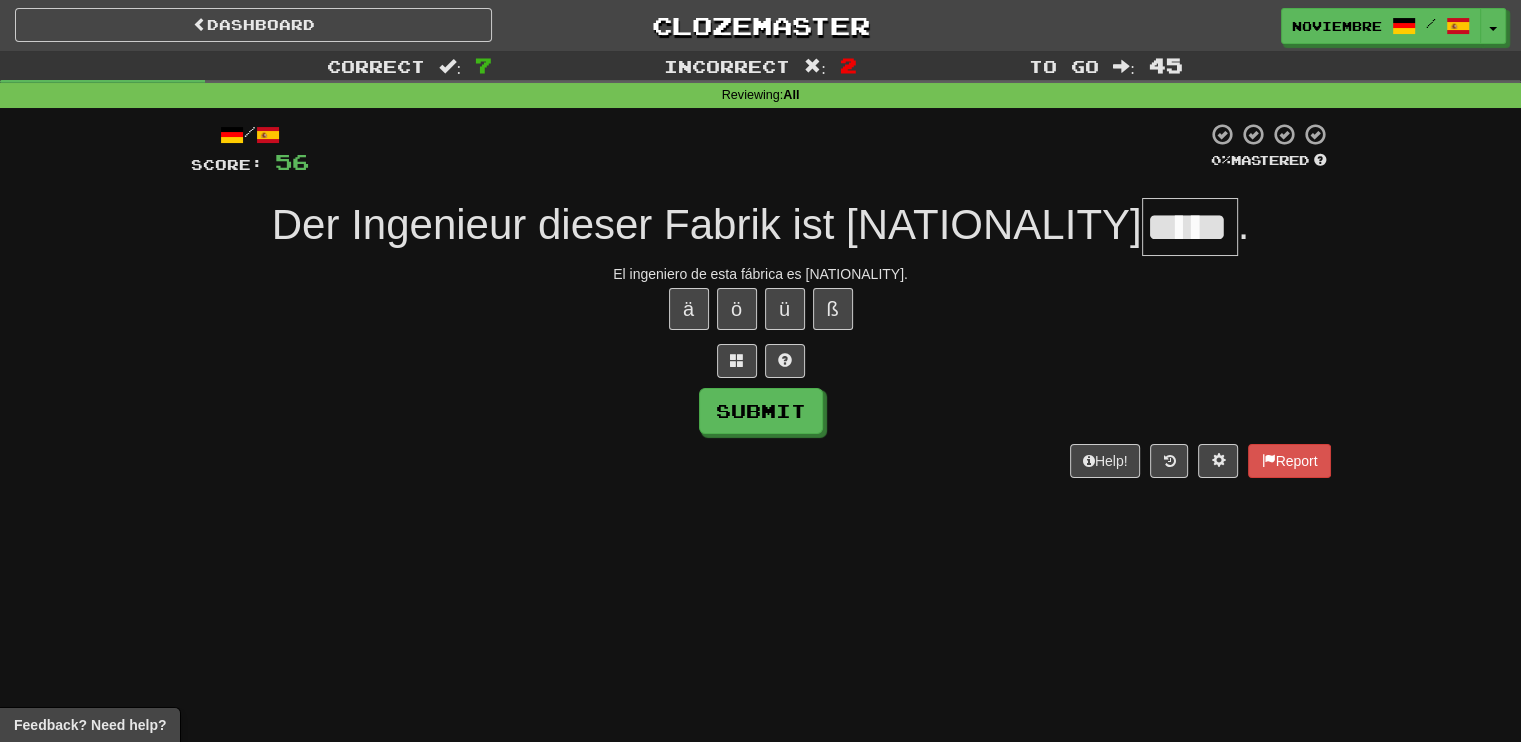 type on "*****" 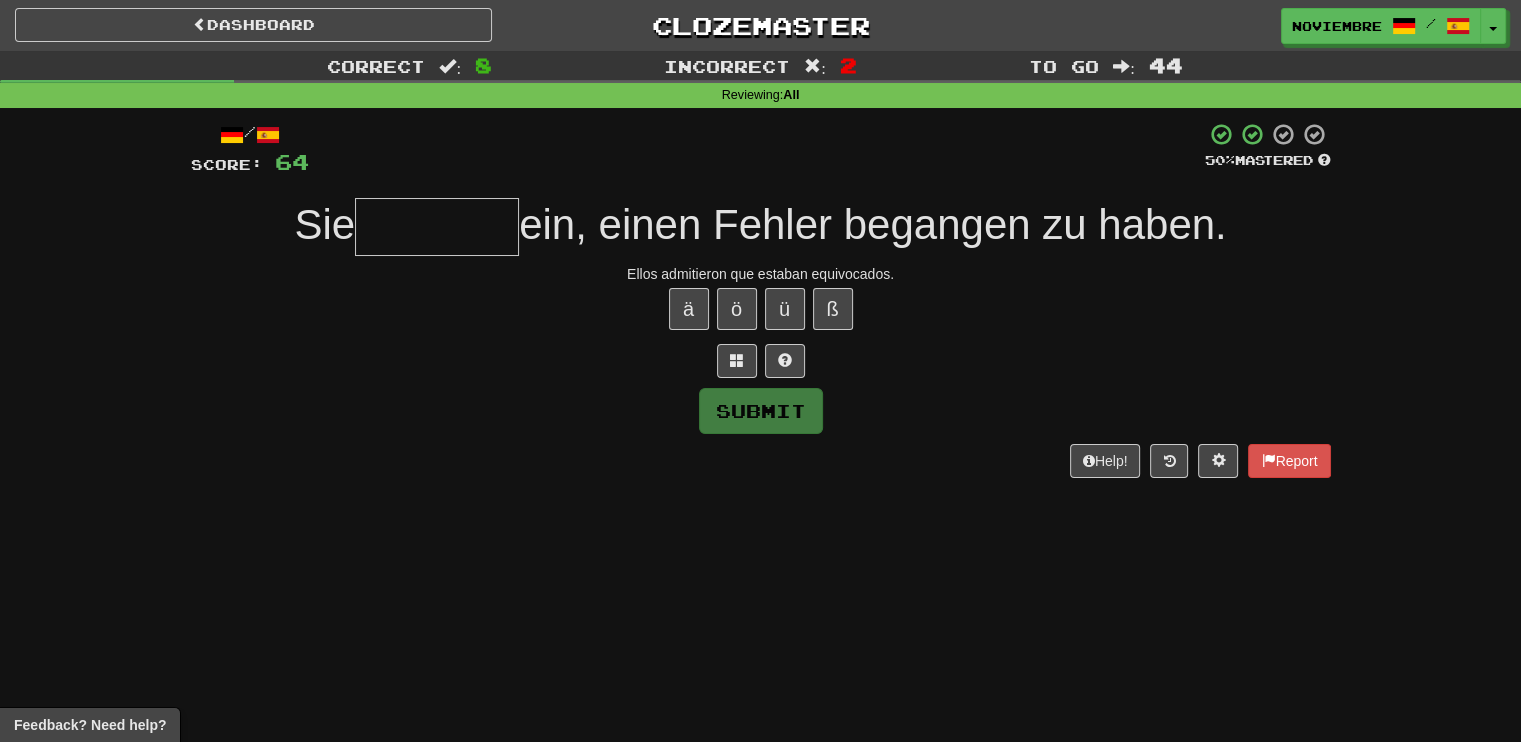 type on "*******" 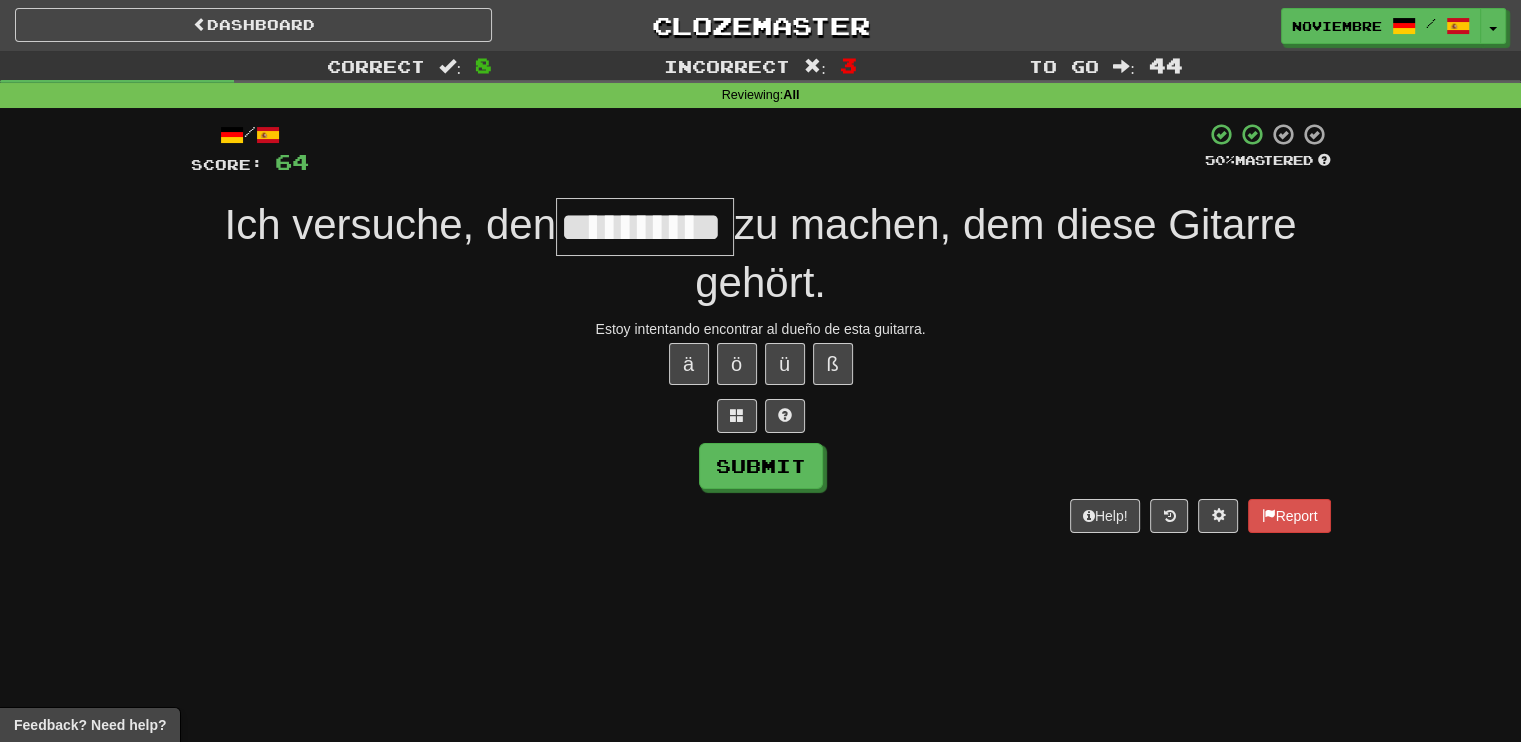 scroll, scrollTop: 0, scrollLeft: 15, axis: horizontal 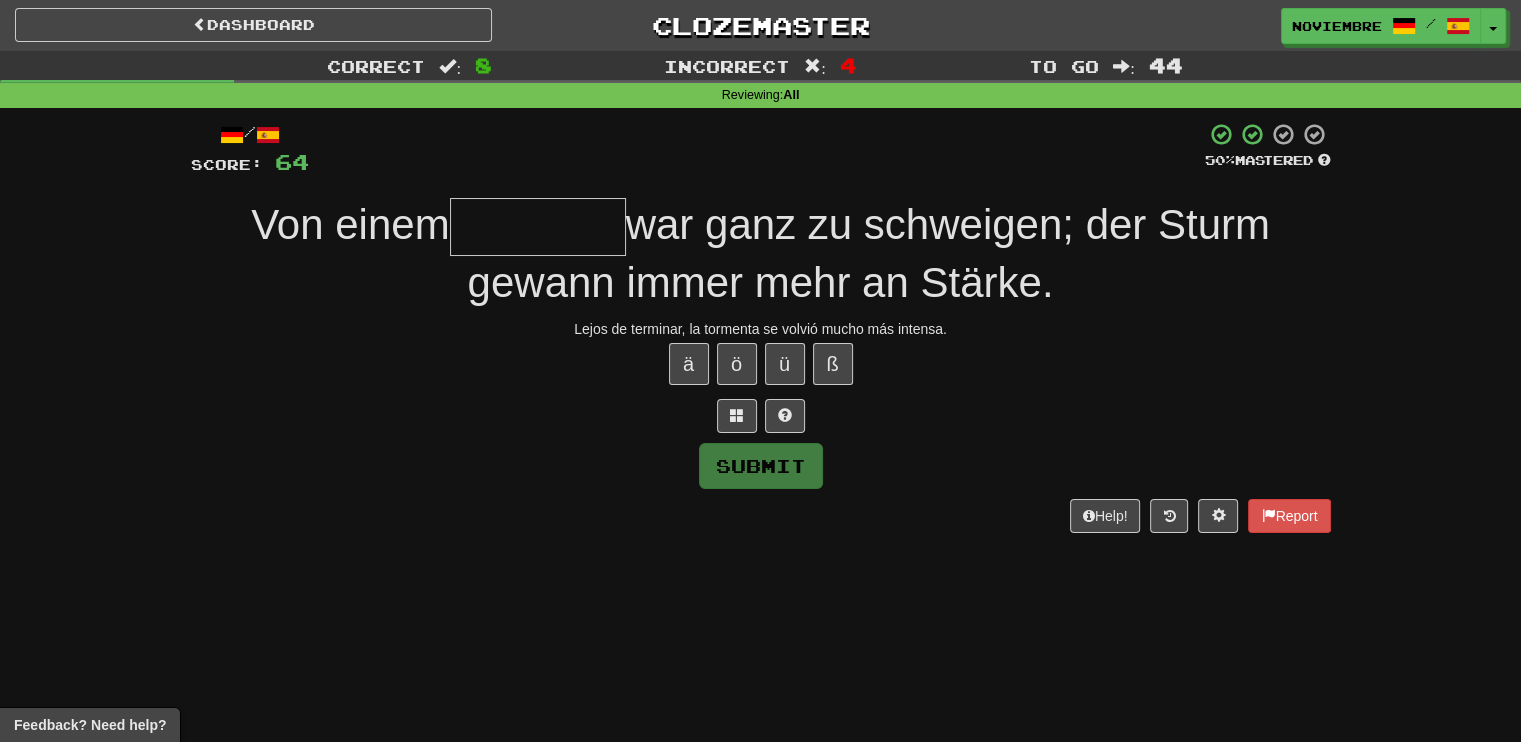 type on "********" 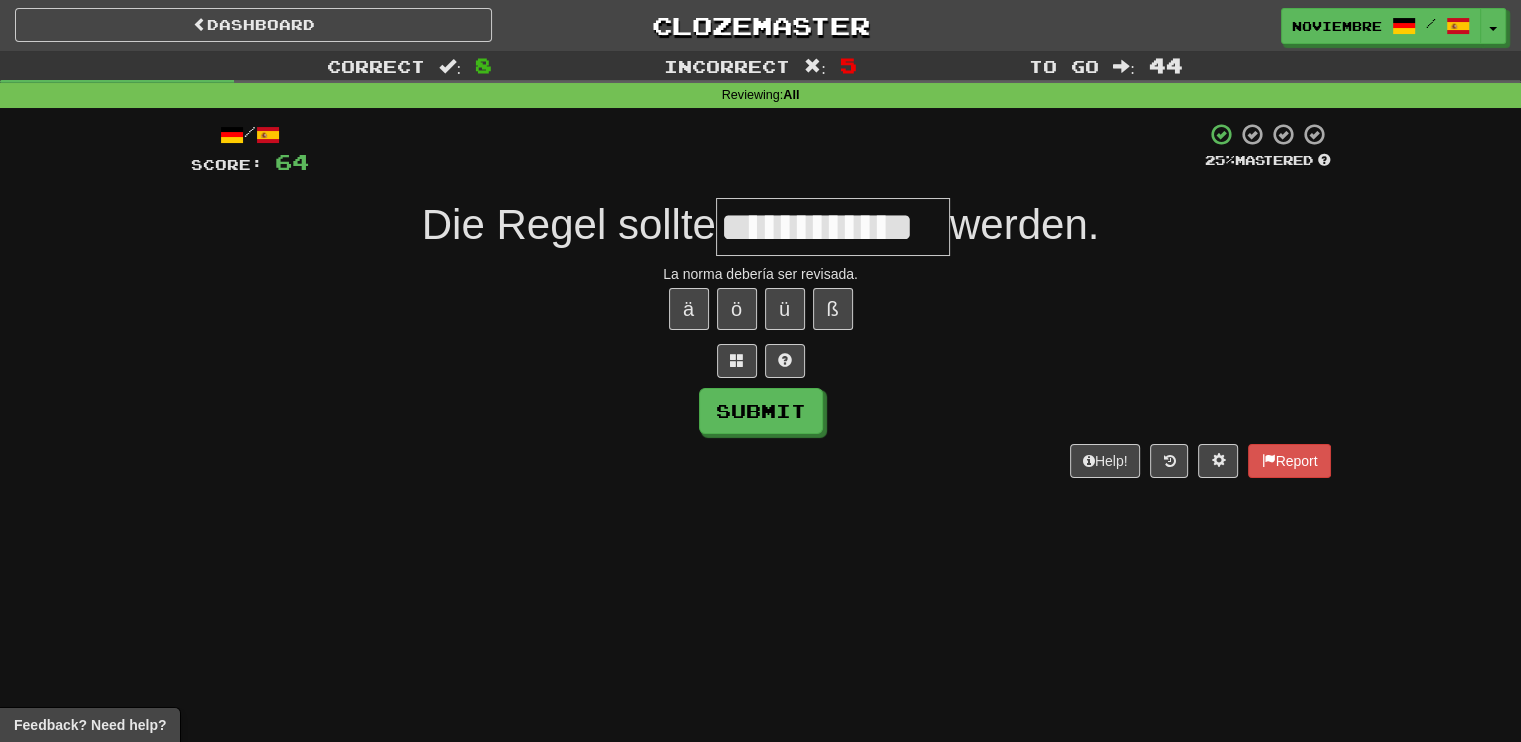 type on "**********" 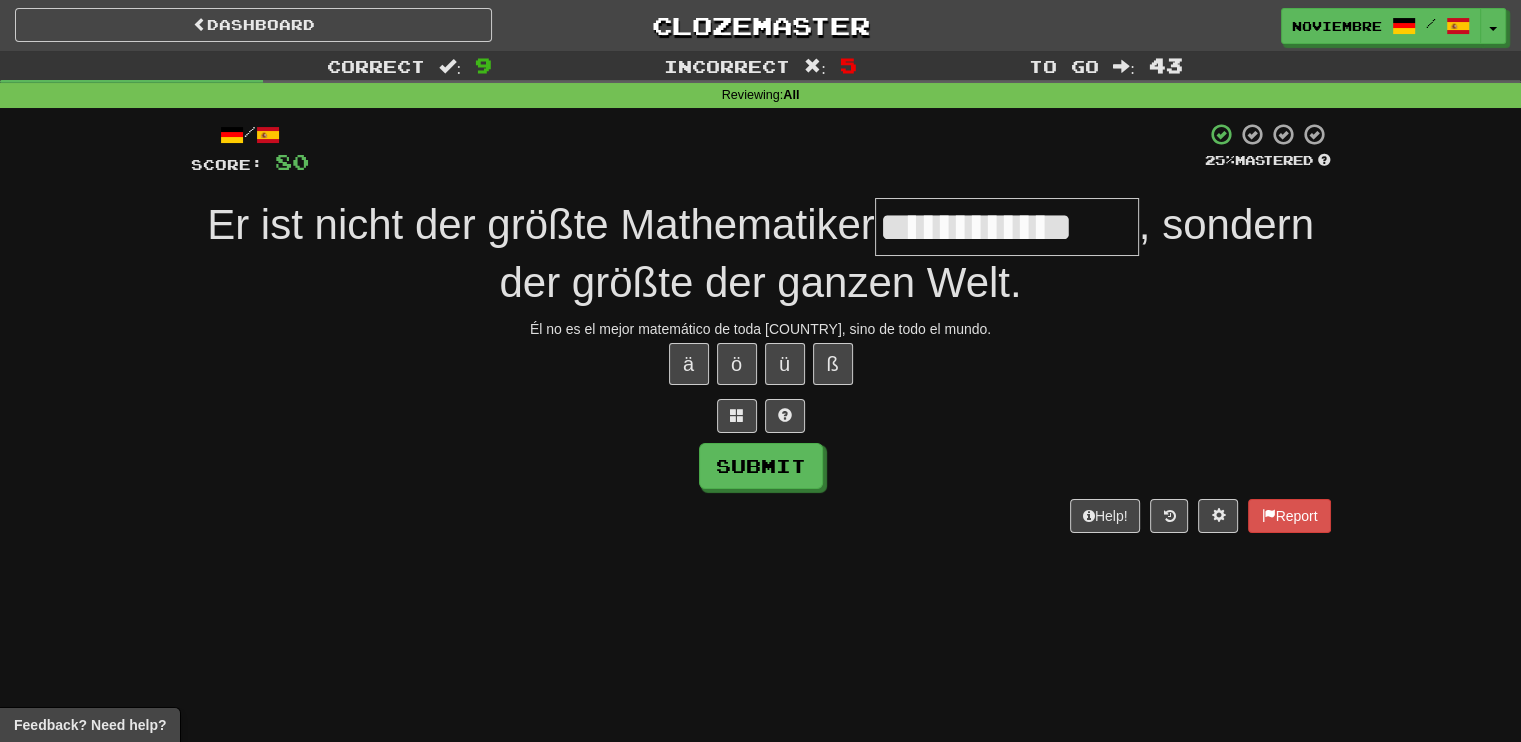 type on "**********" 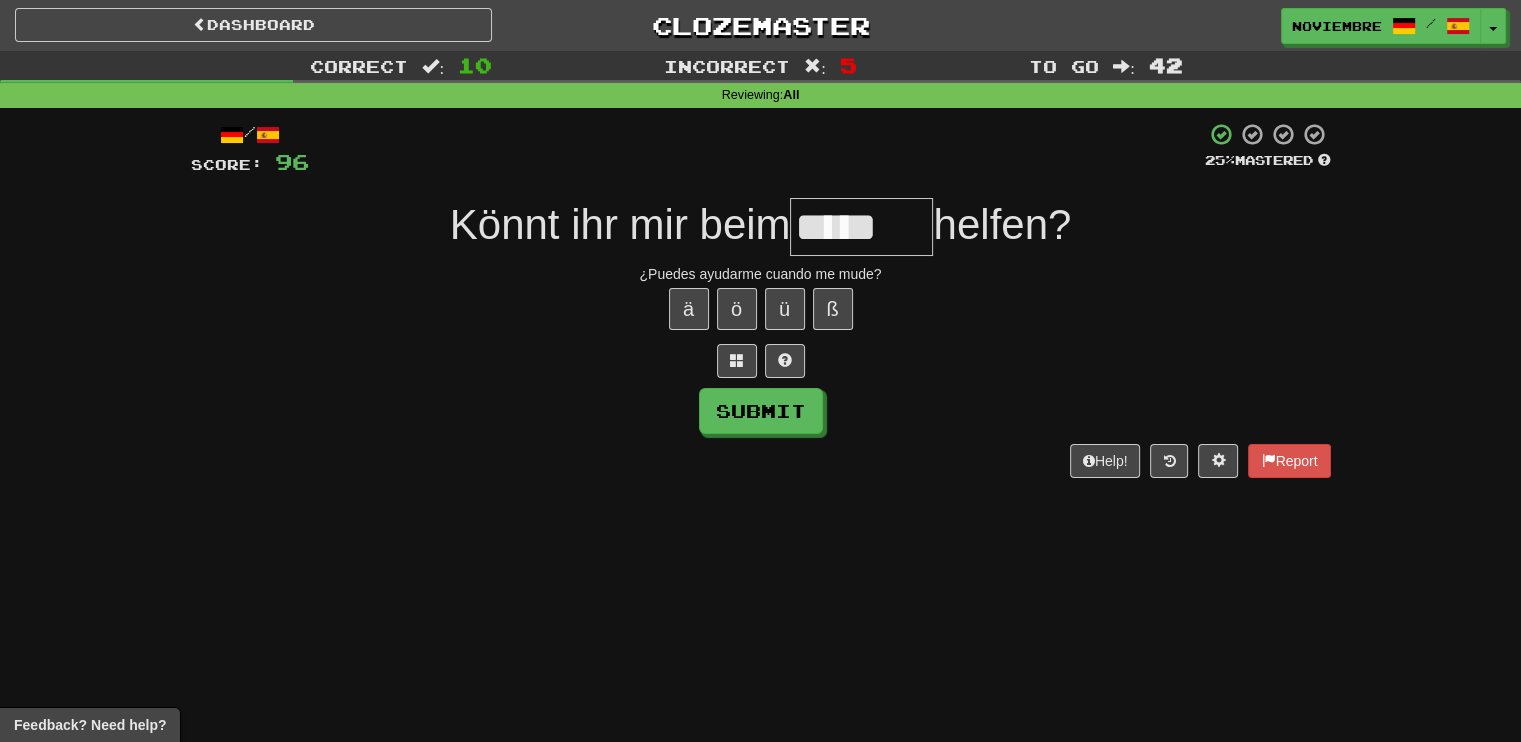 type on "*****" 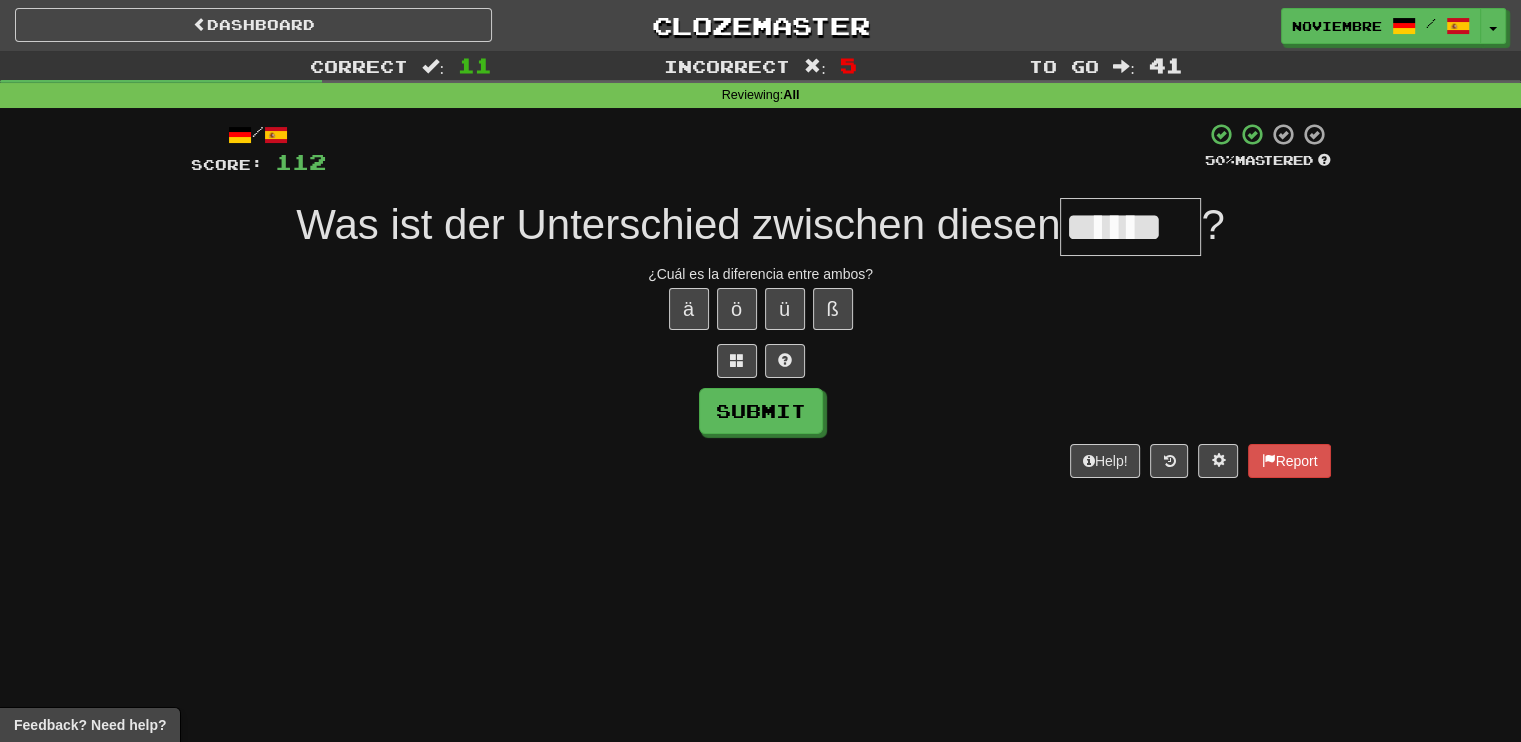 type on "******" 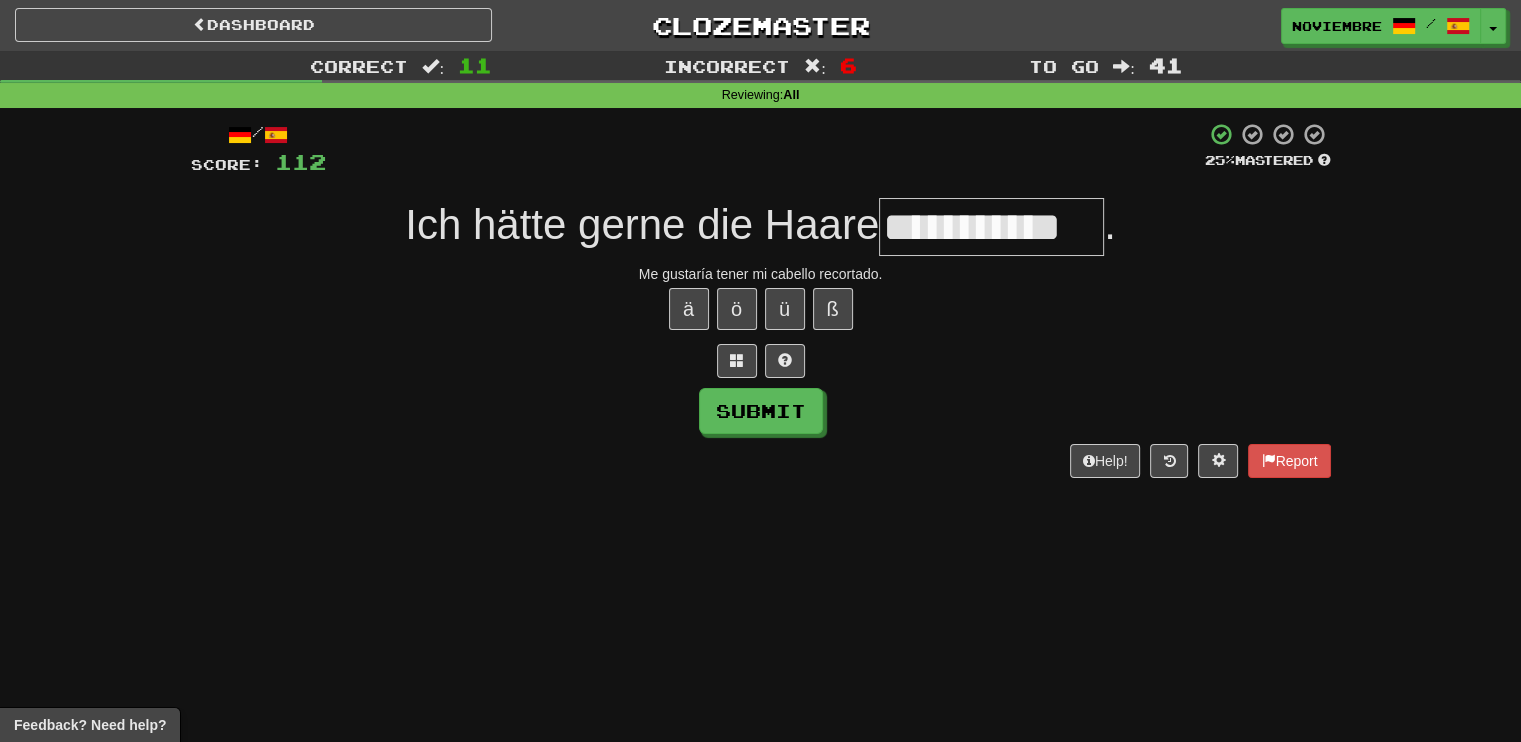type on "**********" 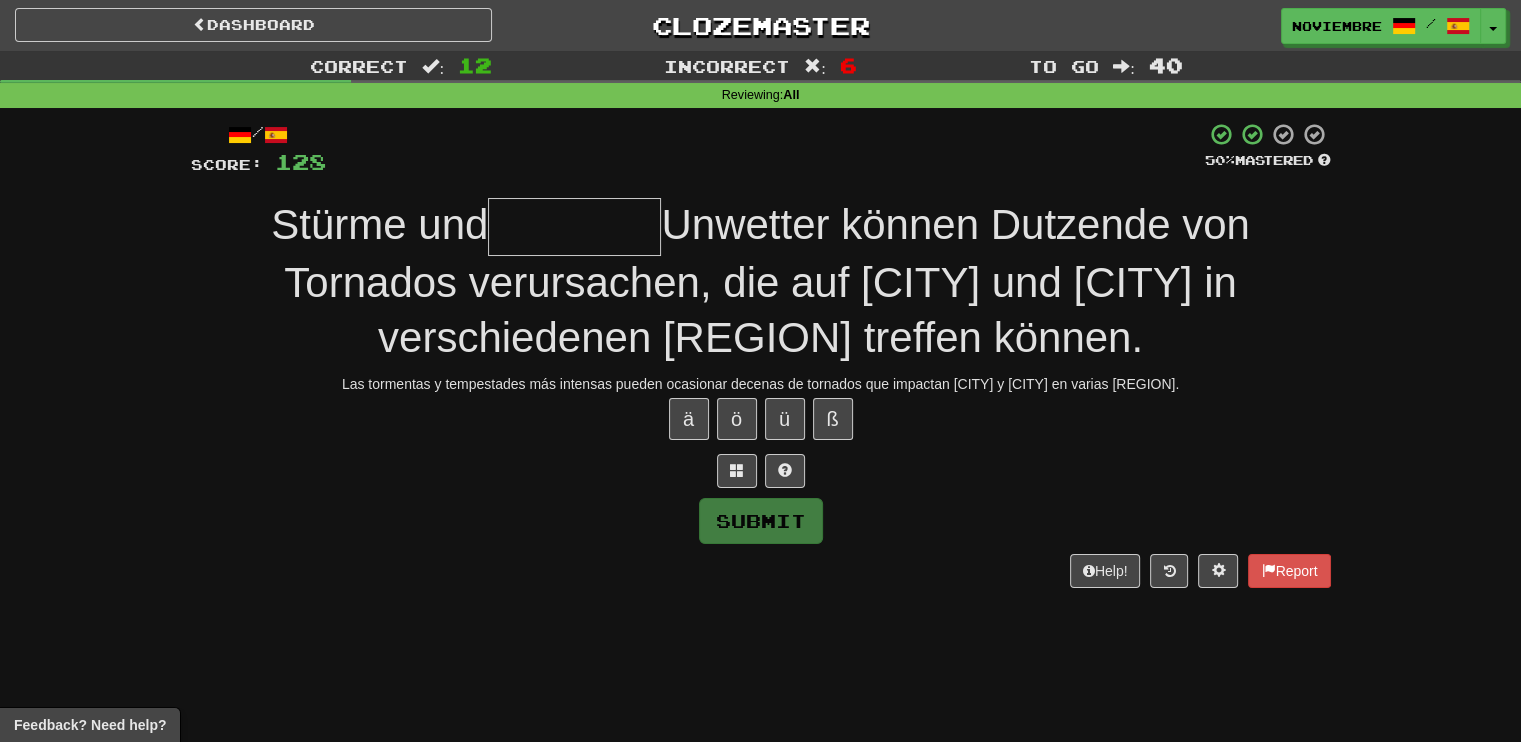 type on "*********" 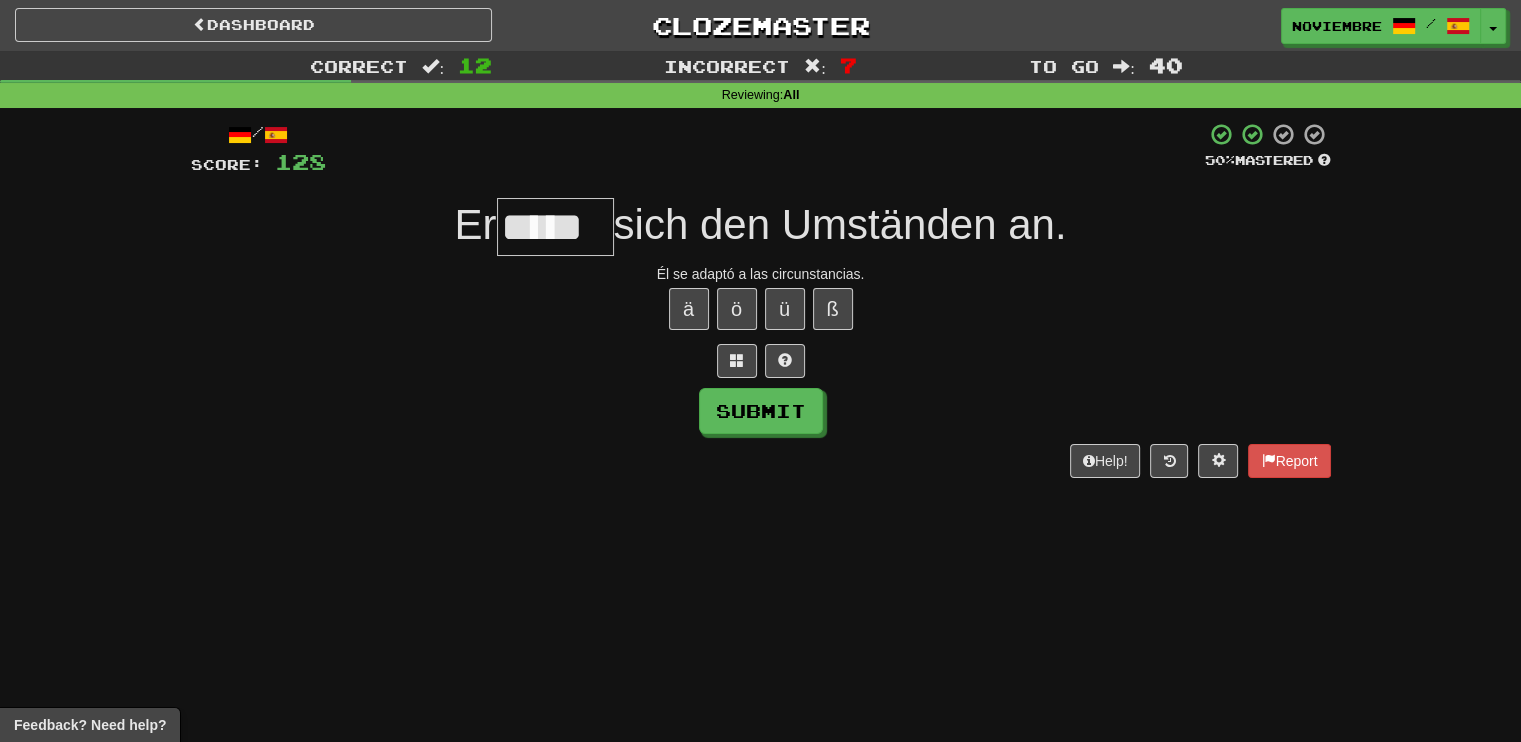 type on "*****" 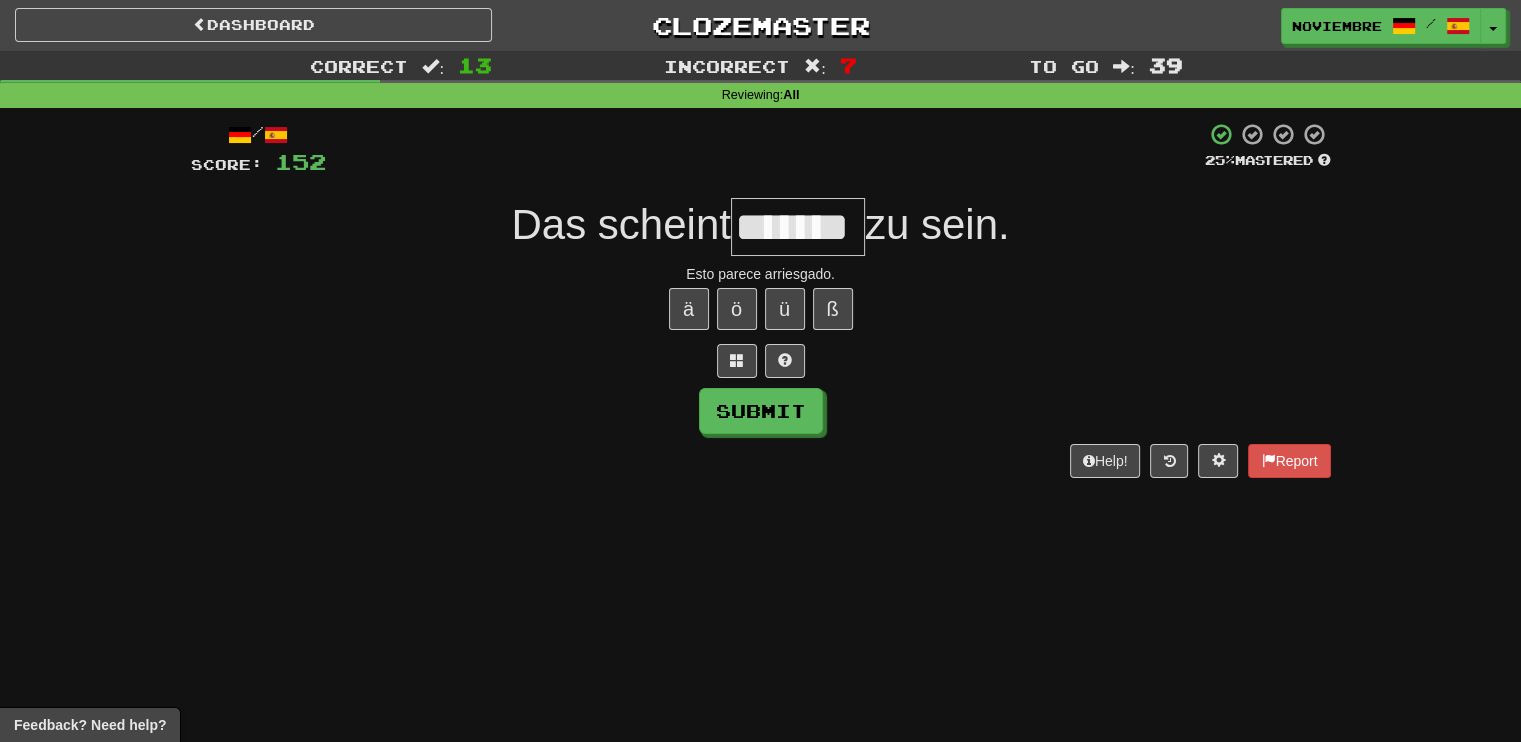 type on "*******" 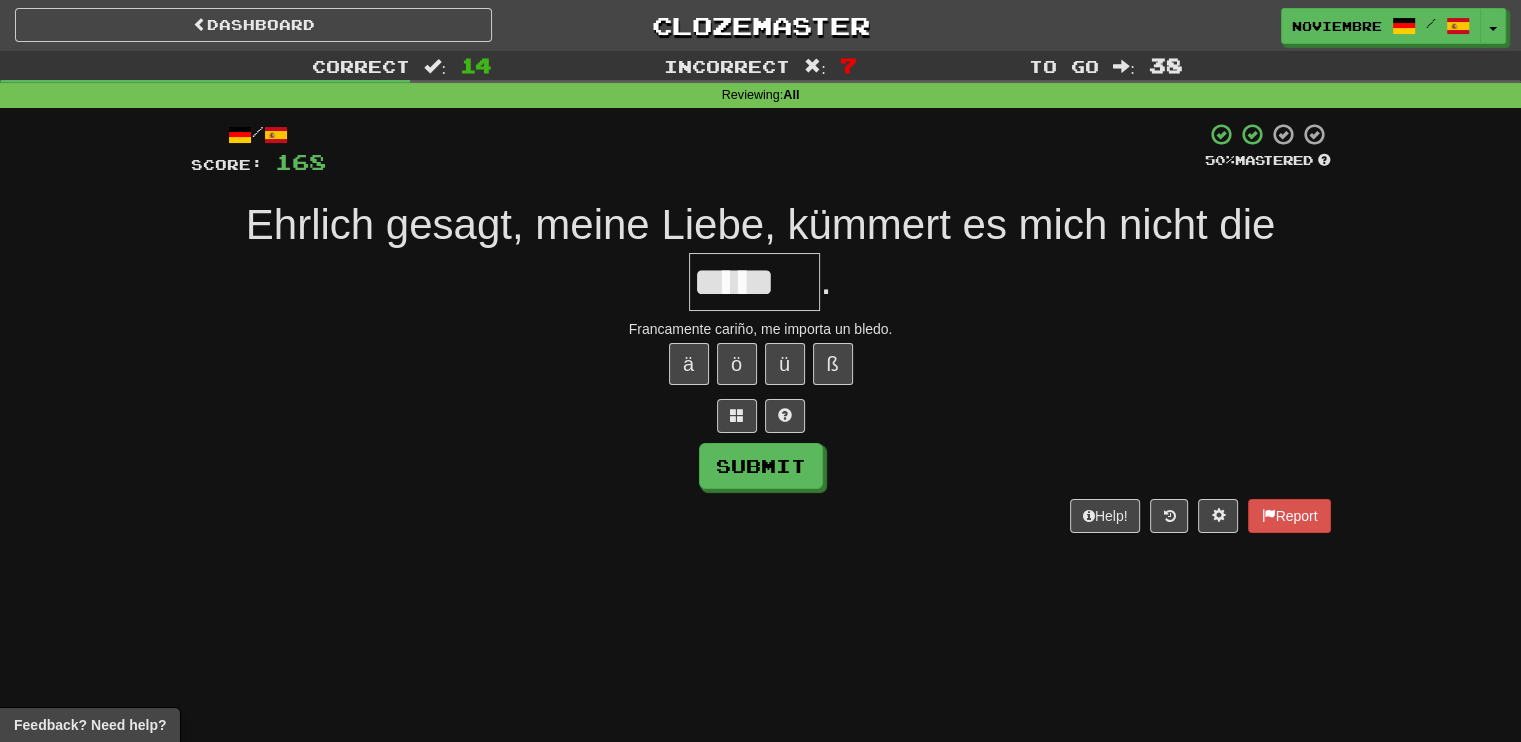 type on "*****" 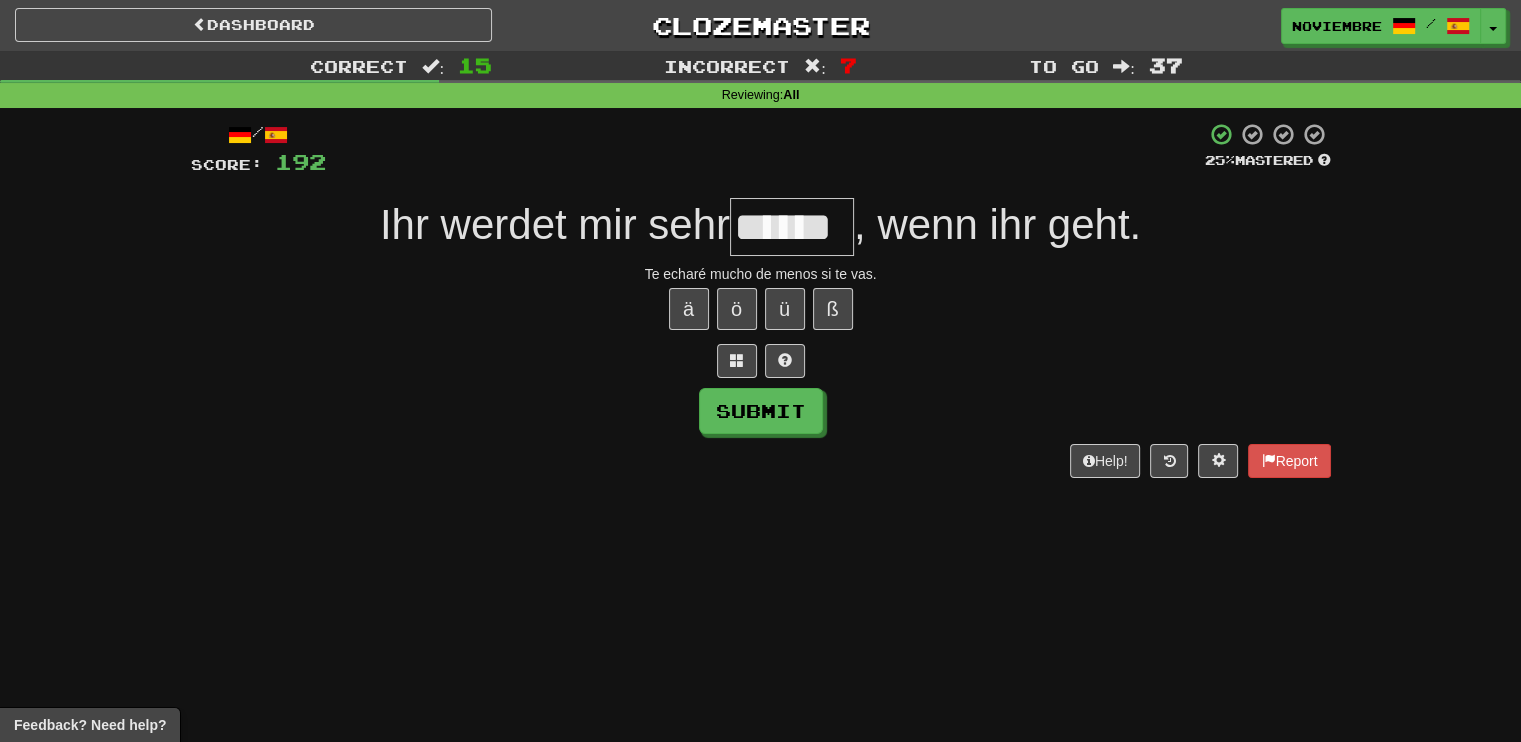 type on "******" 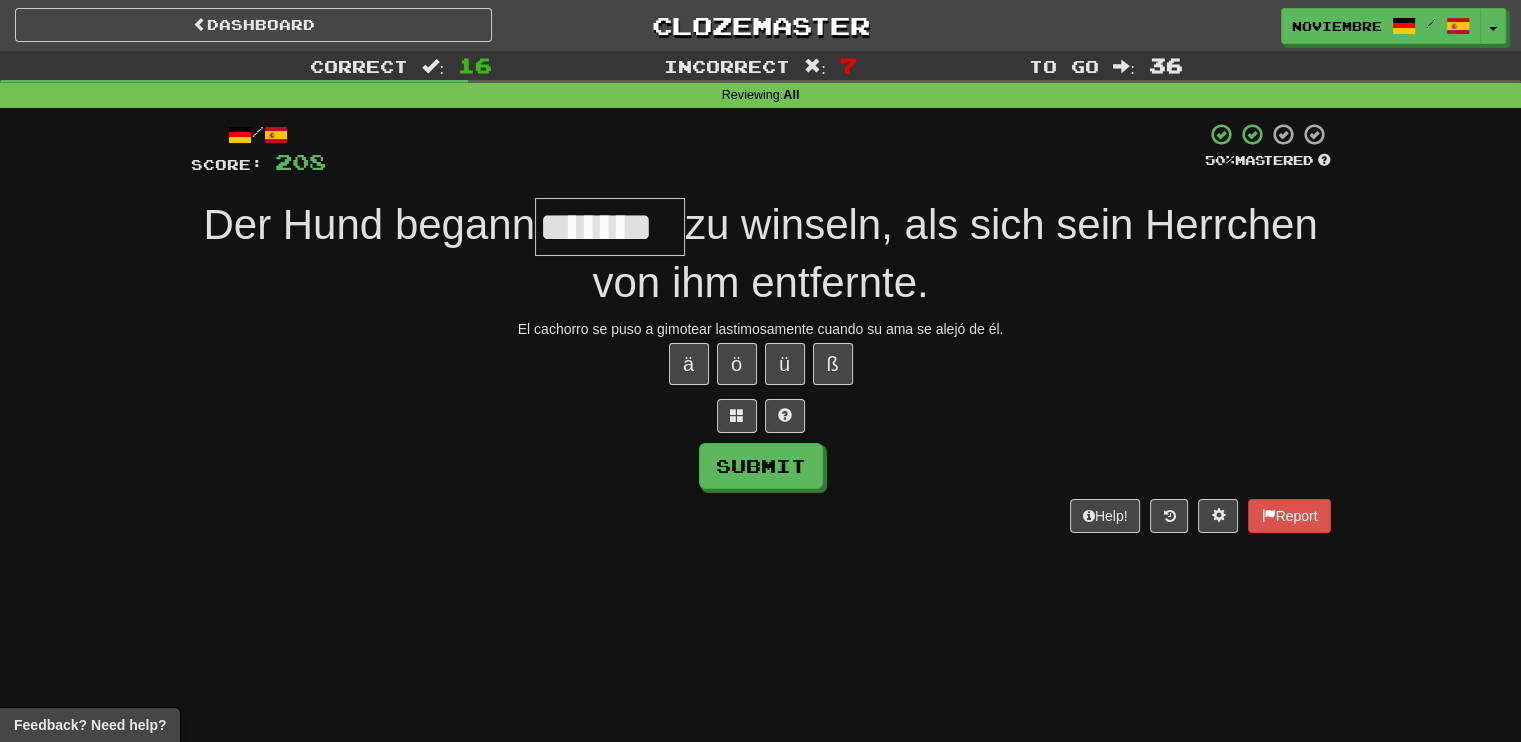 scroll, scrollTop: 0, scrollLeft: 7, axis: horizontal 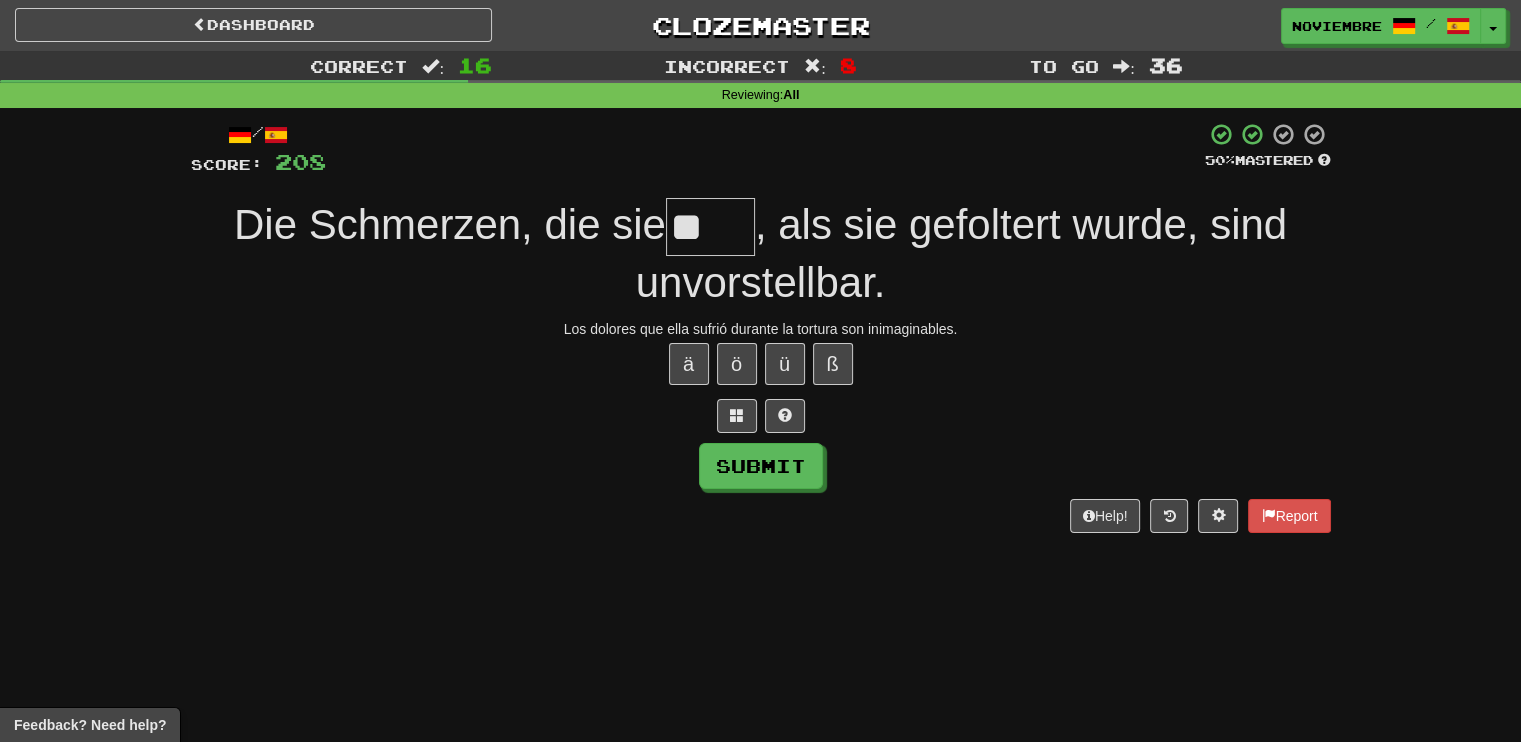 type on "*" 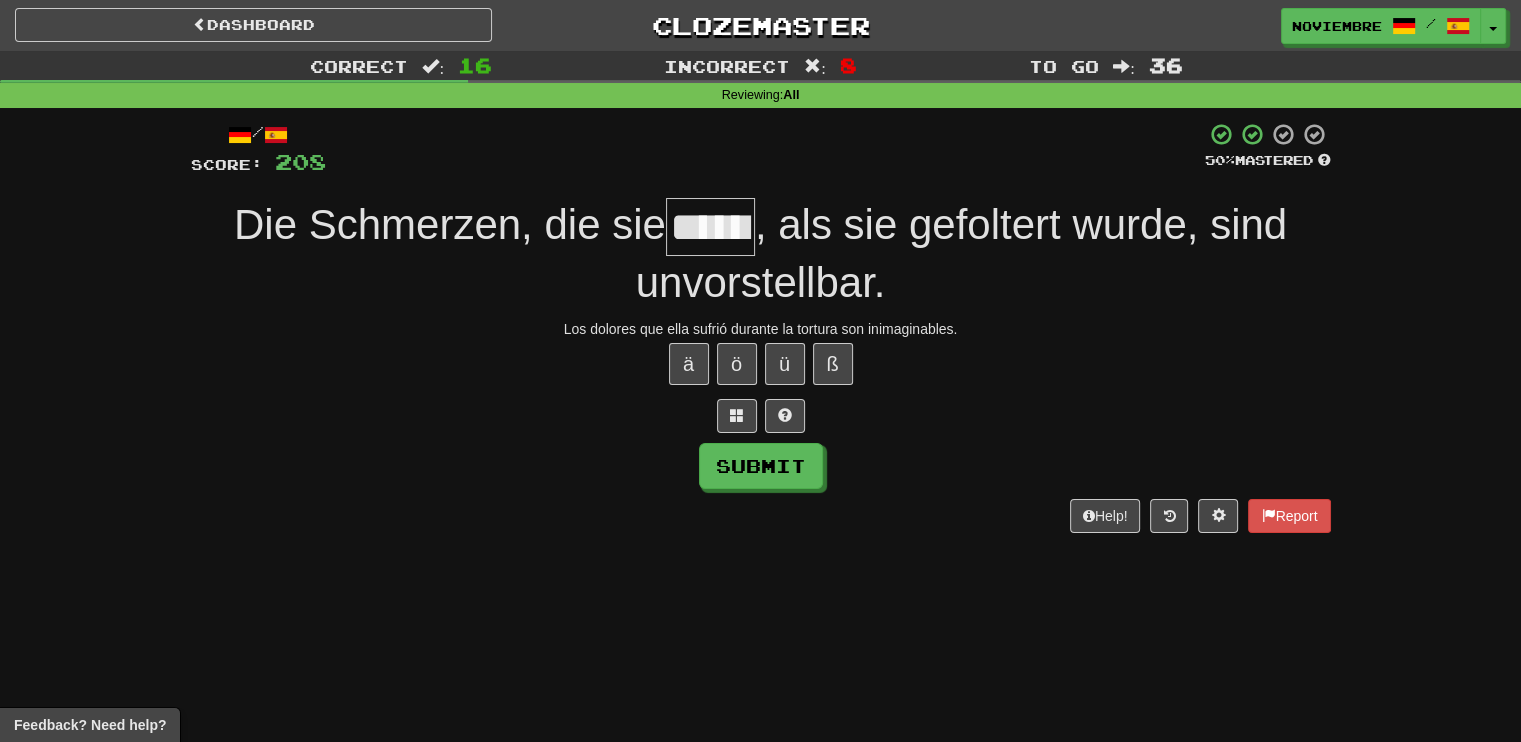 type on "******" 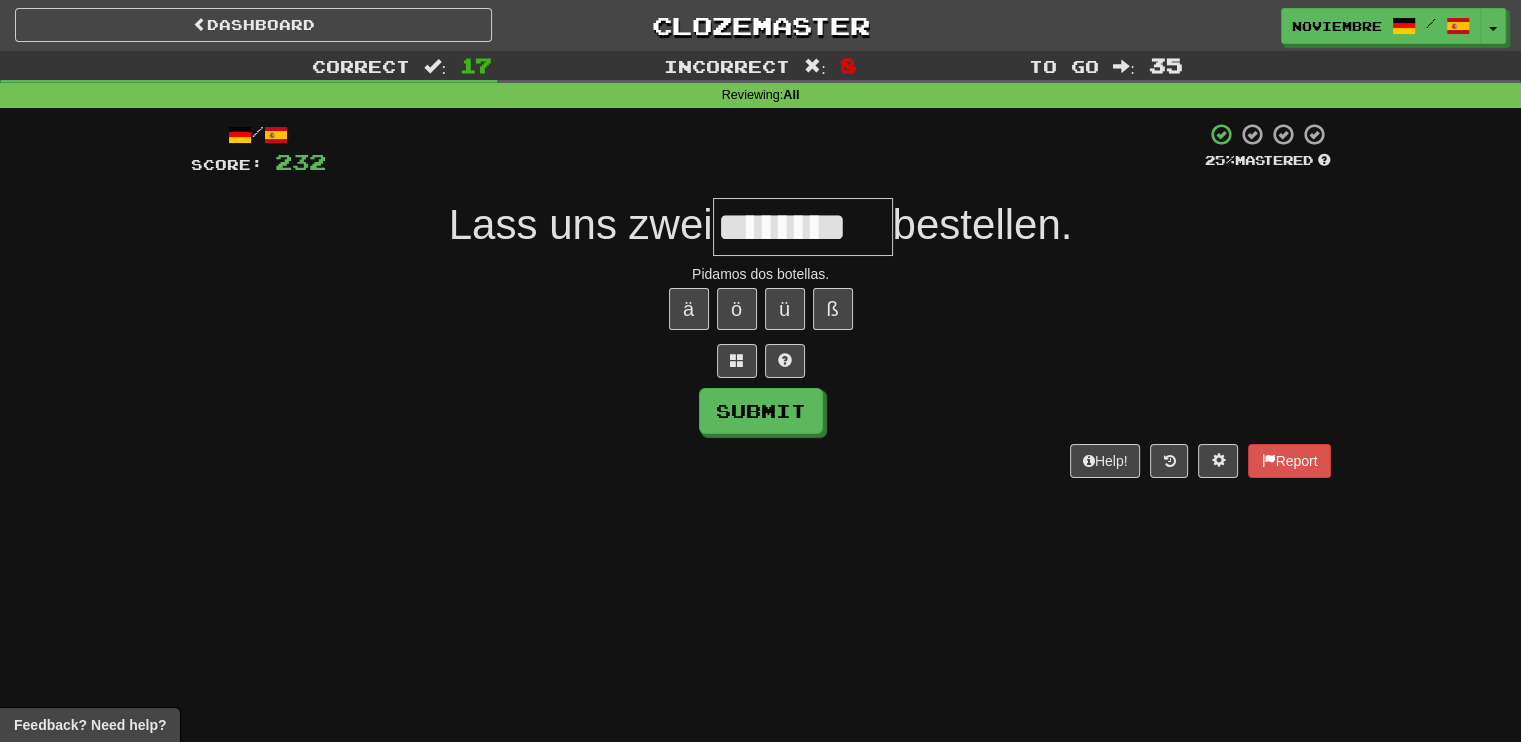 type on "********" 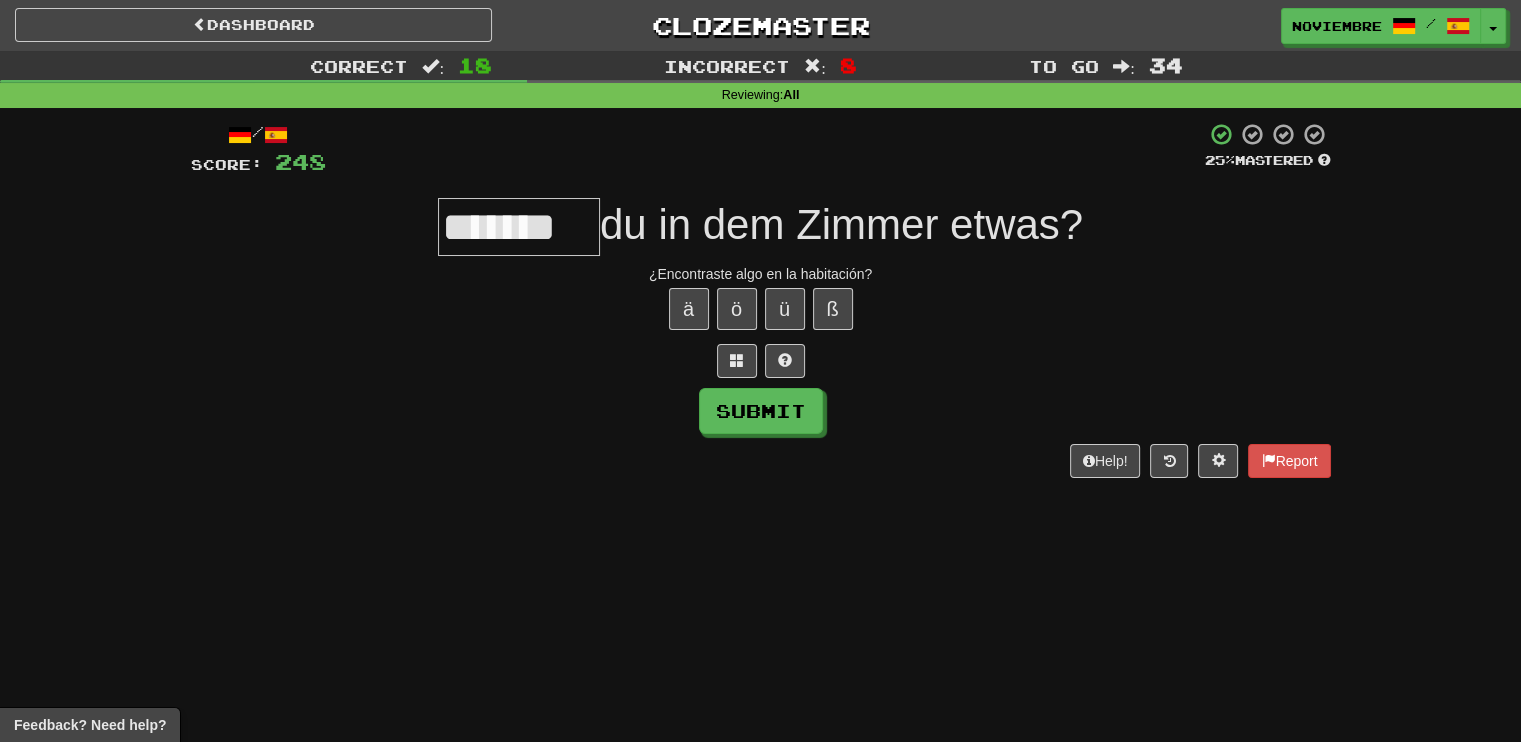 type on "*******" 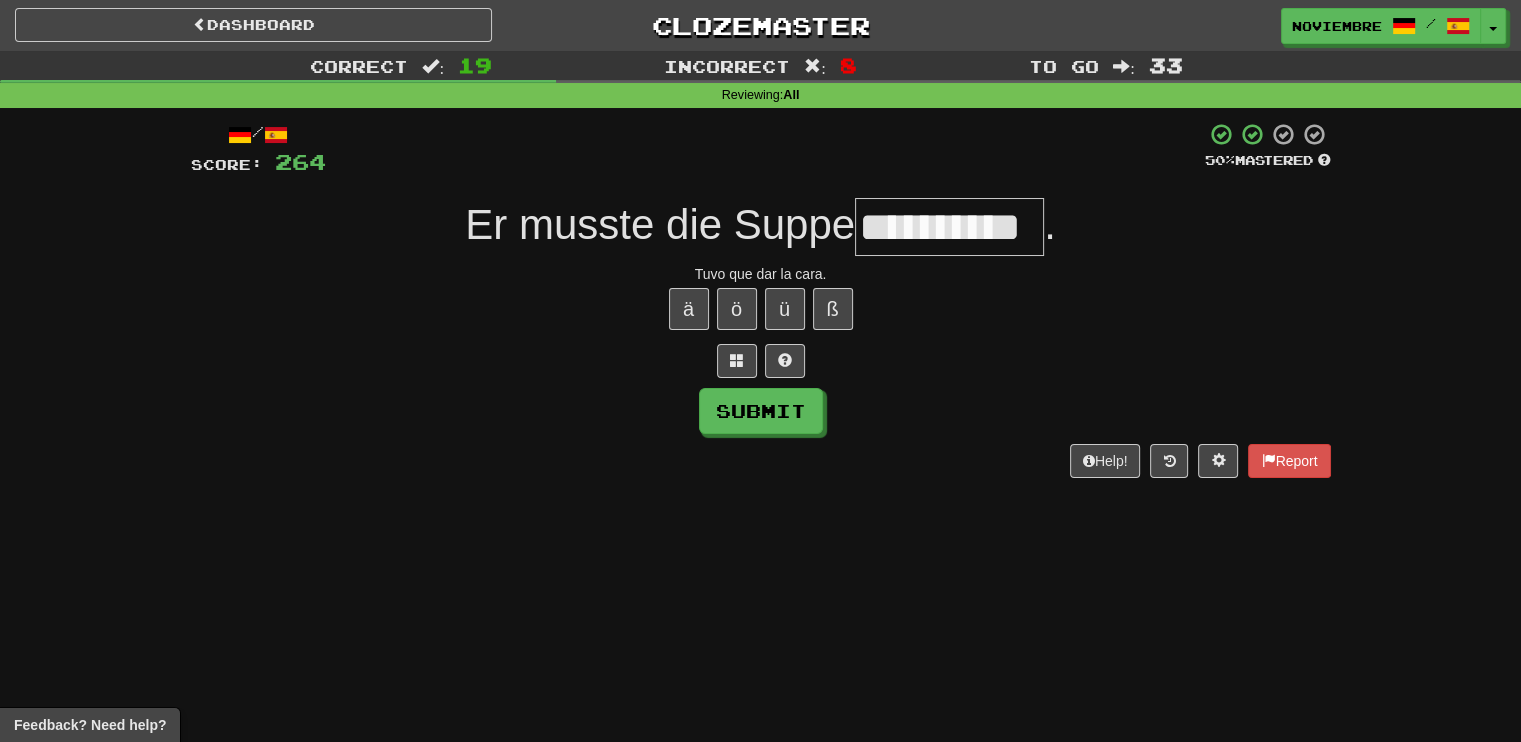 type on "**********" 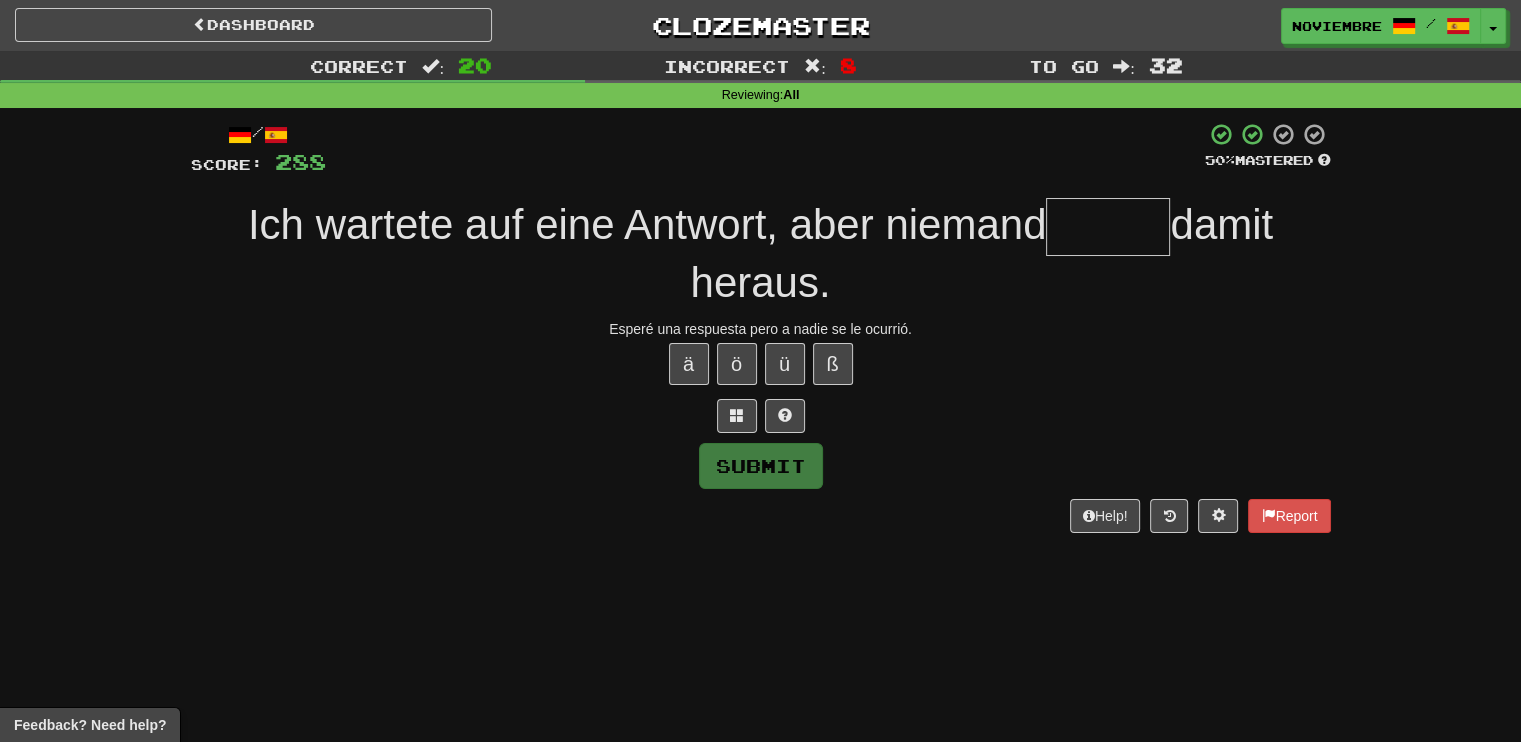 type on "******" 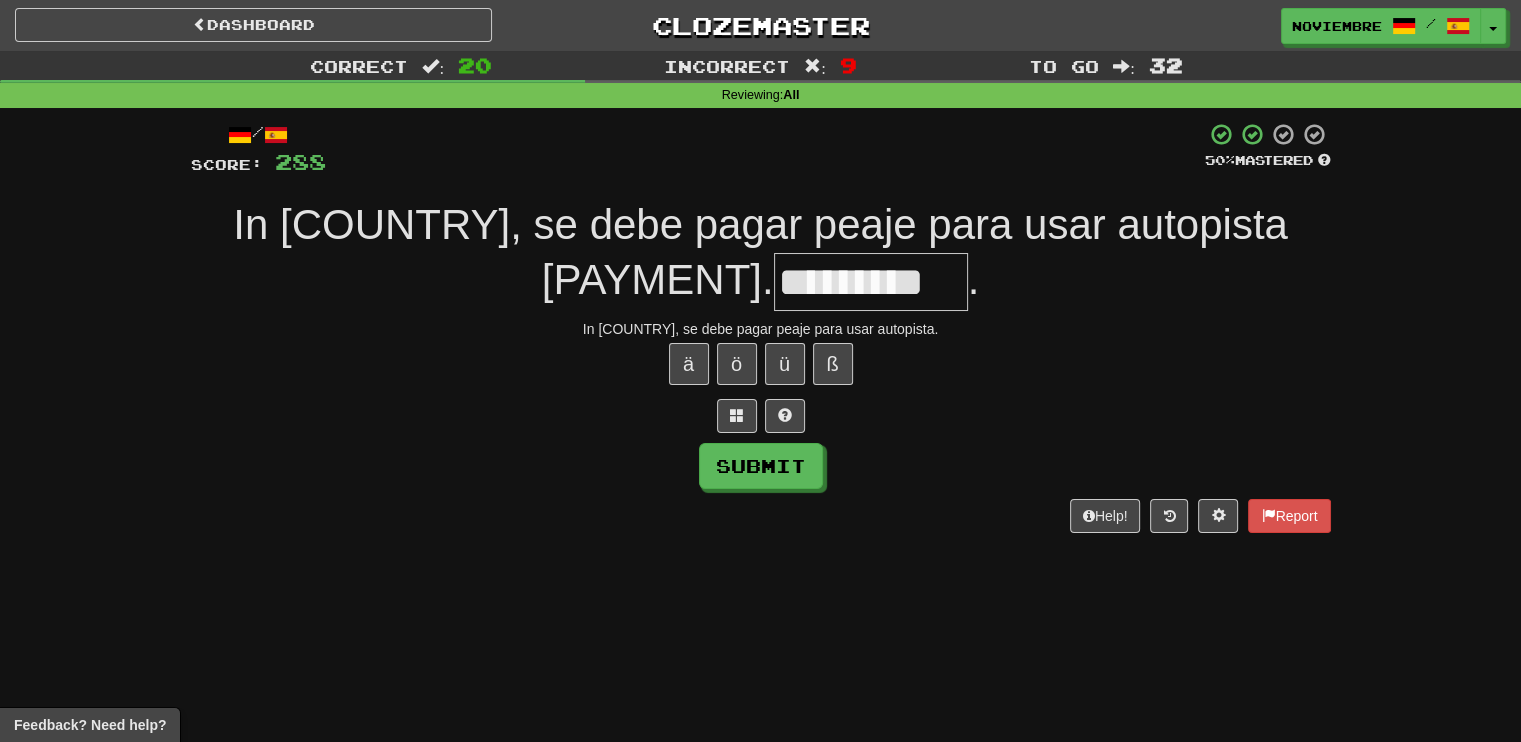 scroll, scrollTop: 0, scrollLeft: 4, axis: horizontal 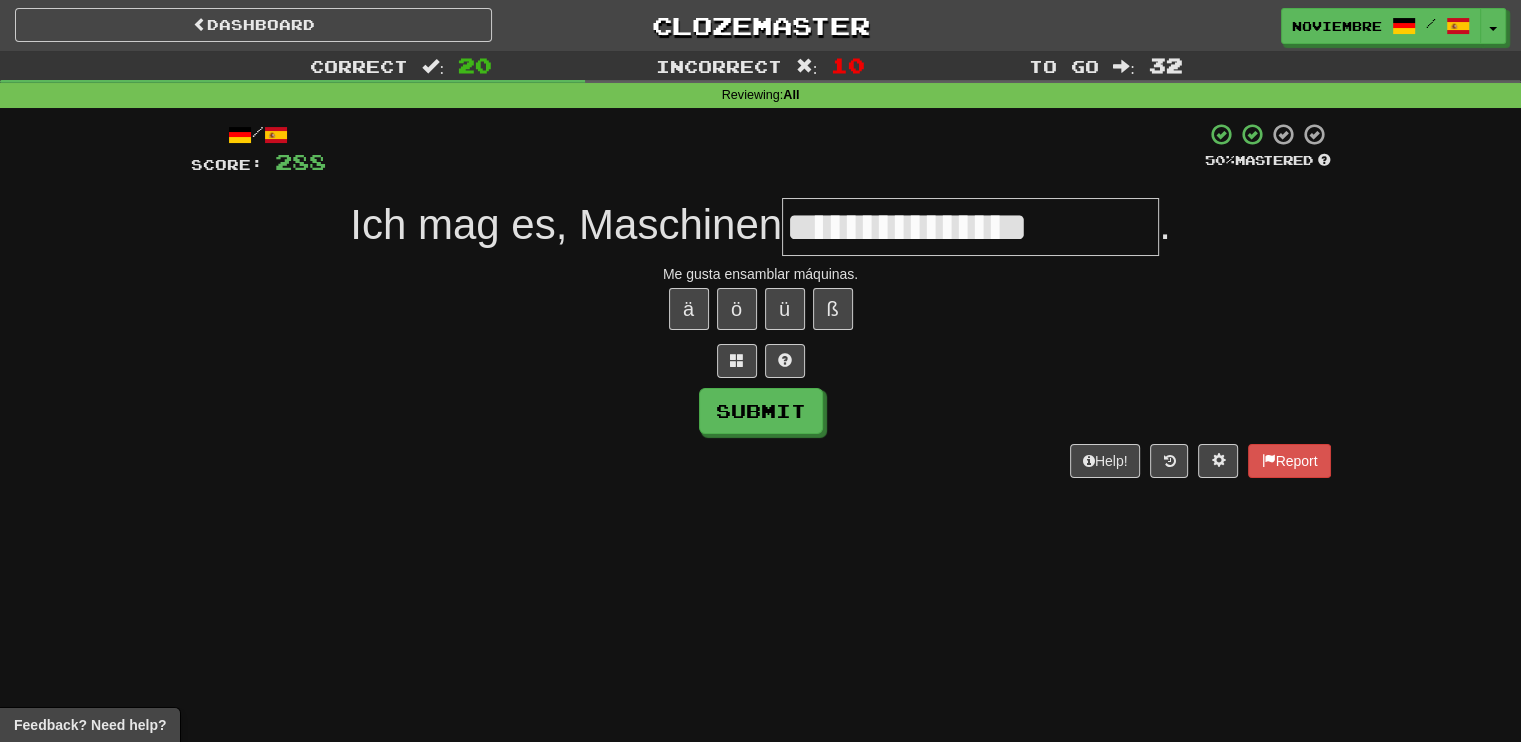 type on "**********" 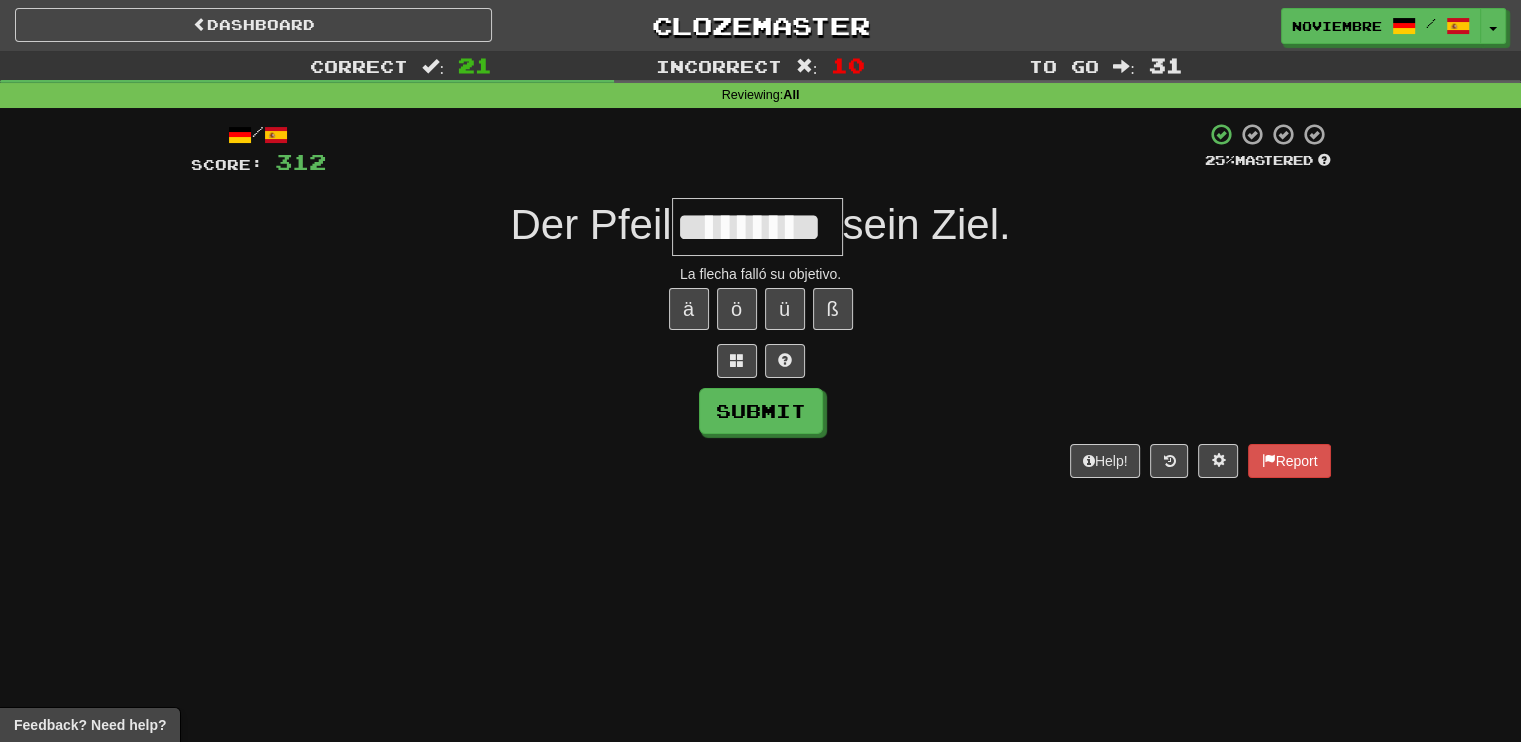type on "*********" 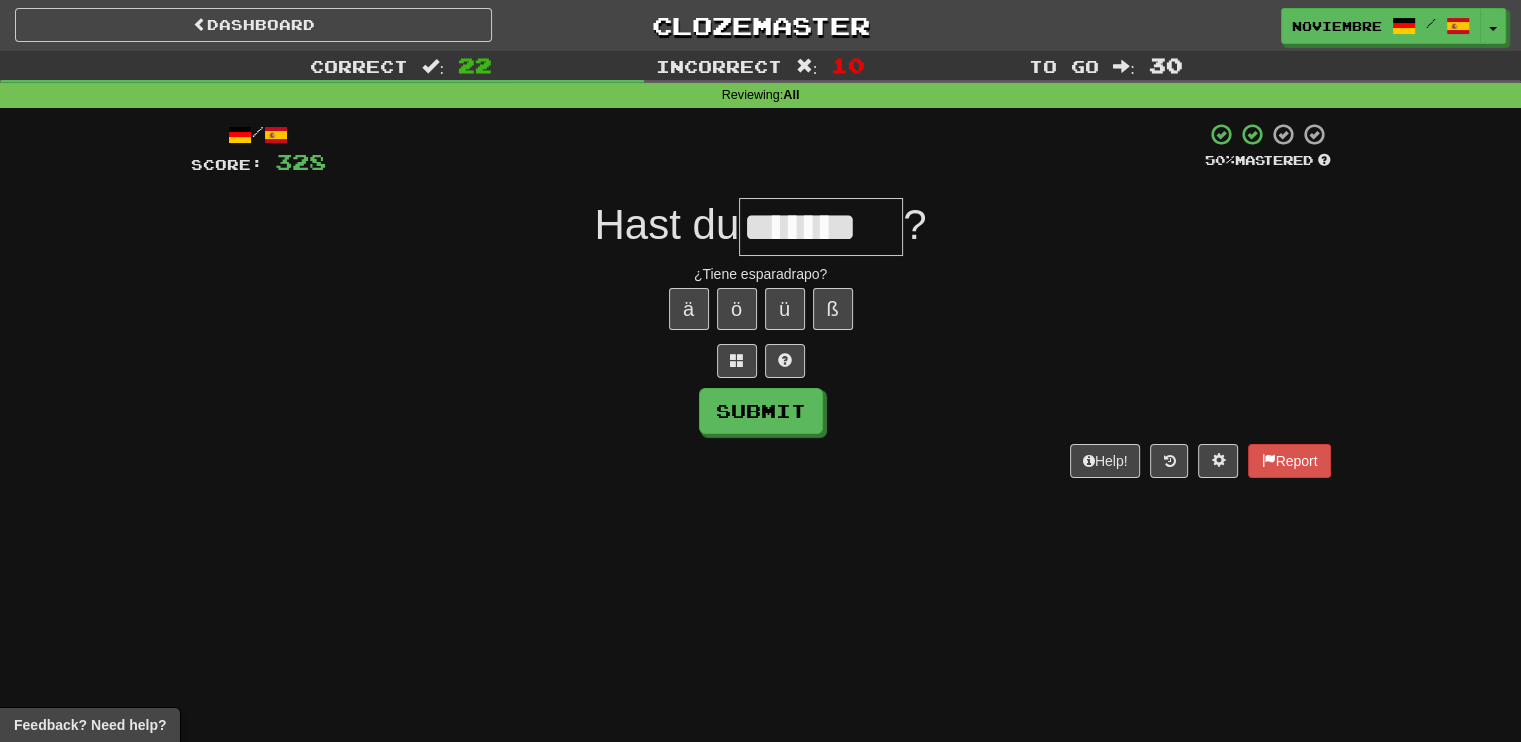 scroll, scrollTop: 0, scrollLeft: 0, axis: both 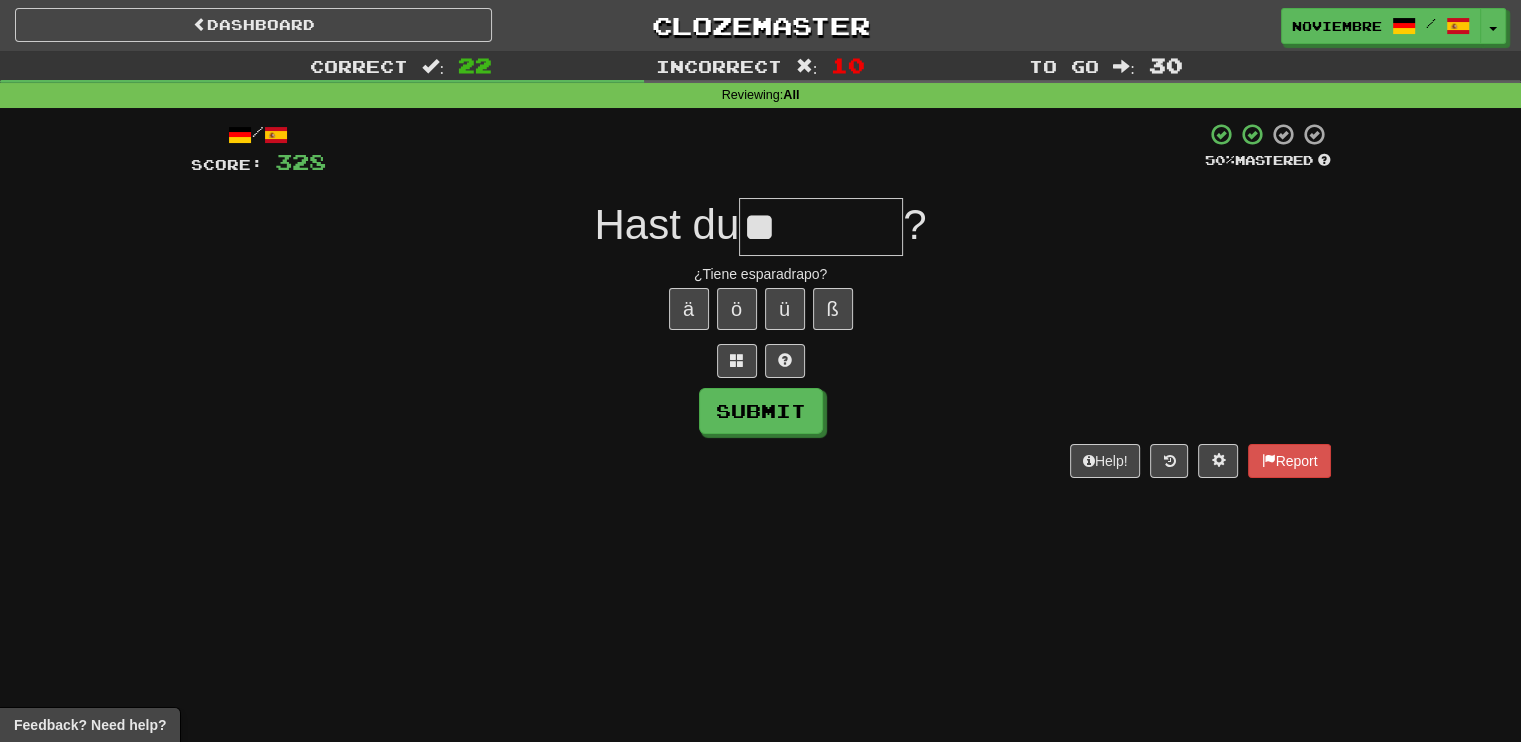 type on "*" 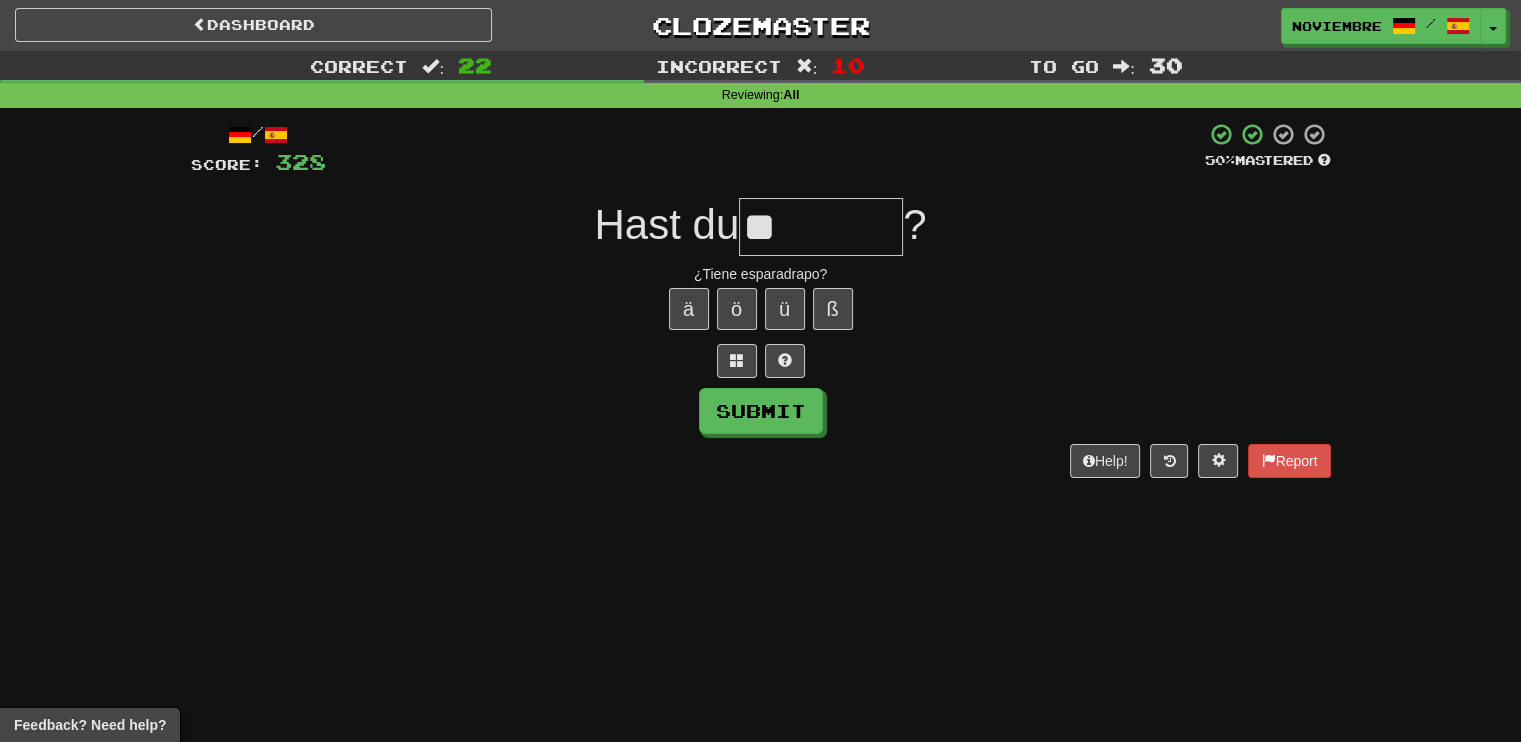 type on "*" 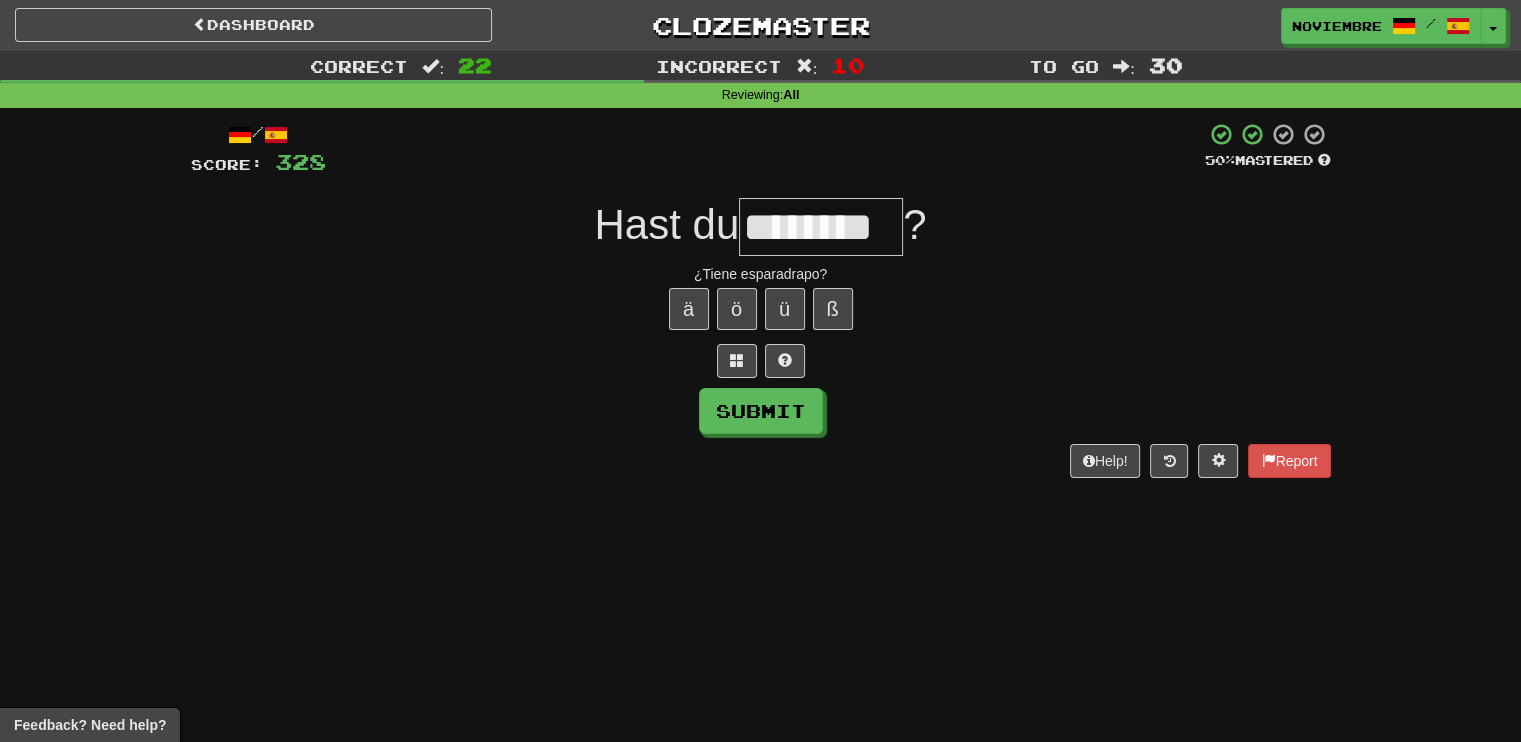 type on "********" 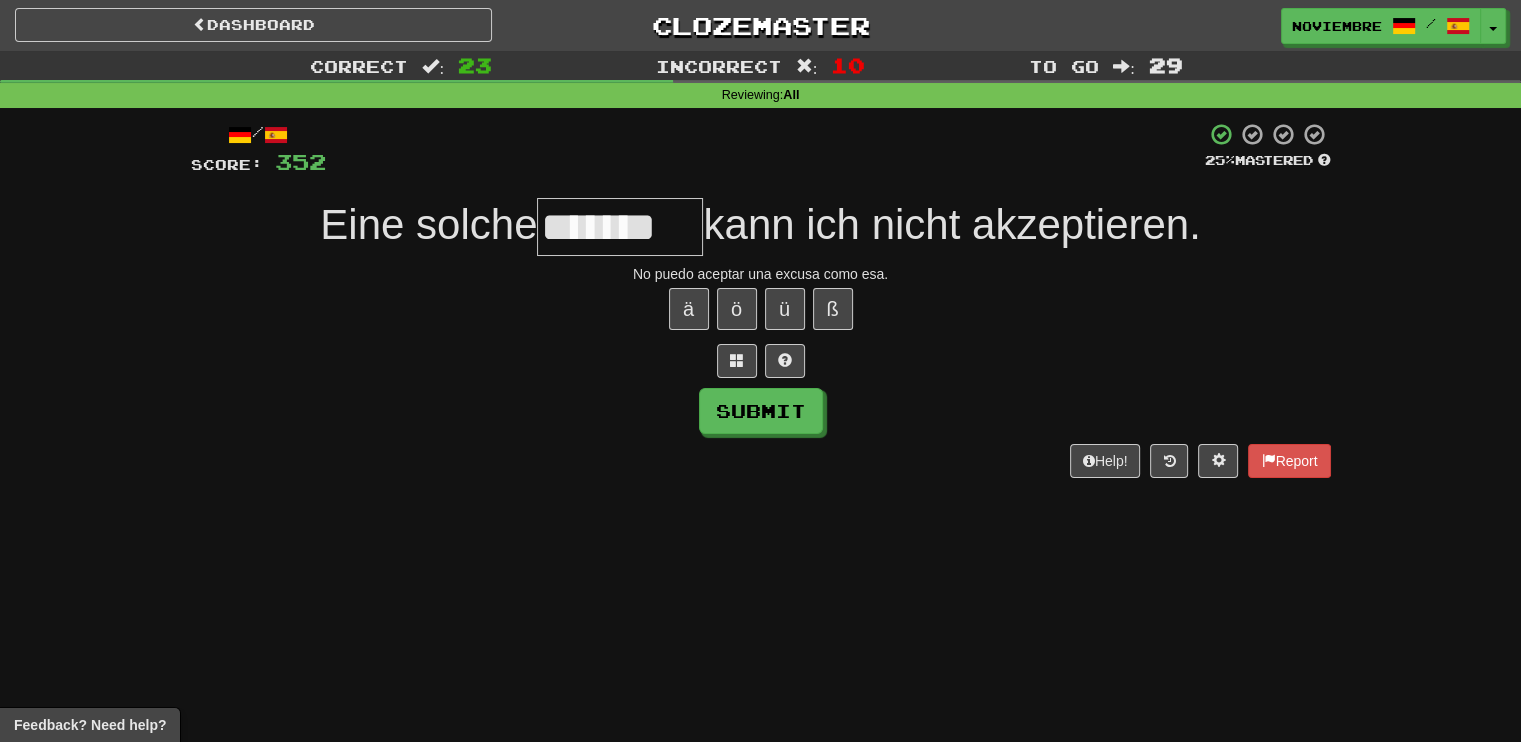 type on "*******" 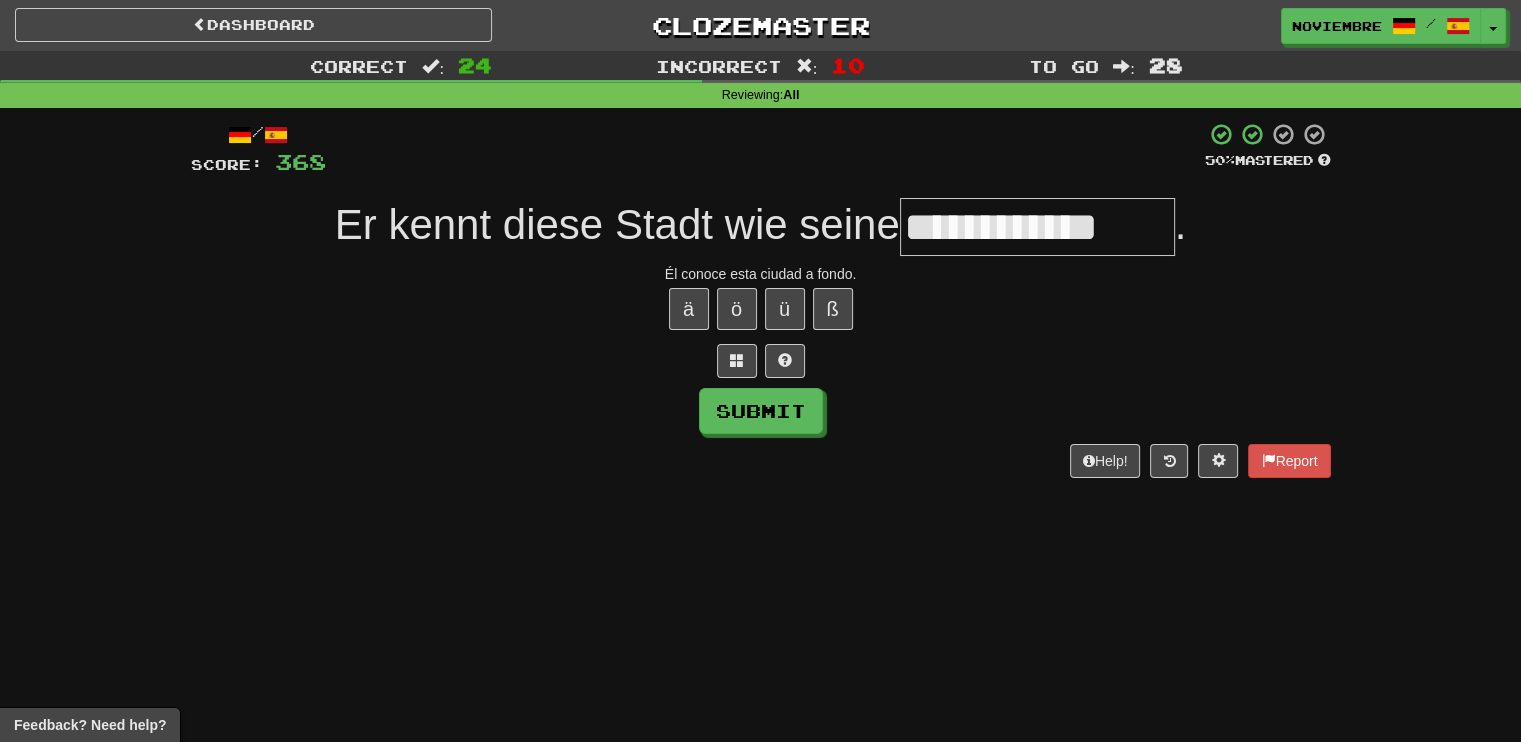 type on "**********" 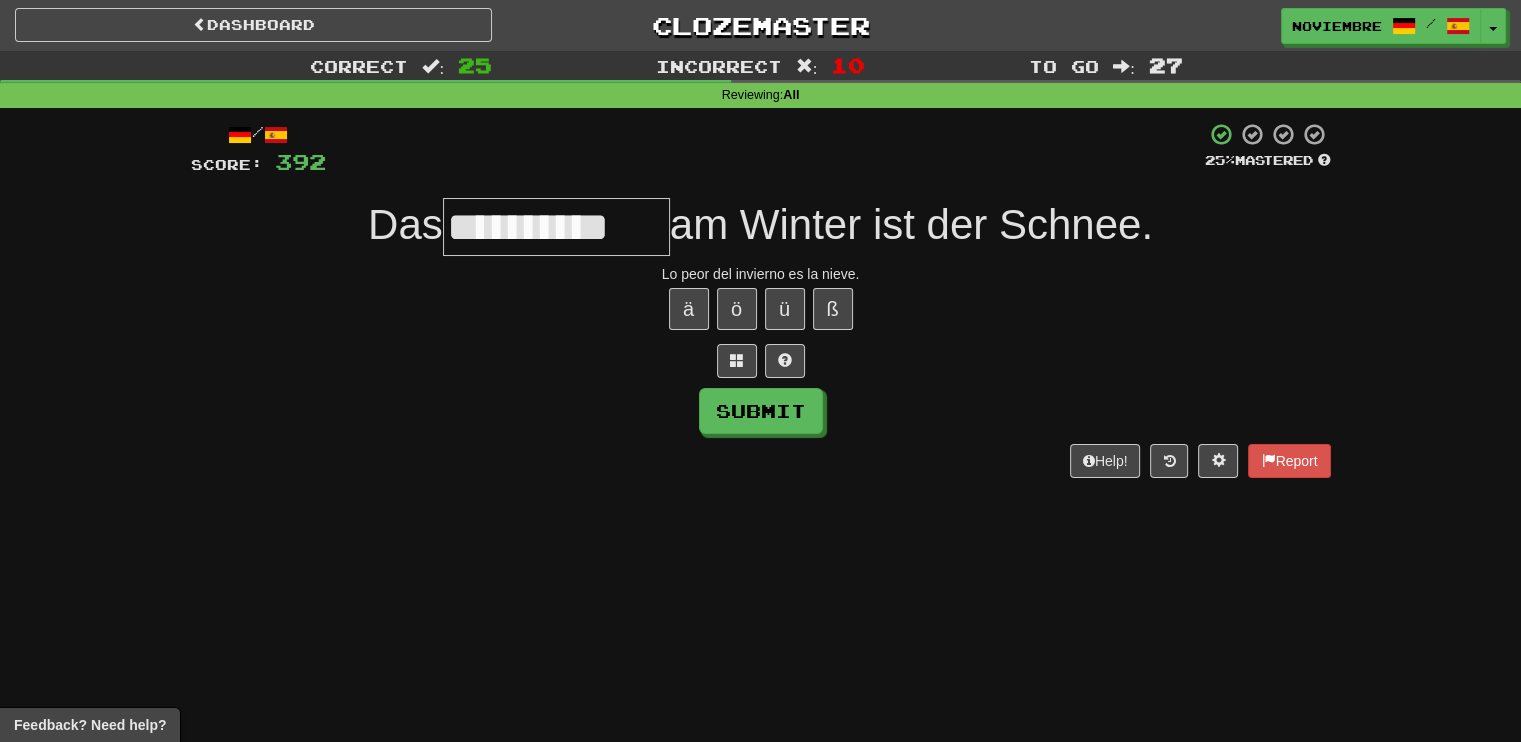 type on "**********" 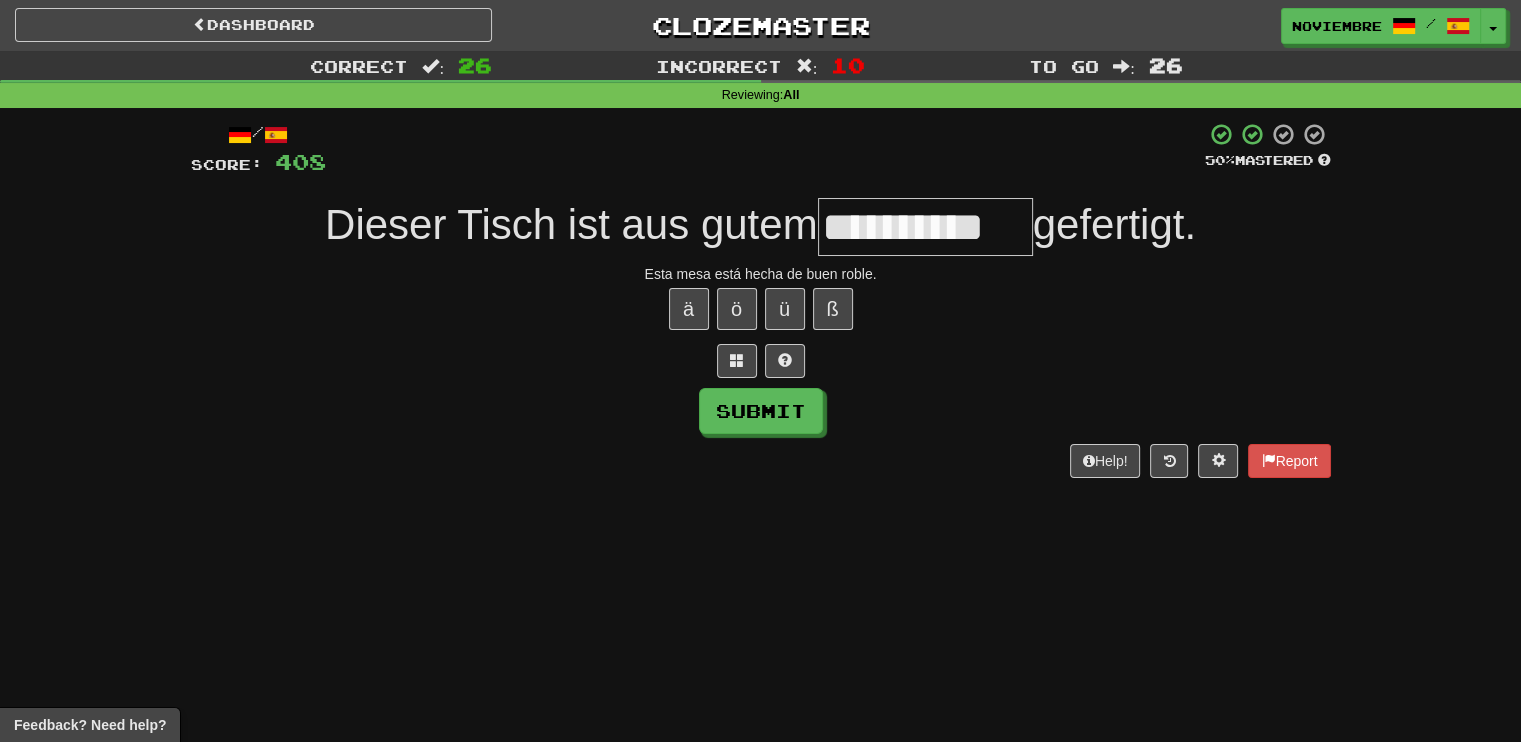type on "**********" 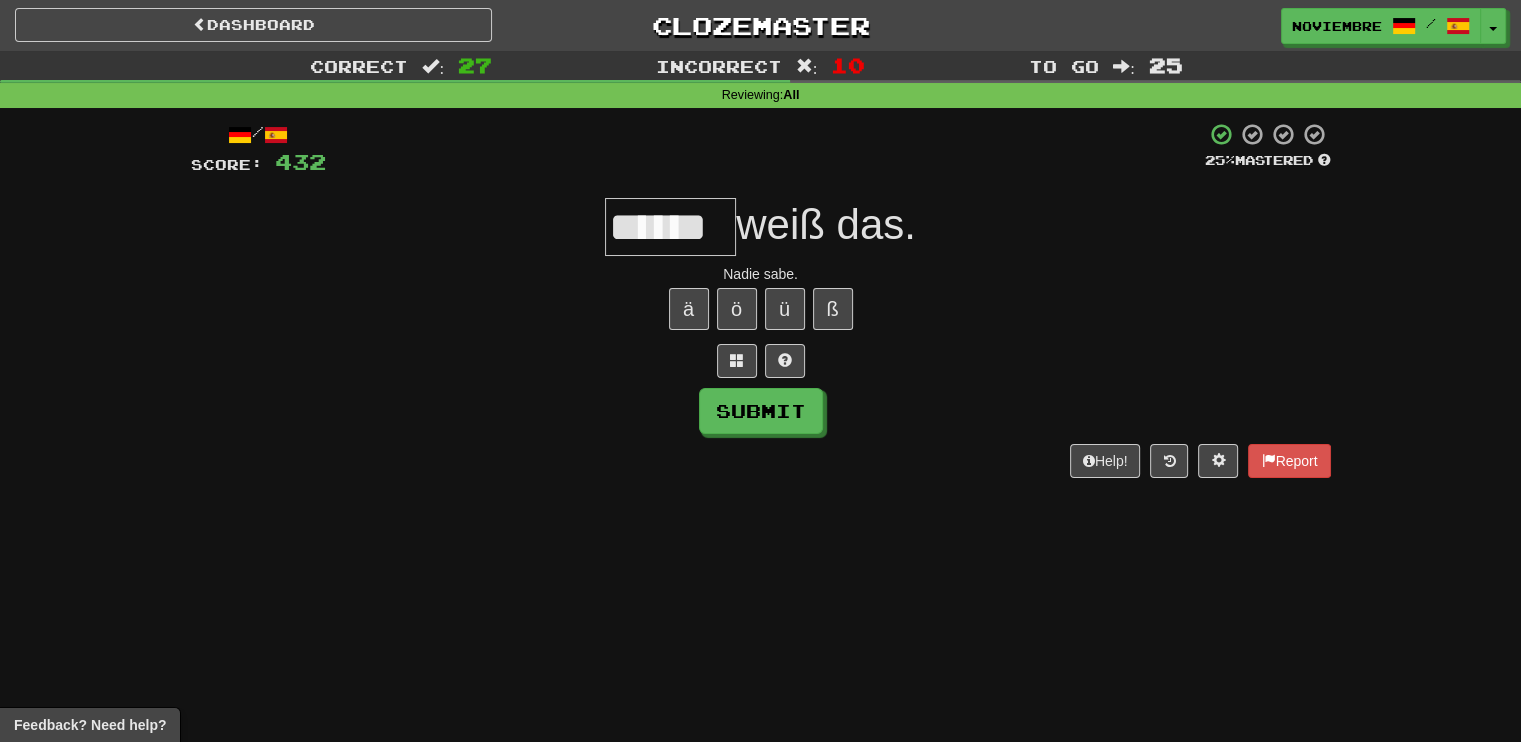 type on "******" 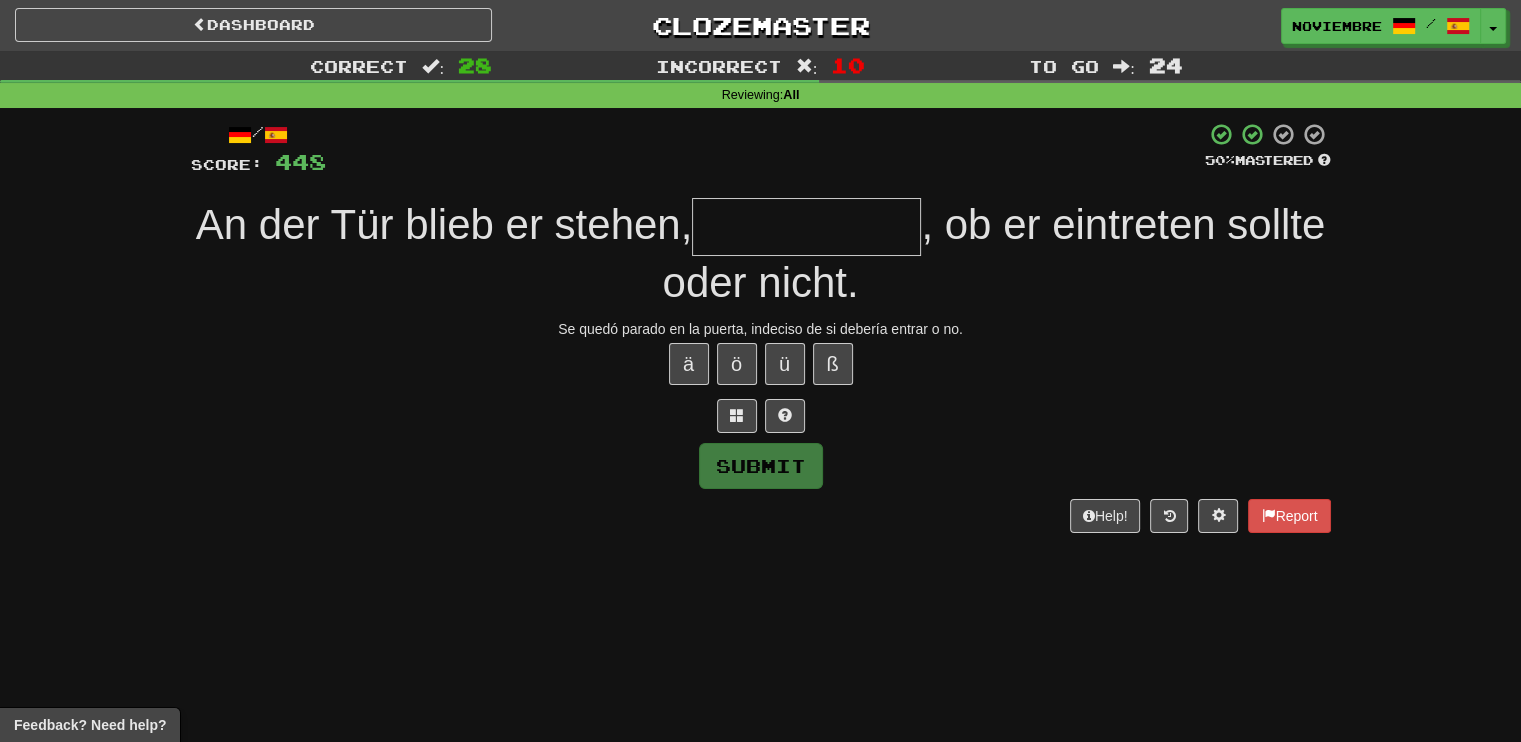 type on "**********" 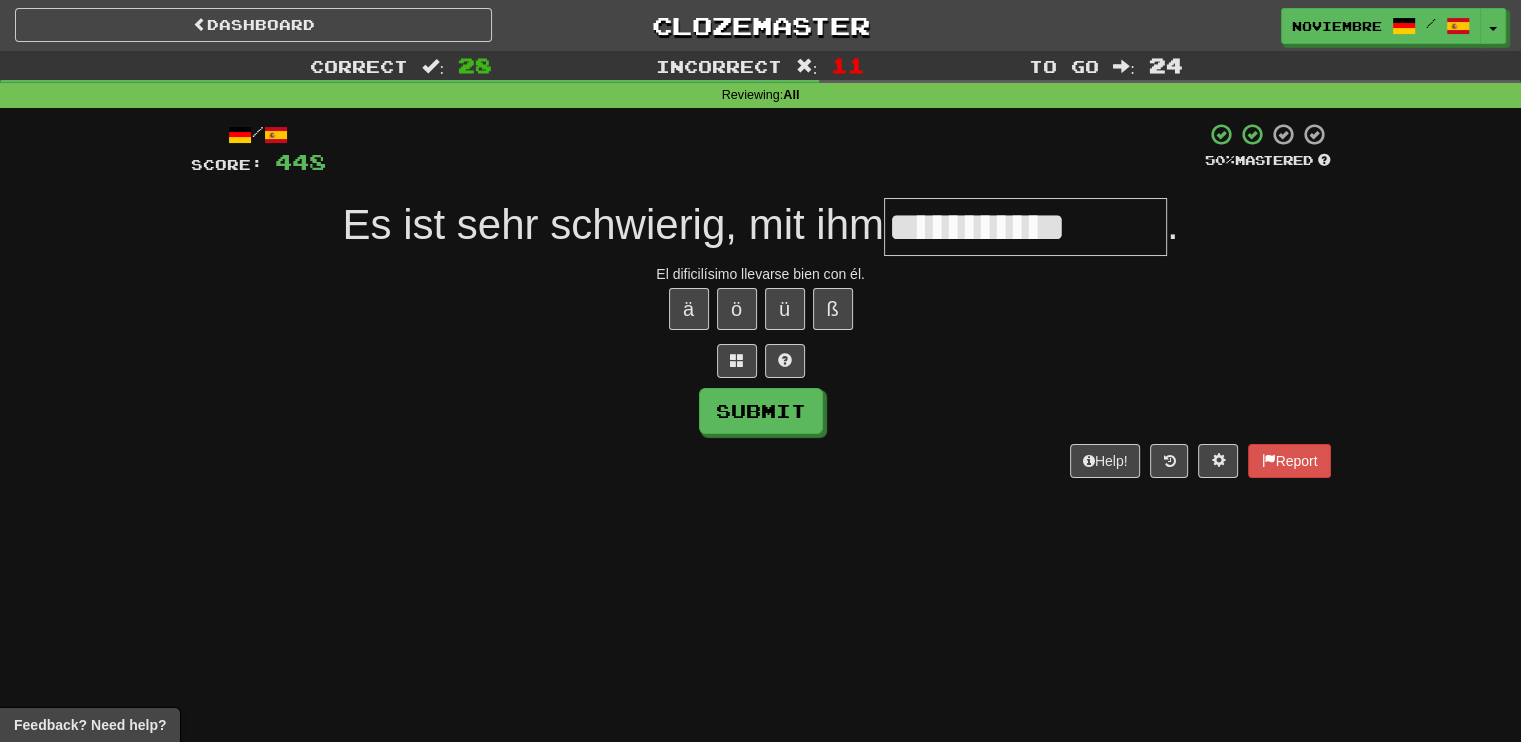 type on "**********" 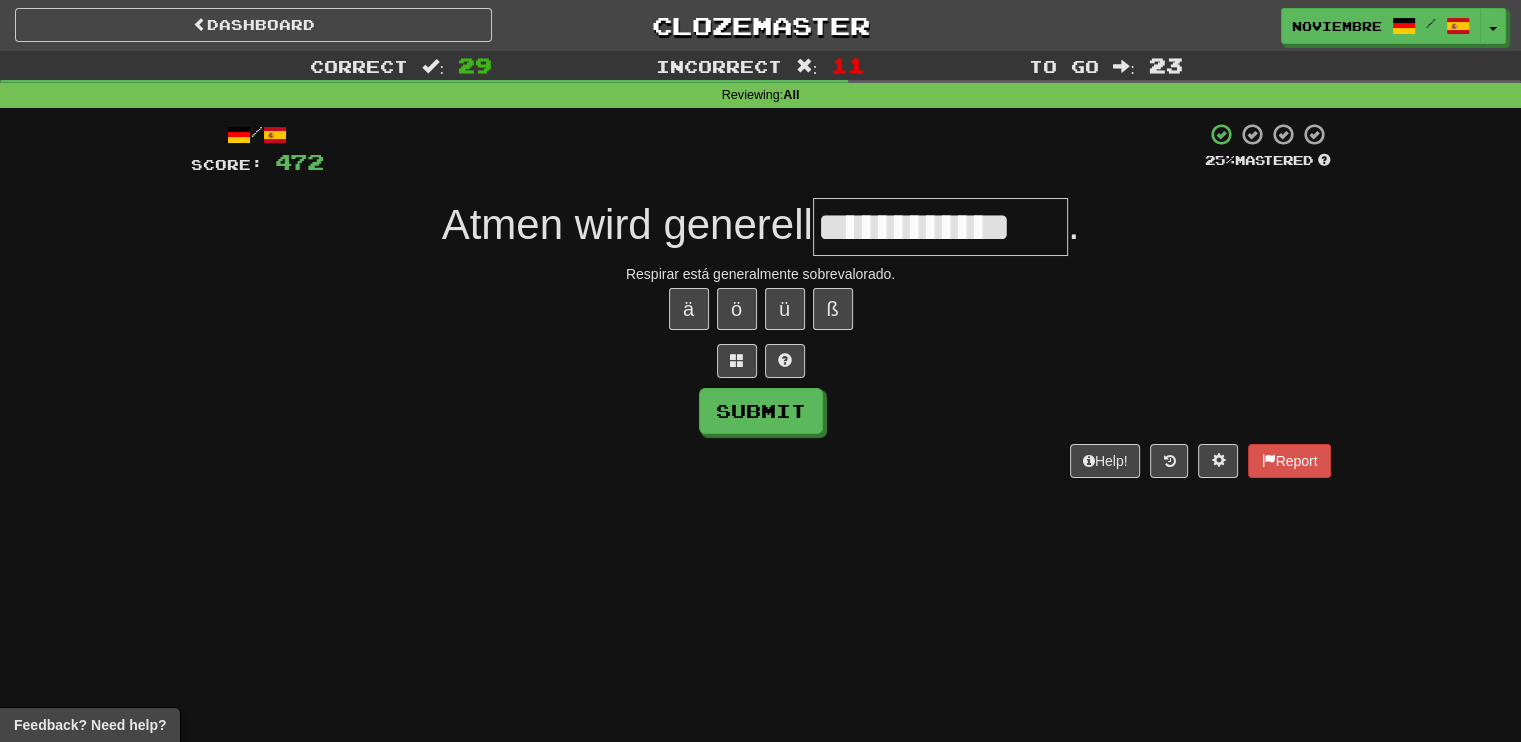 type on "**********" 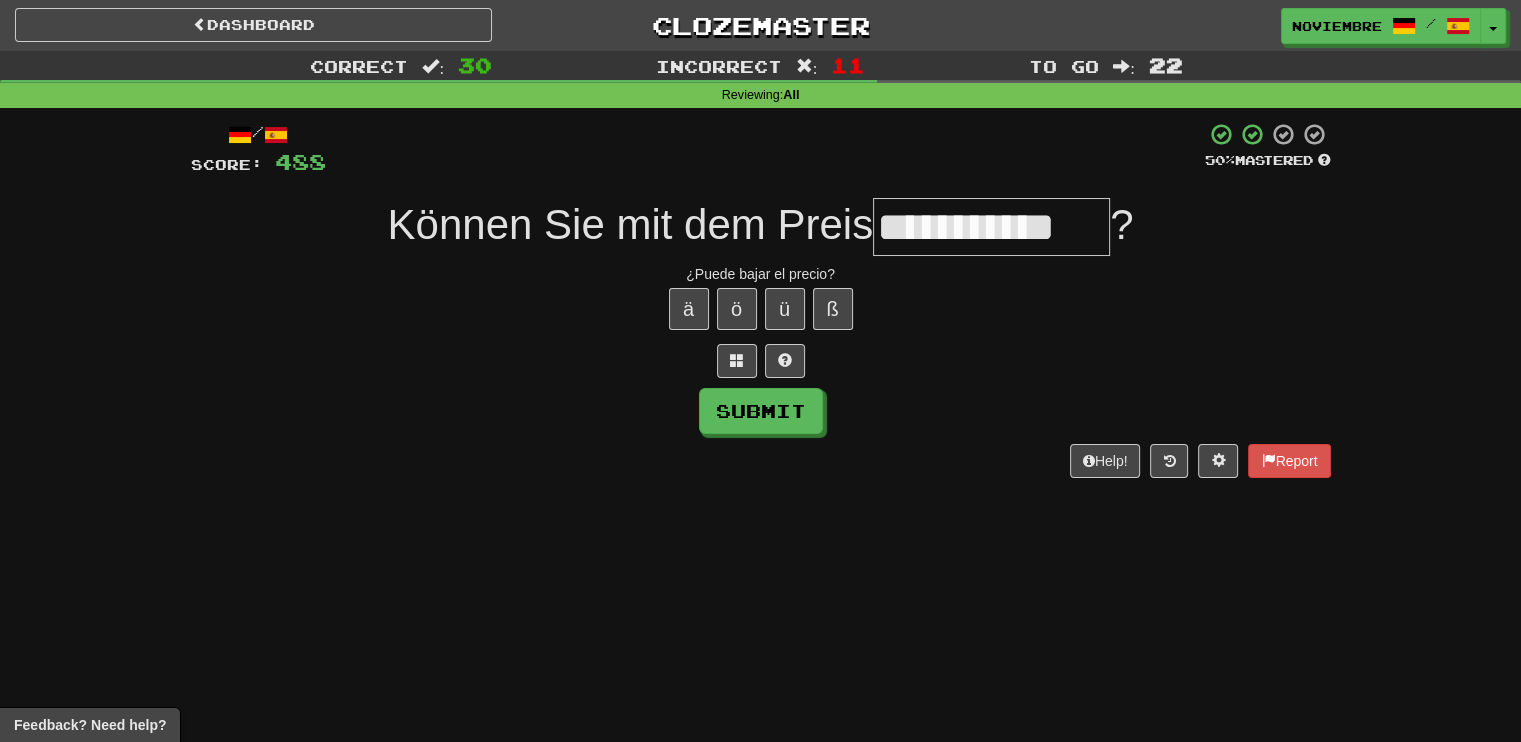 type on "**********" 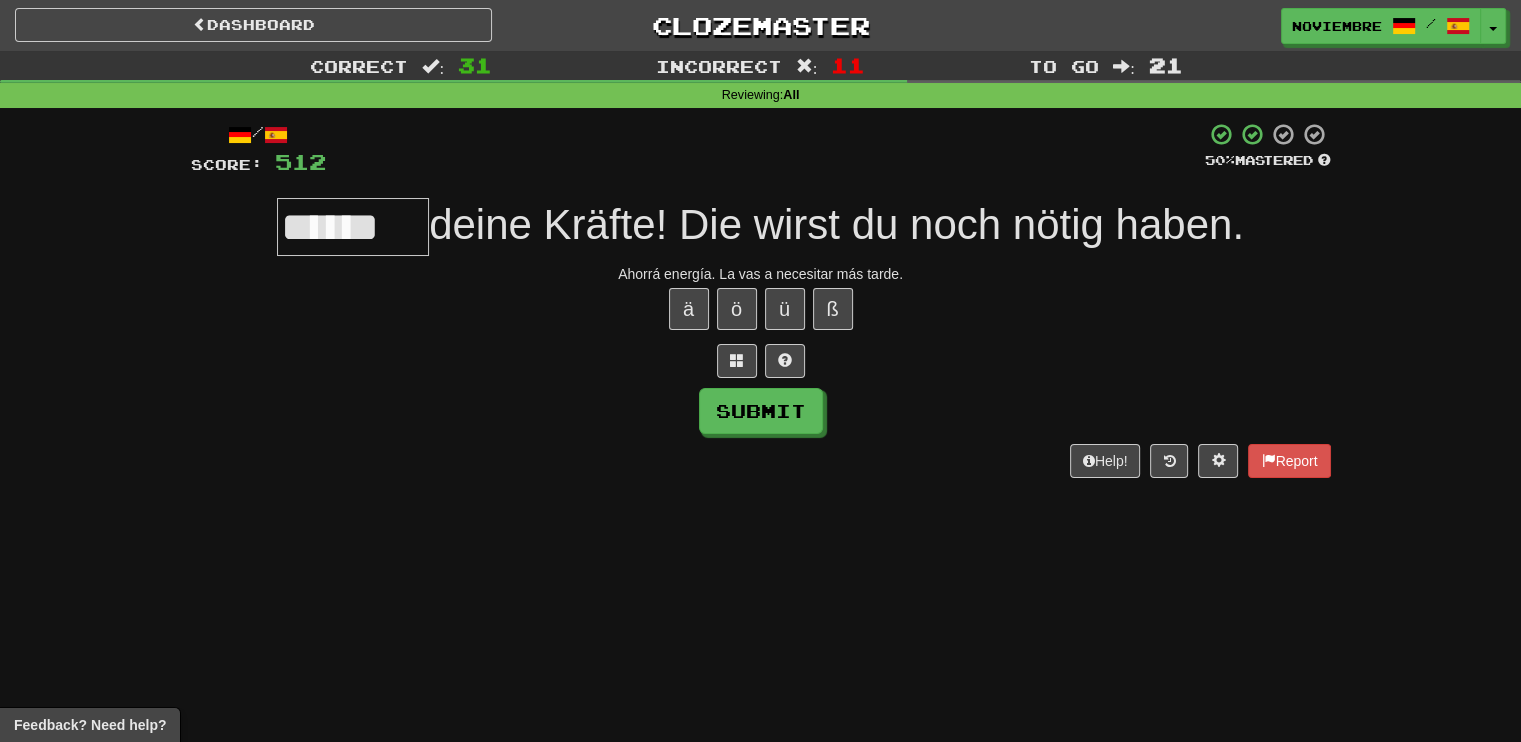 type on "******" 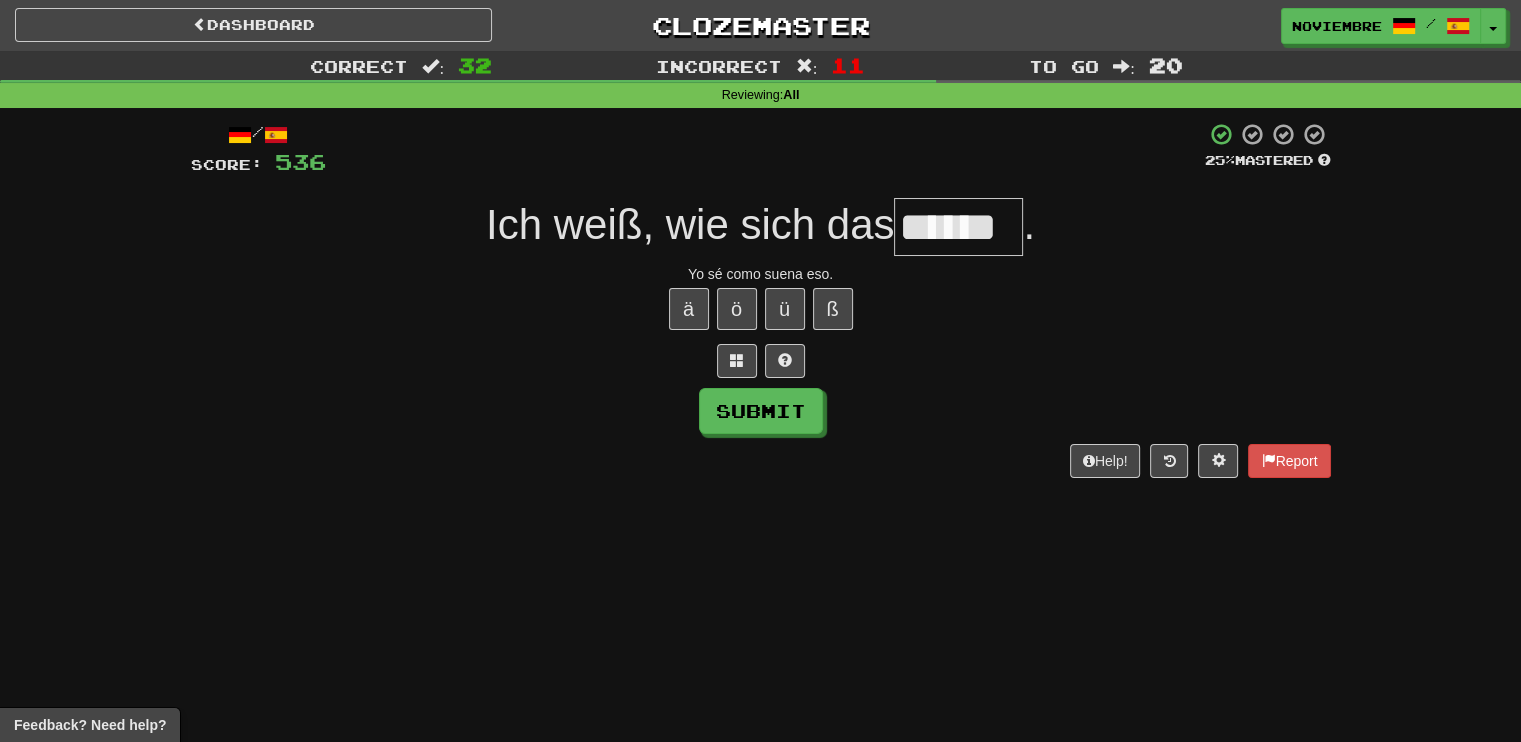 type on "******" 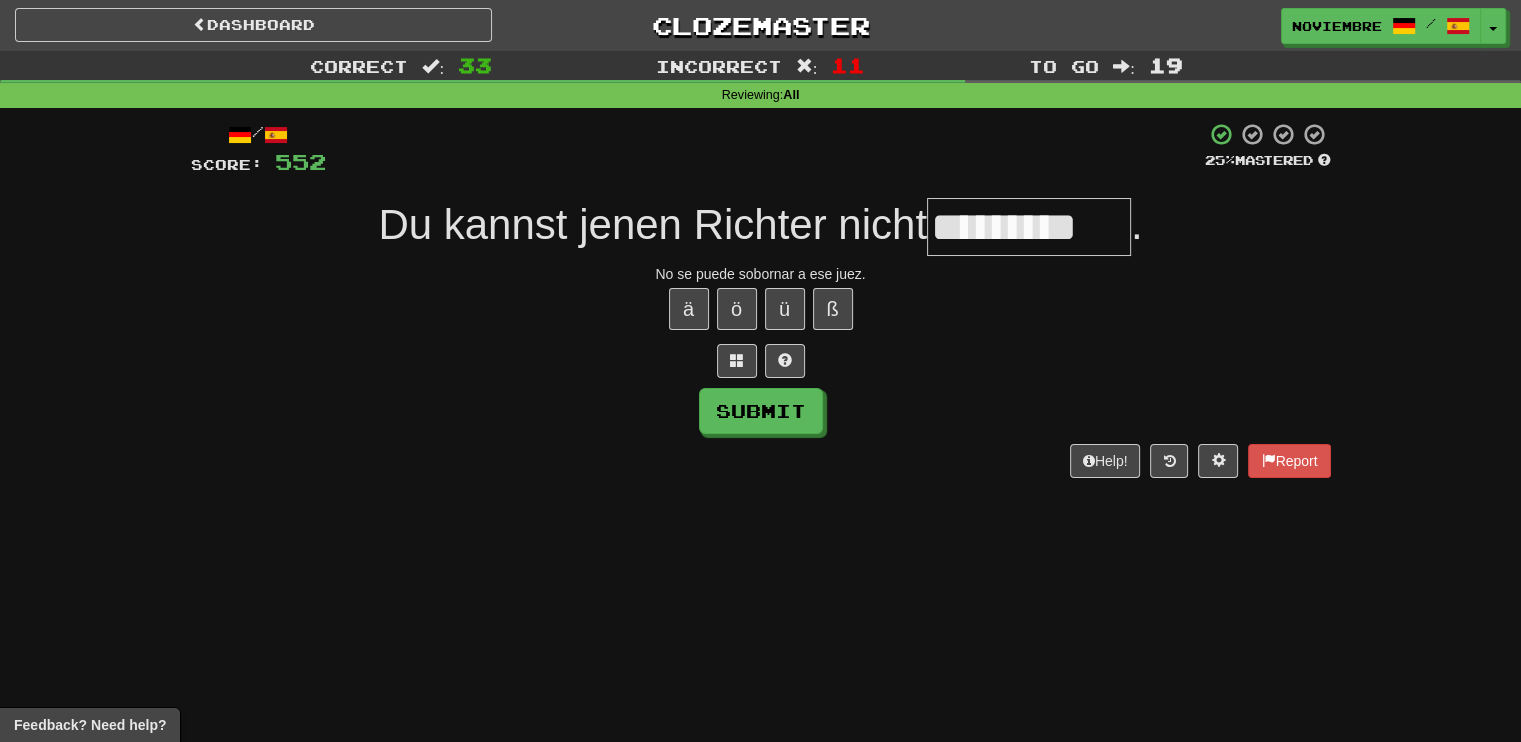 type on "*********" 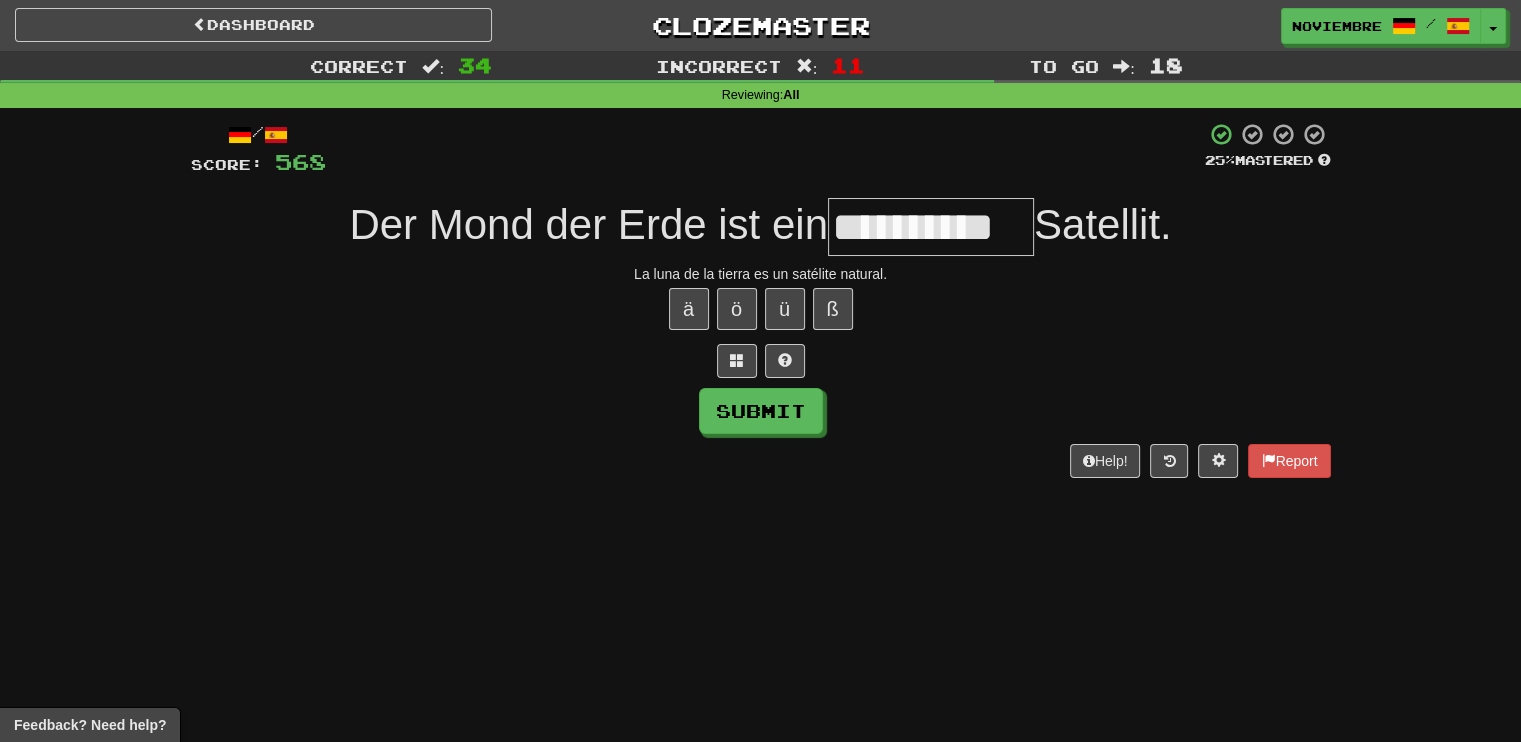scroll, scrollTop: 0, scrollLeft: 0, axis: both 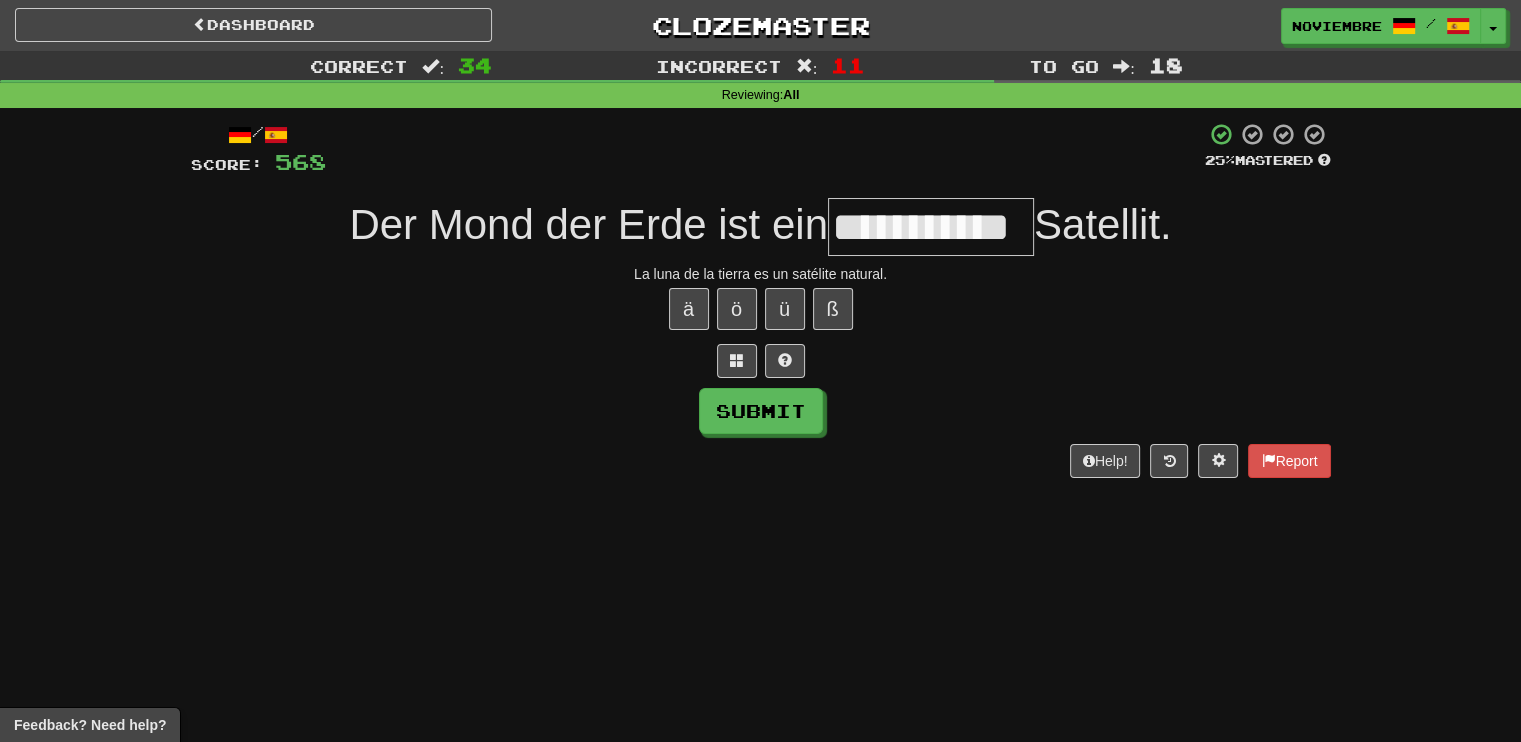 type on "**********" 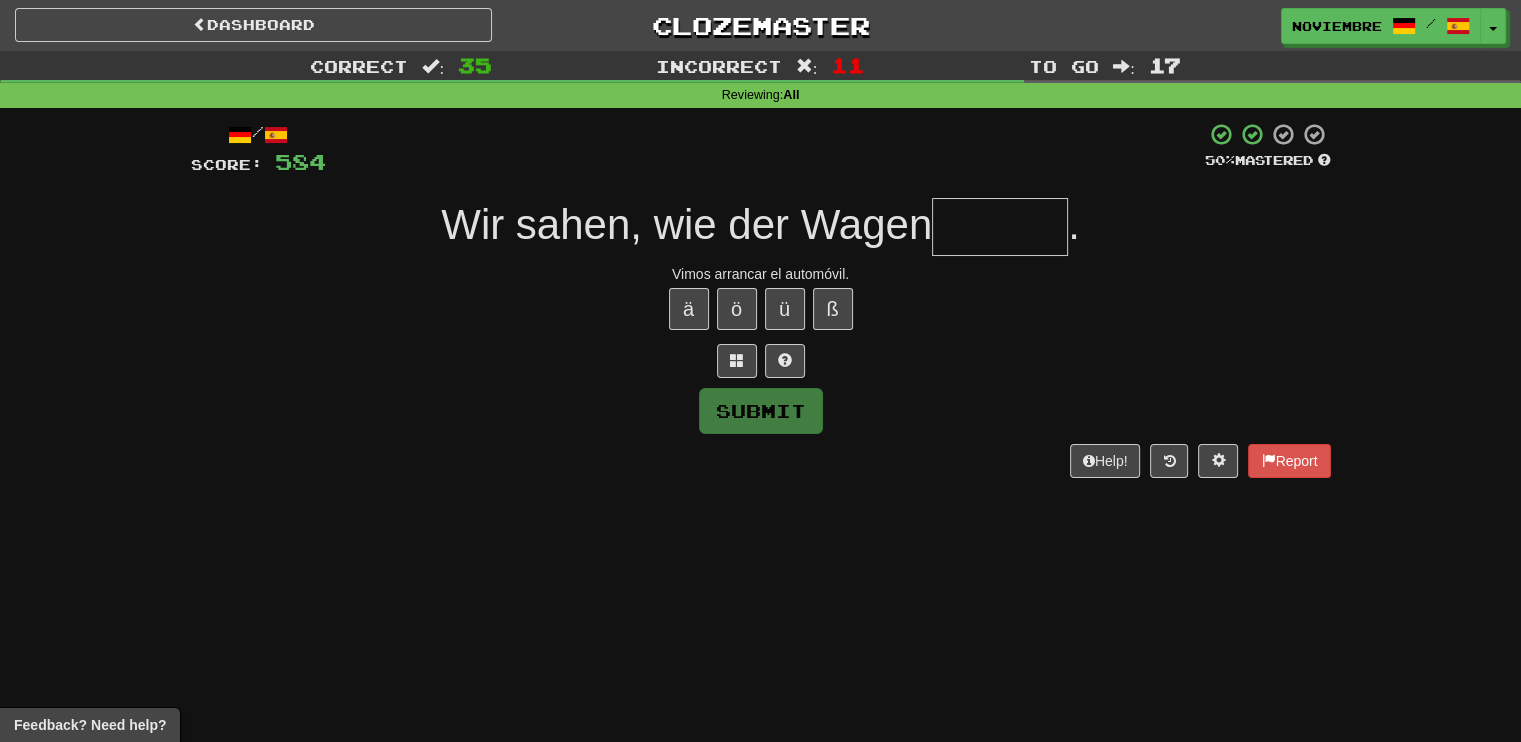 type on "*******" 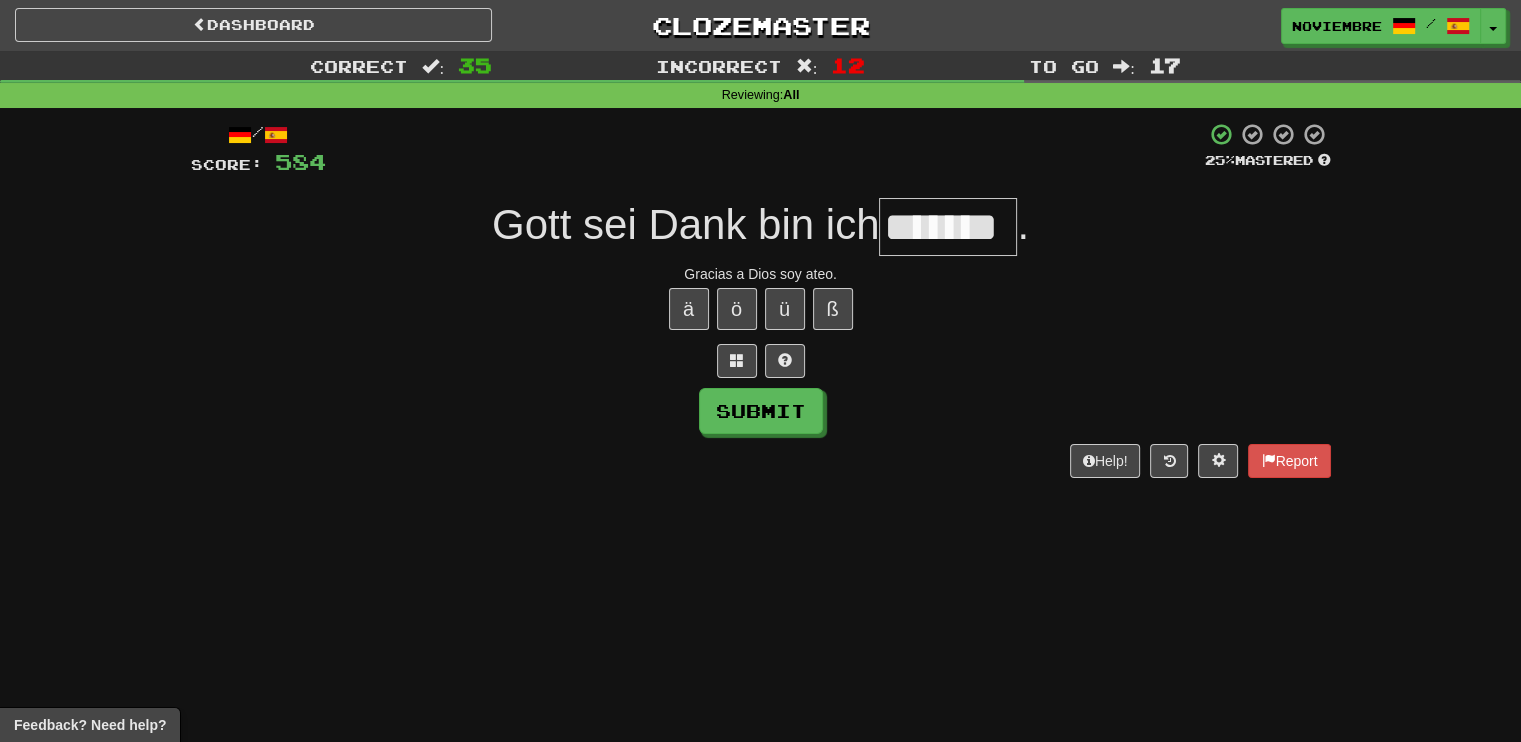 type on "*******" 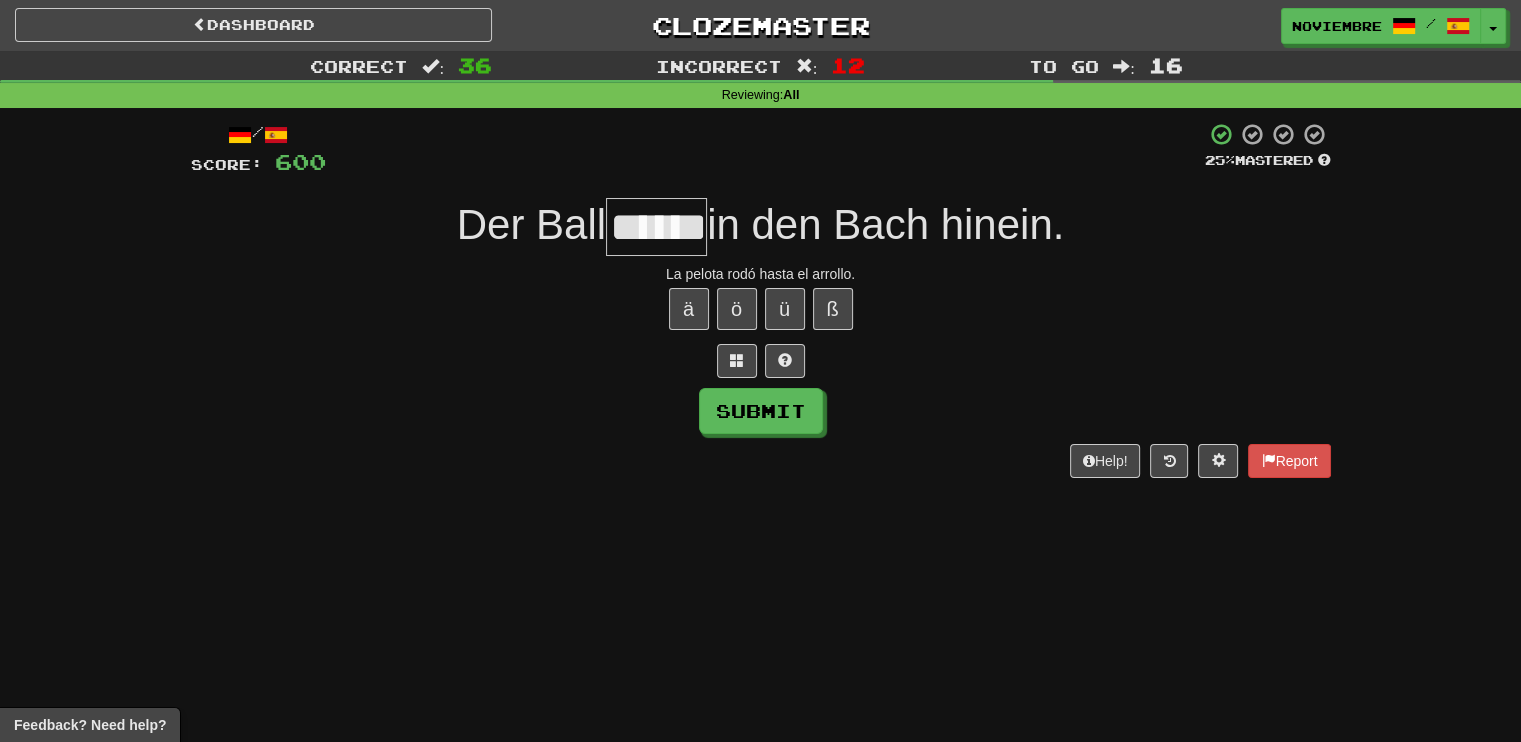 type on "******" 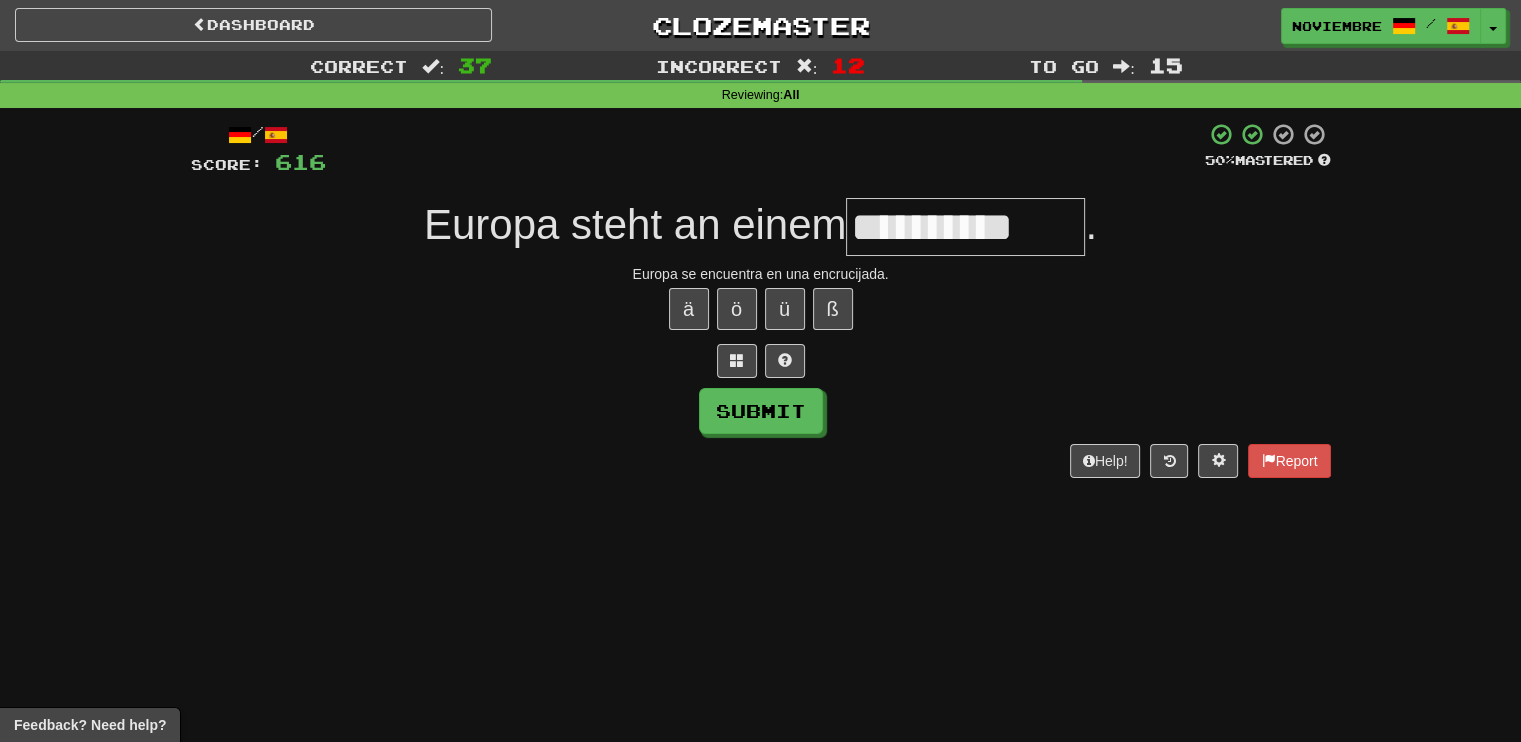 type on "**********" 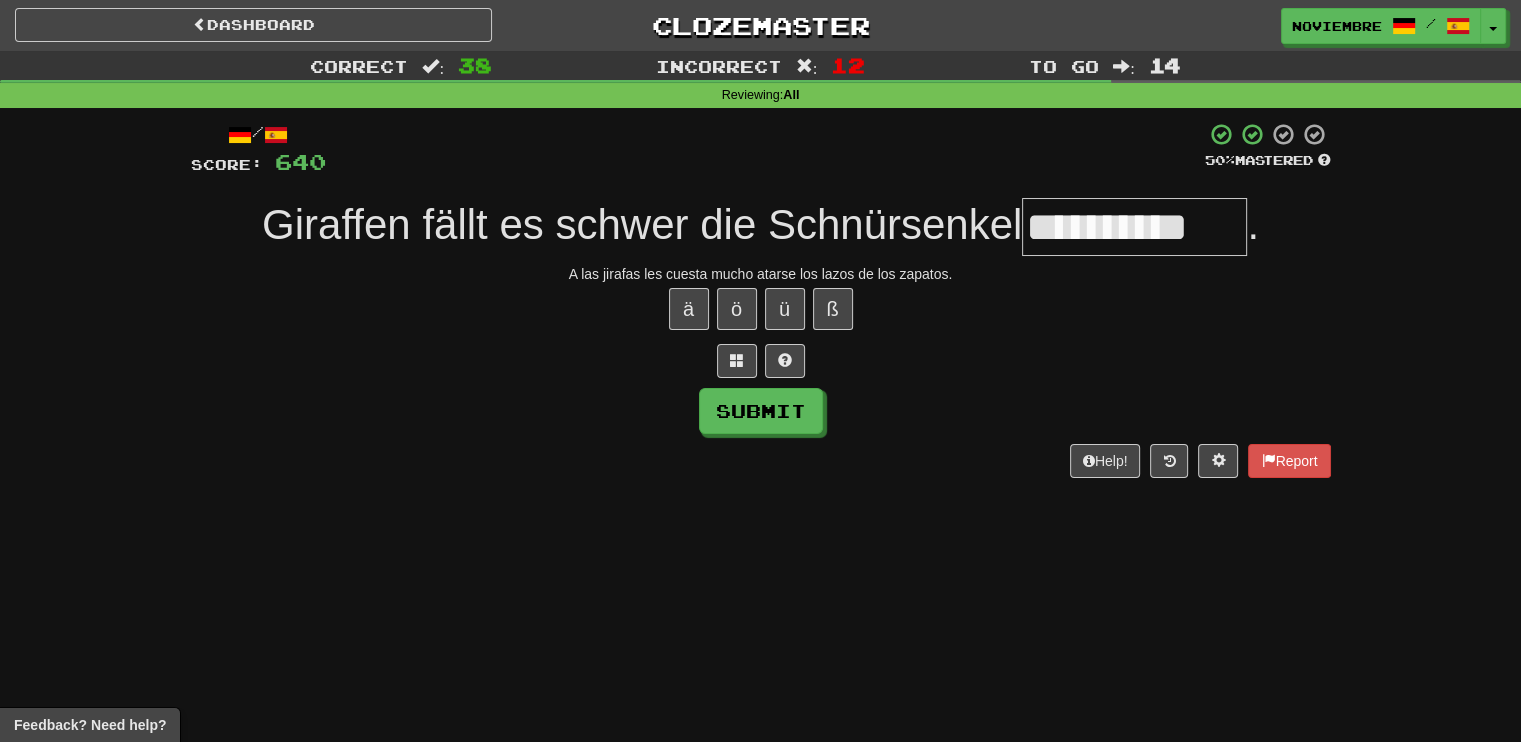 type on "**********" 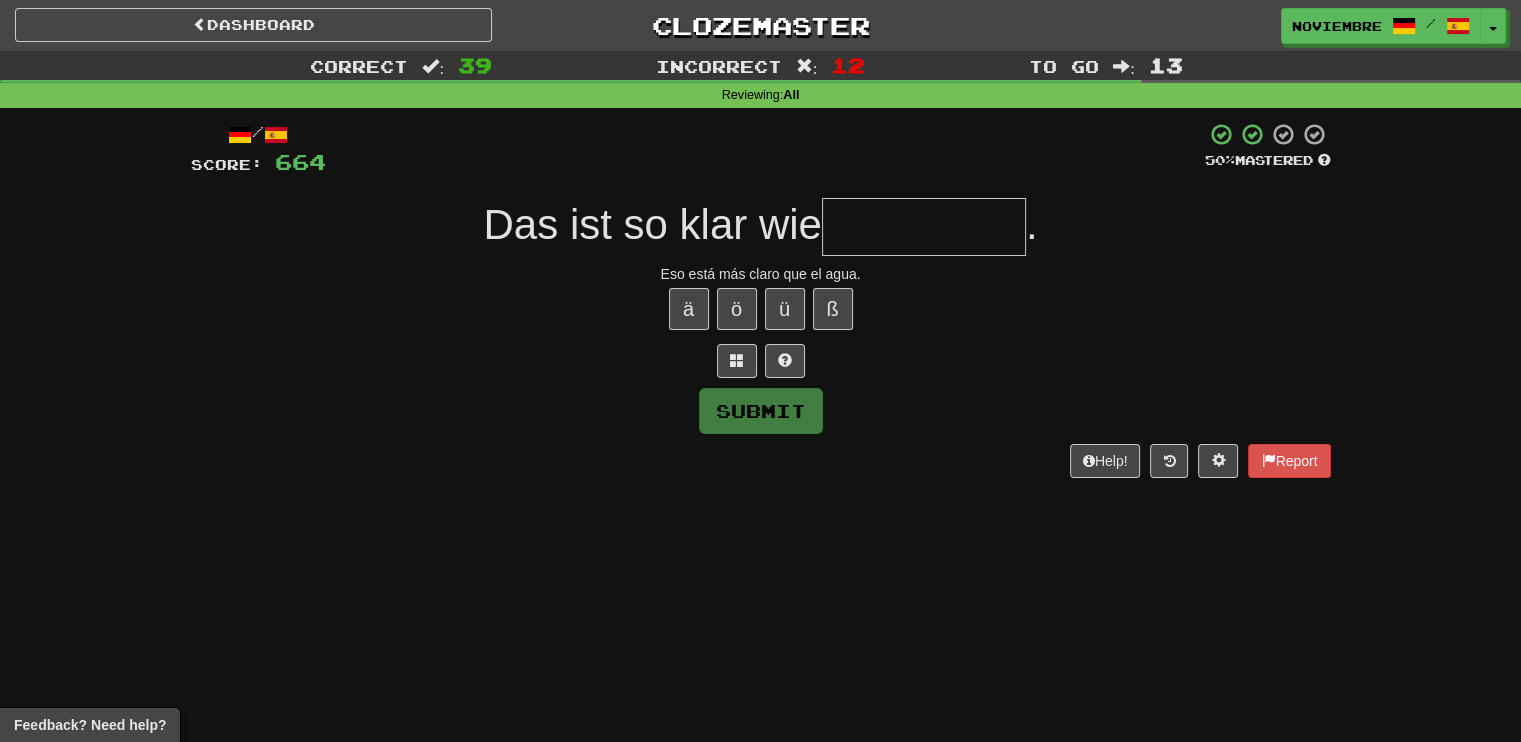 type on "*********" 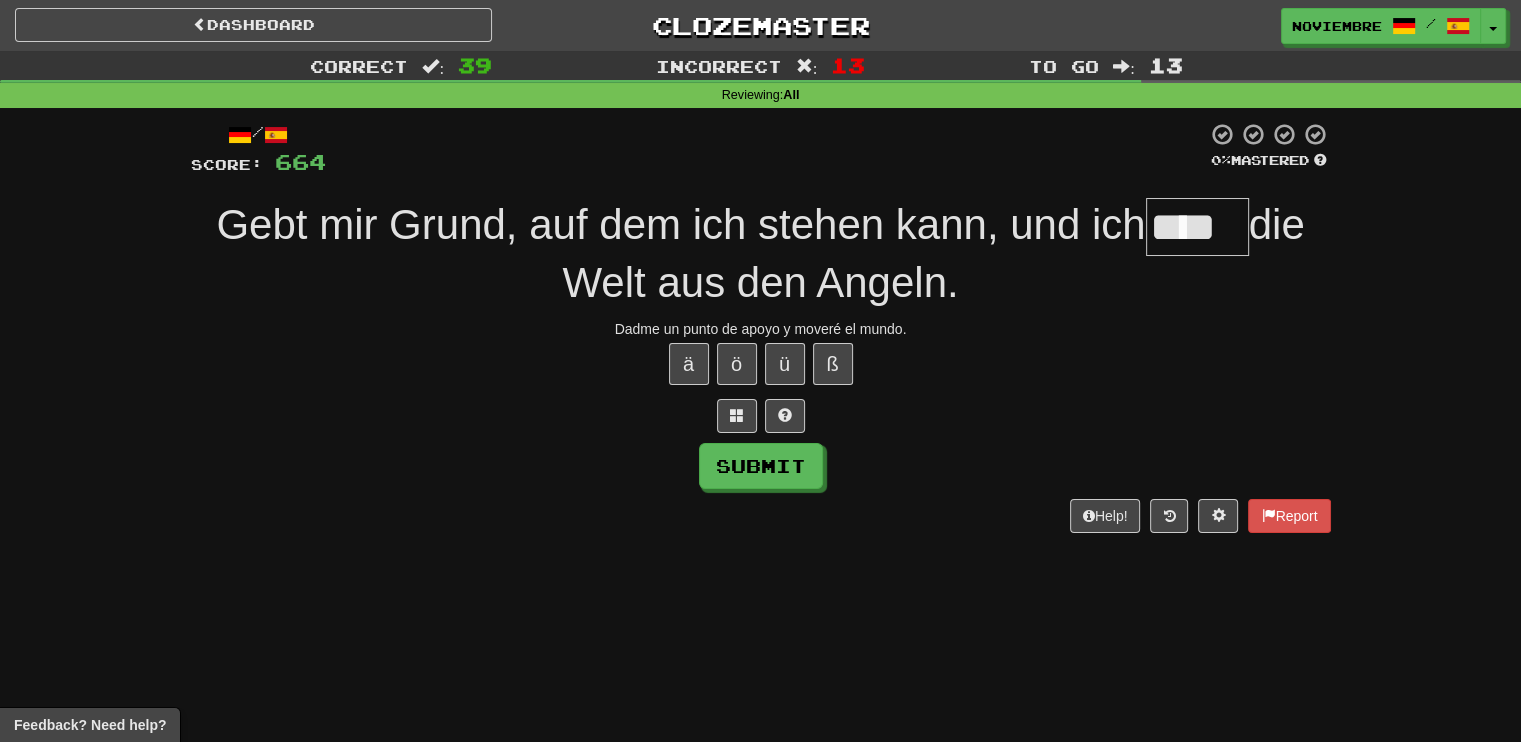type on "****" 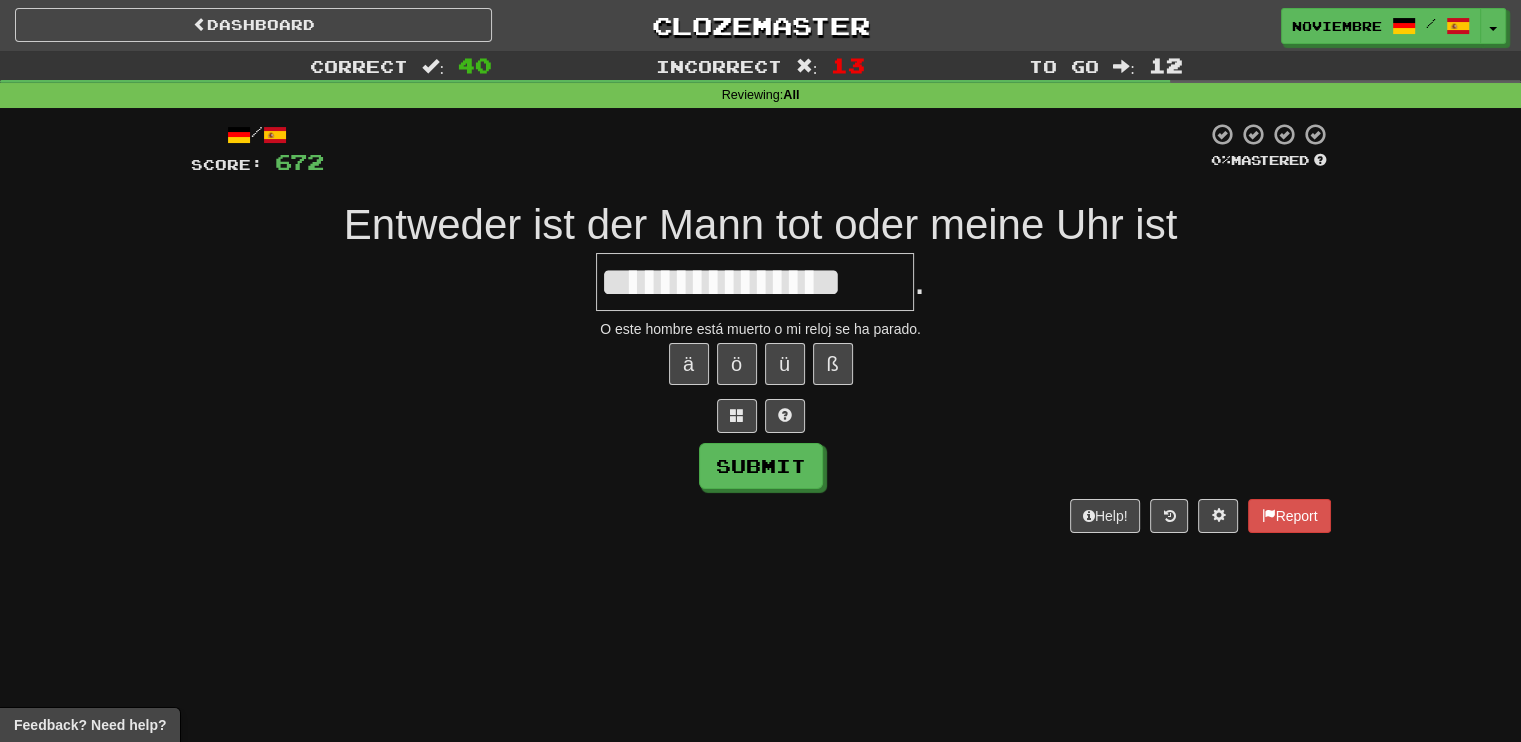 type on "**********" 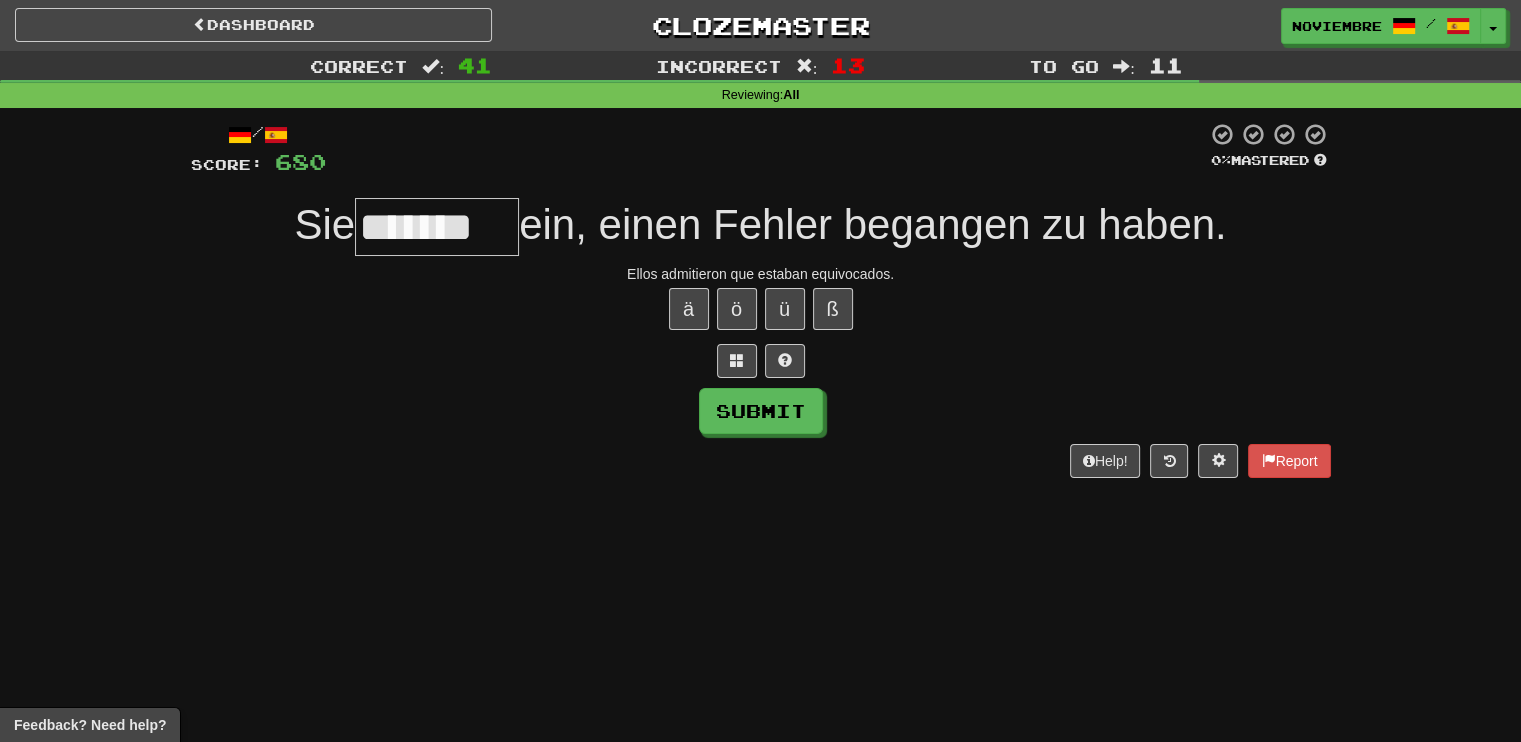 type on "*******" 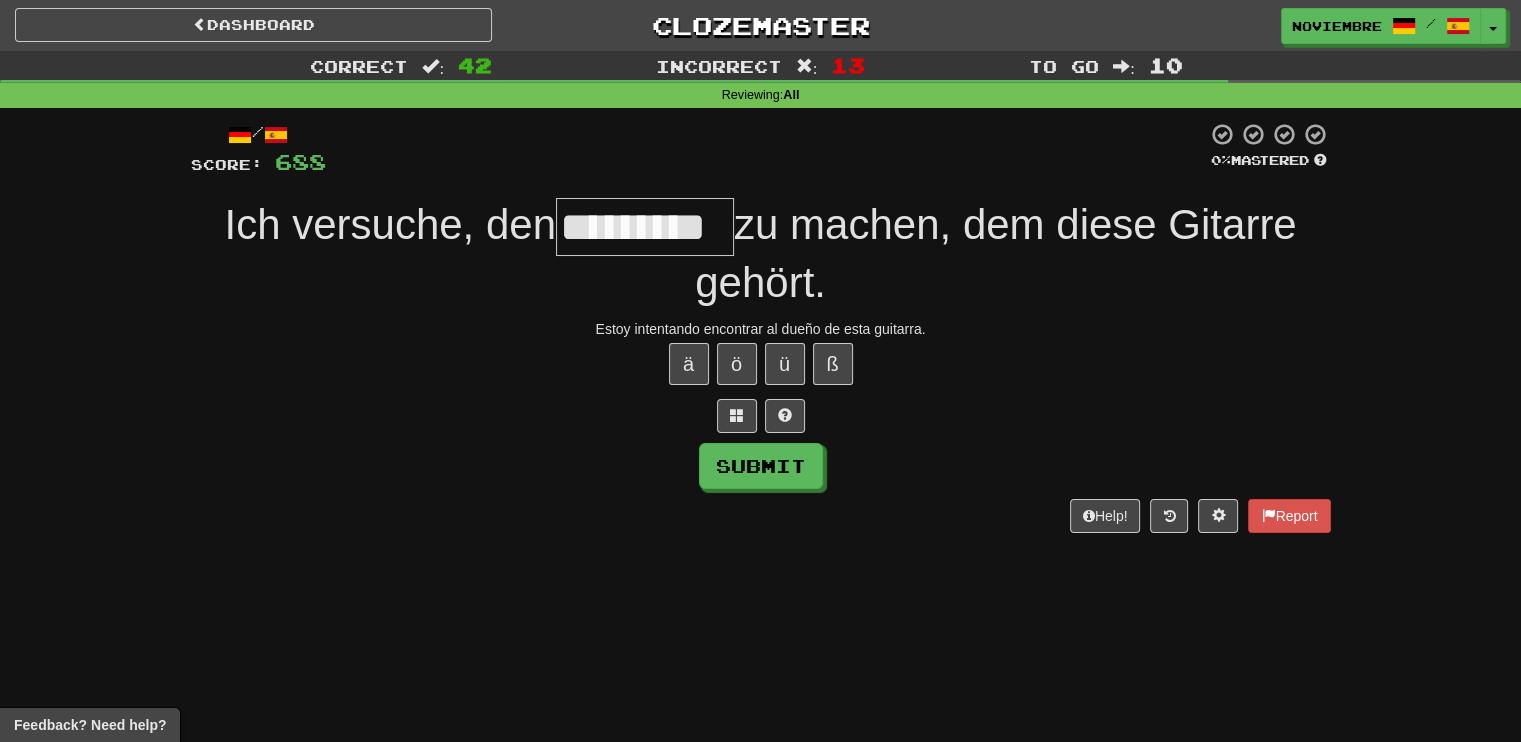 type on "*********" 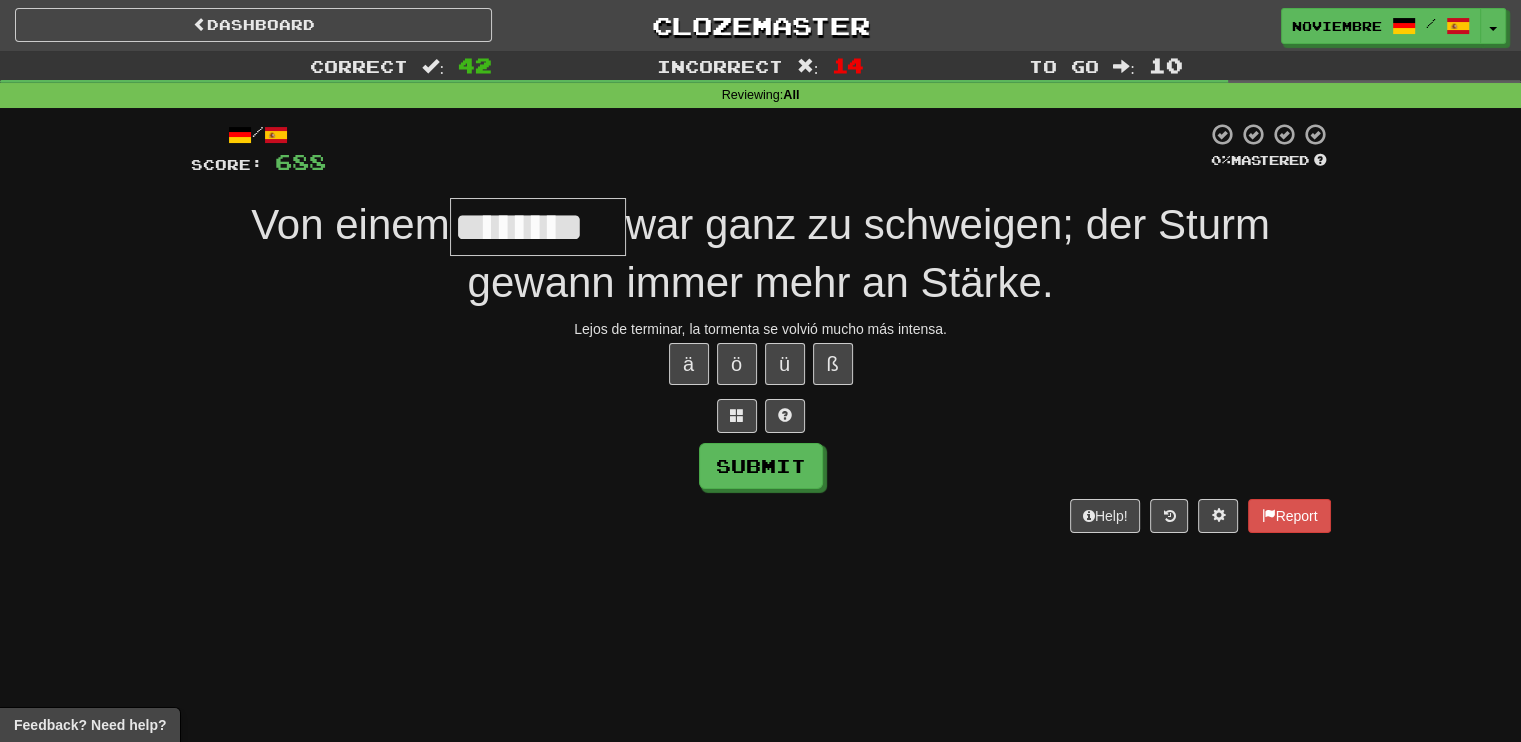 type on "********" 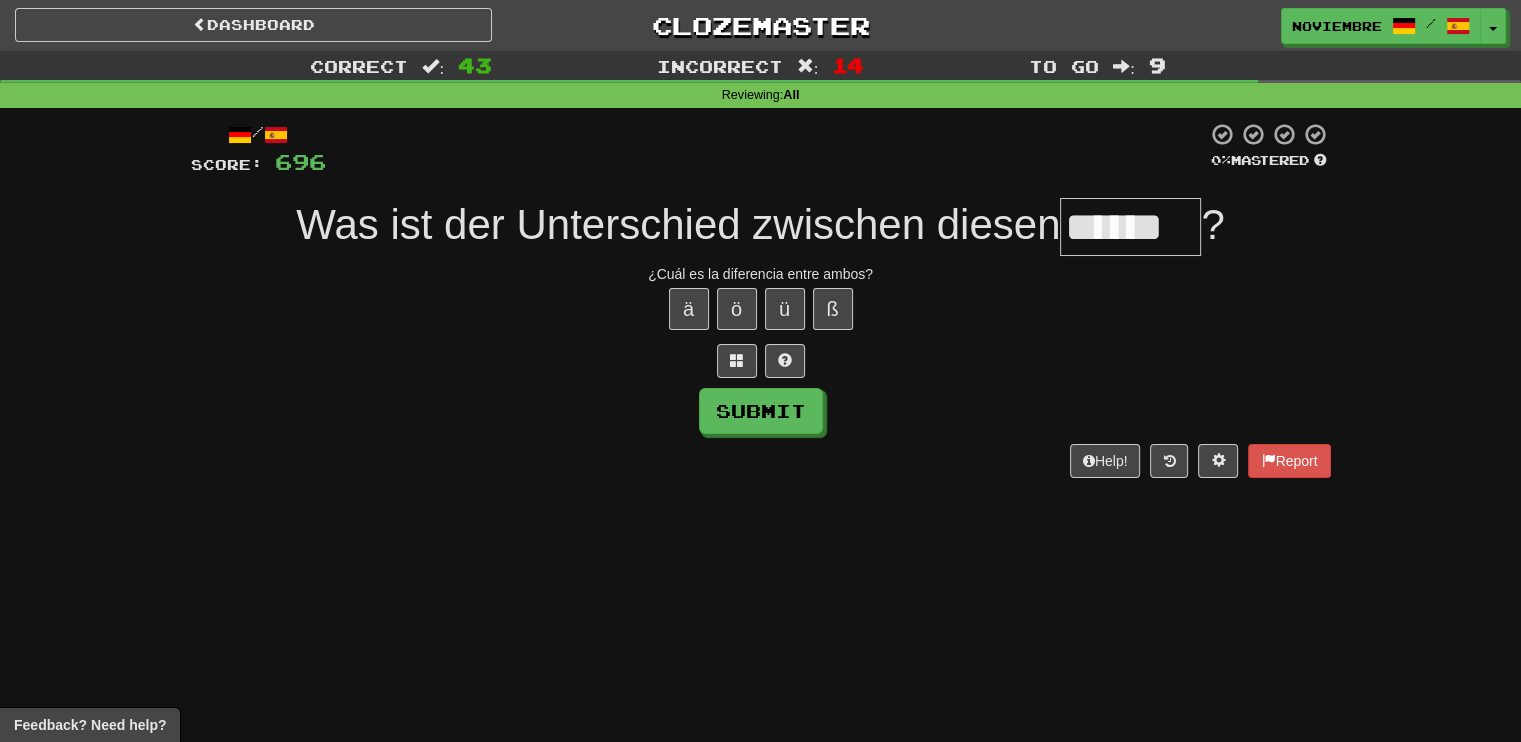 type on "******" 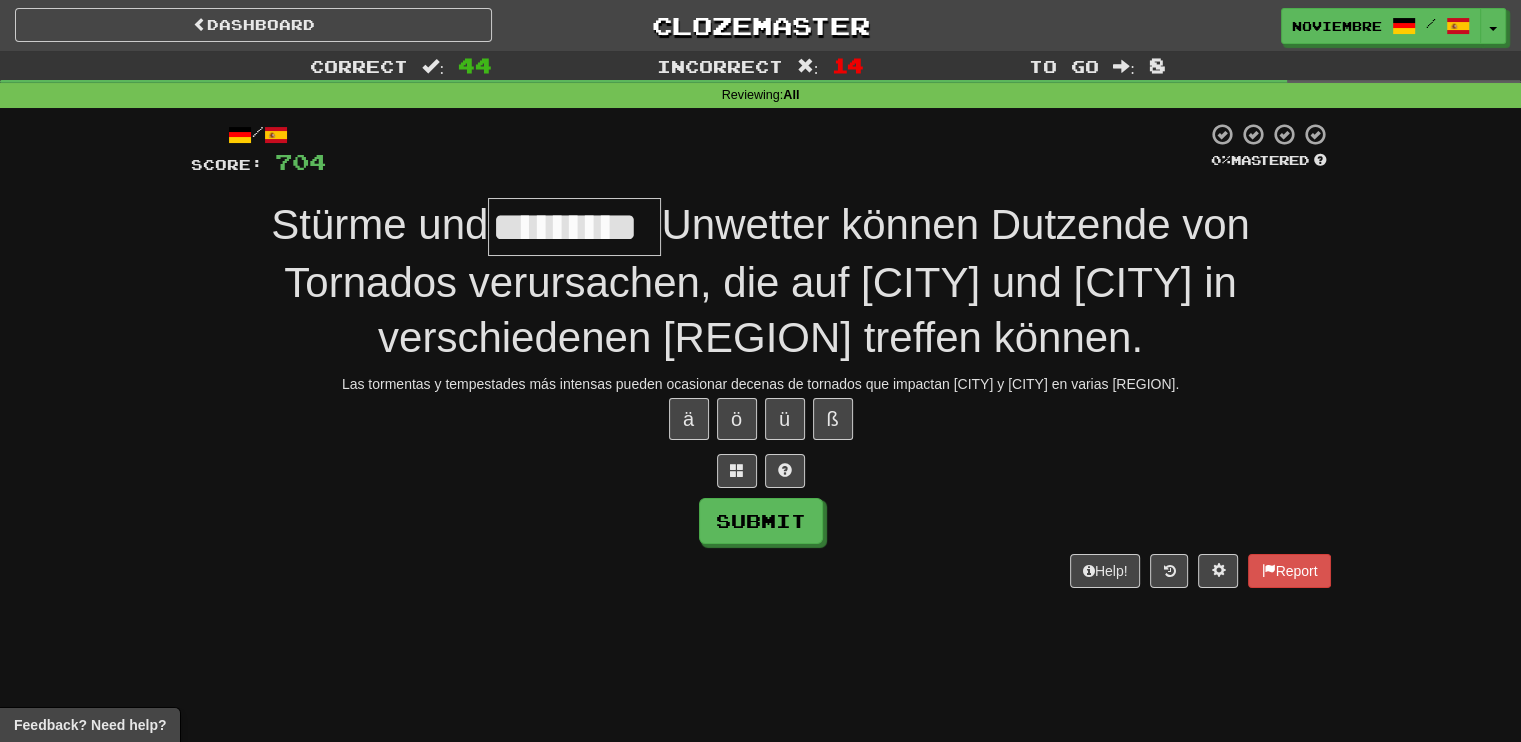 type on "*********" 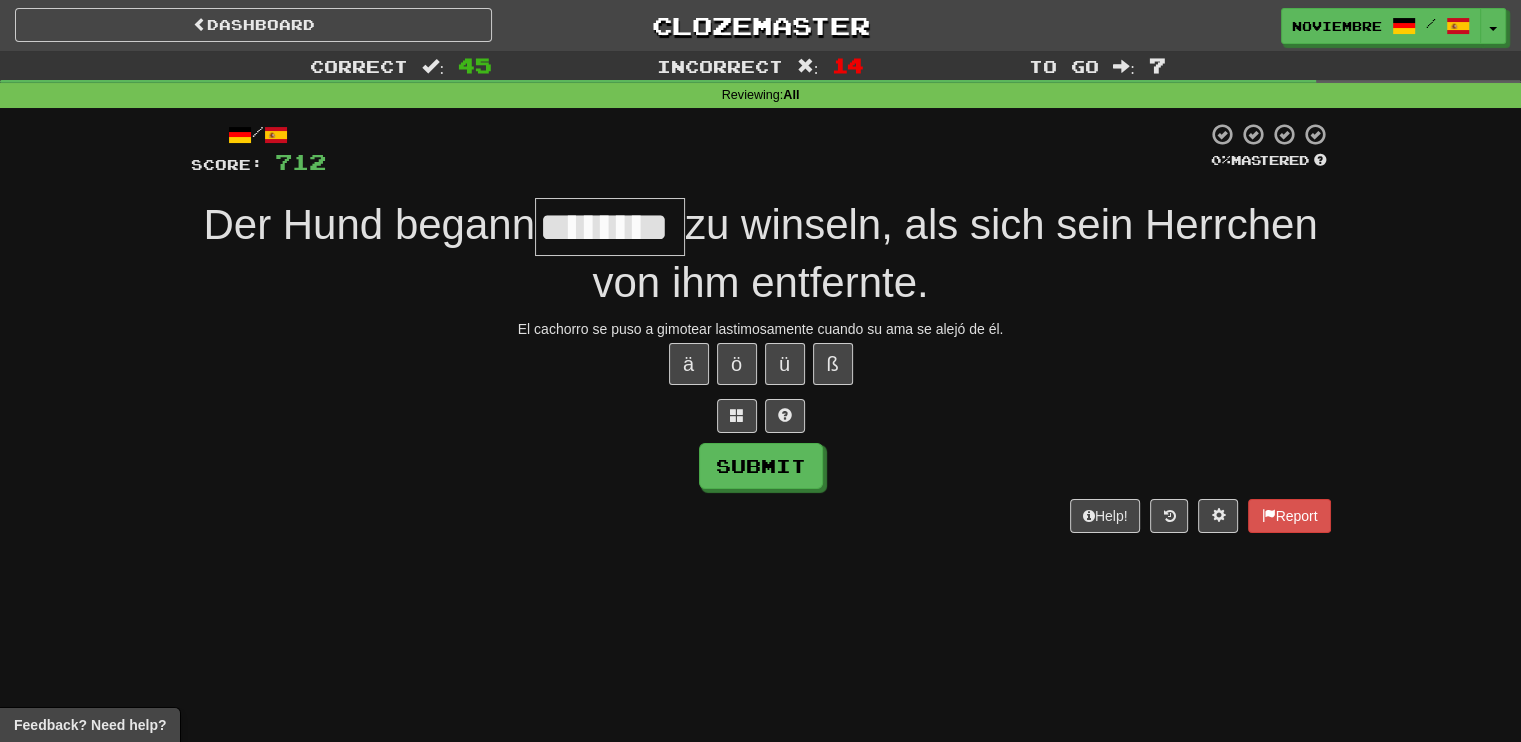 type on "********" 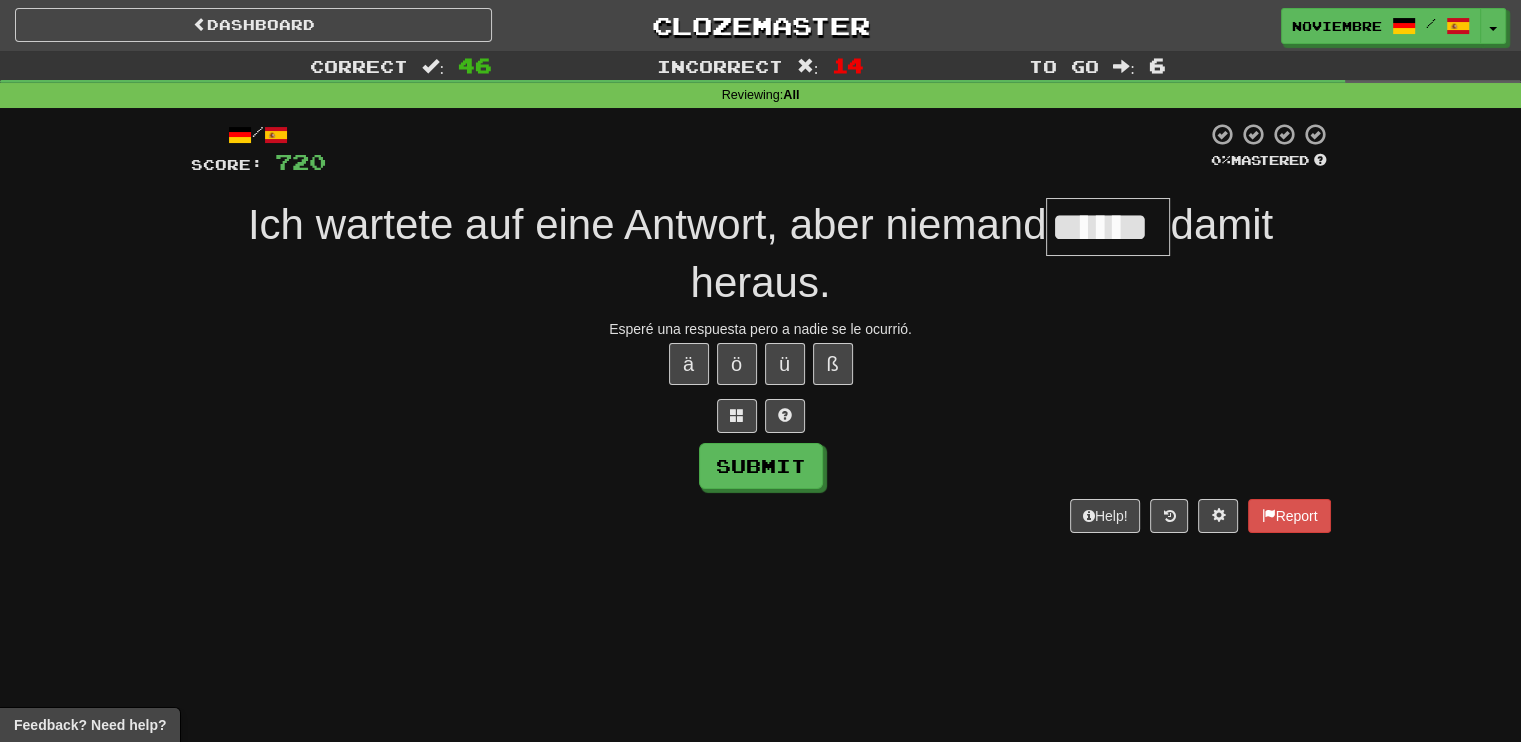 type on "******" 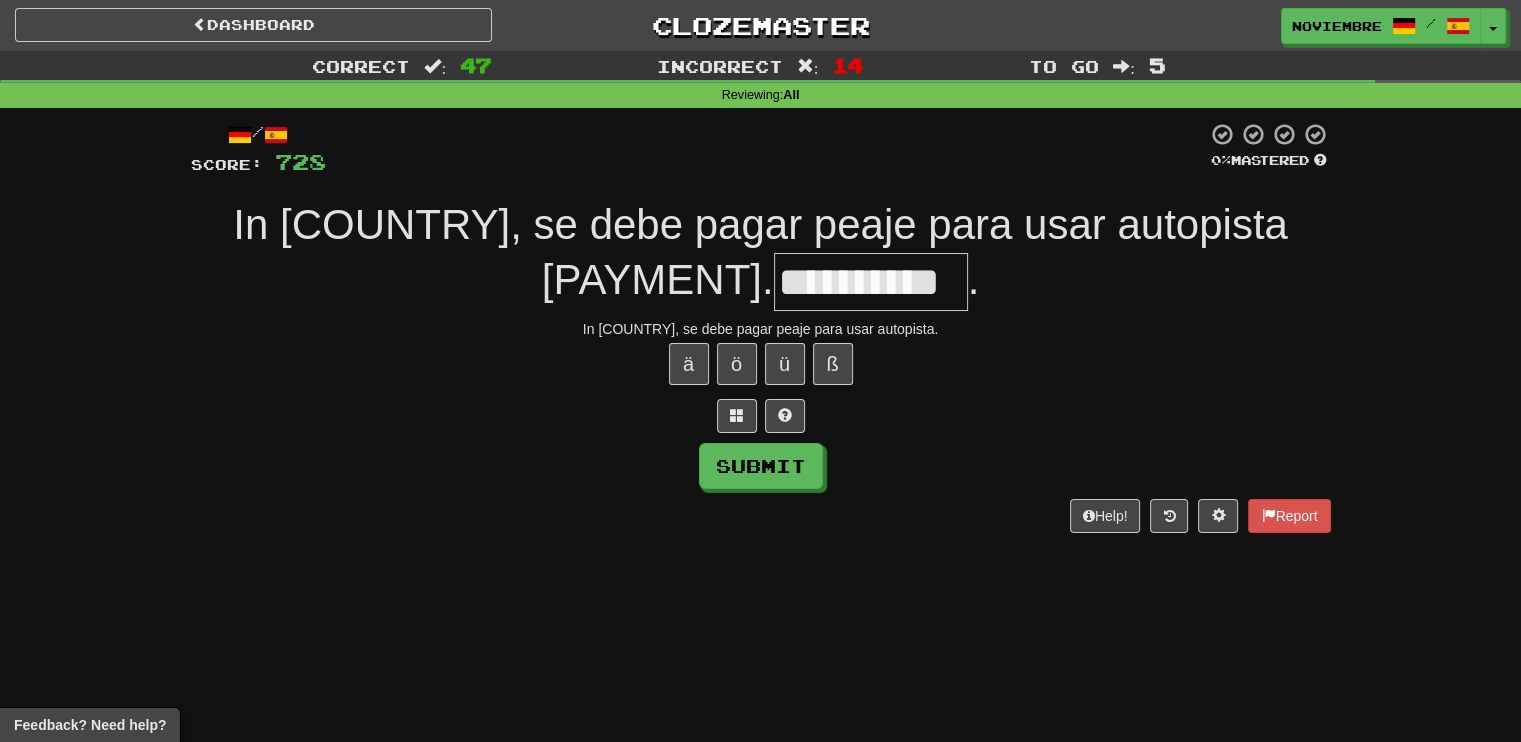 type on "**********" 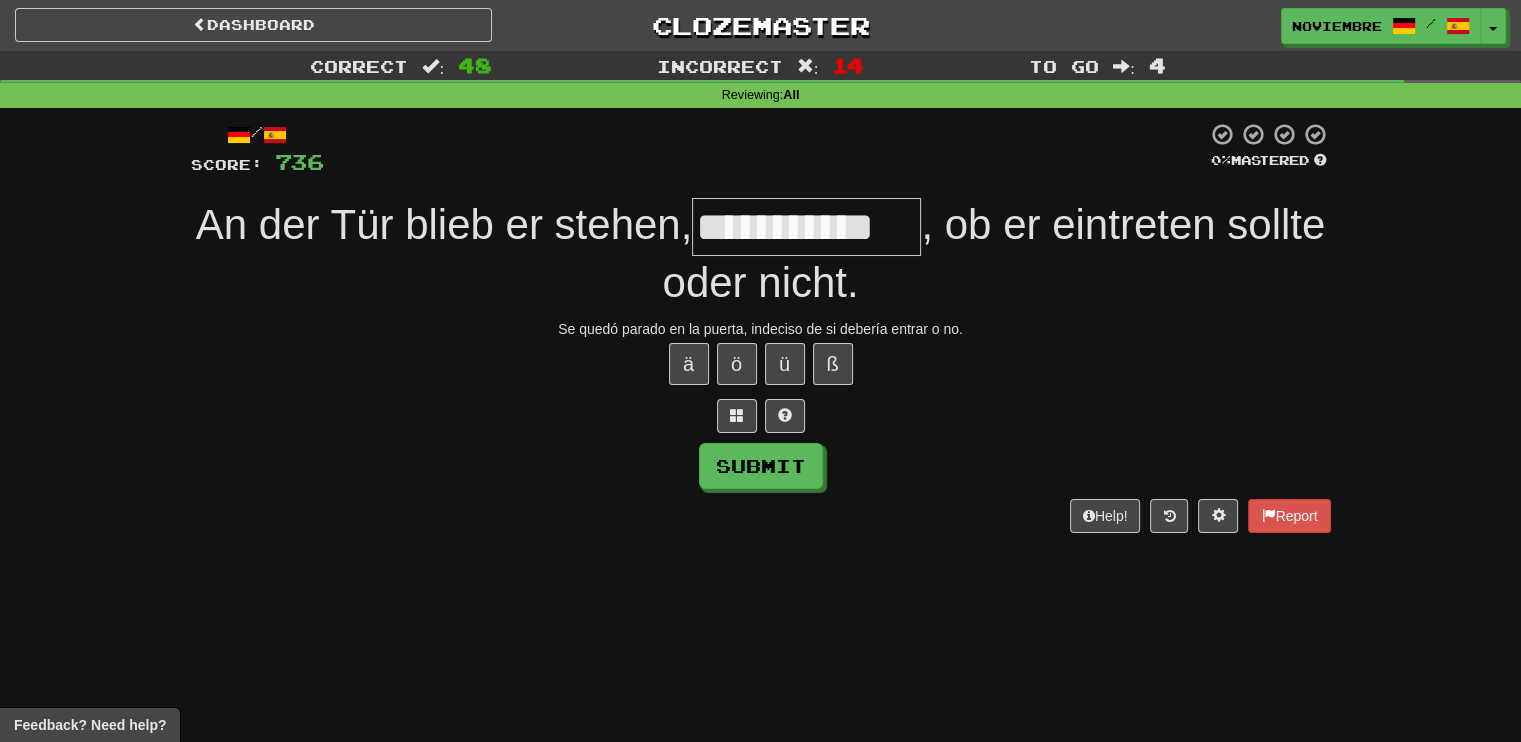type on "**********" 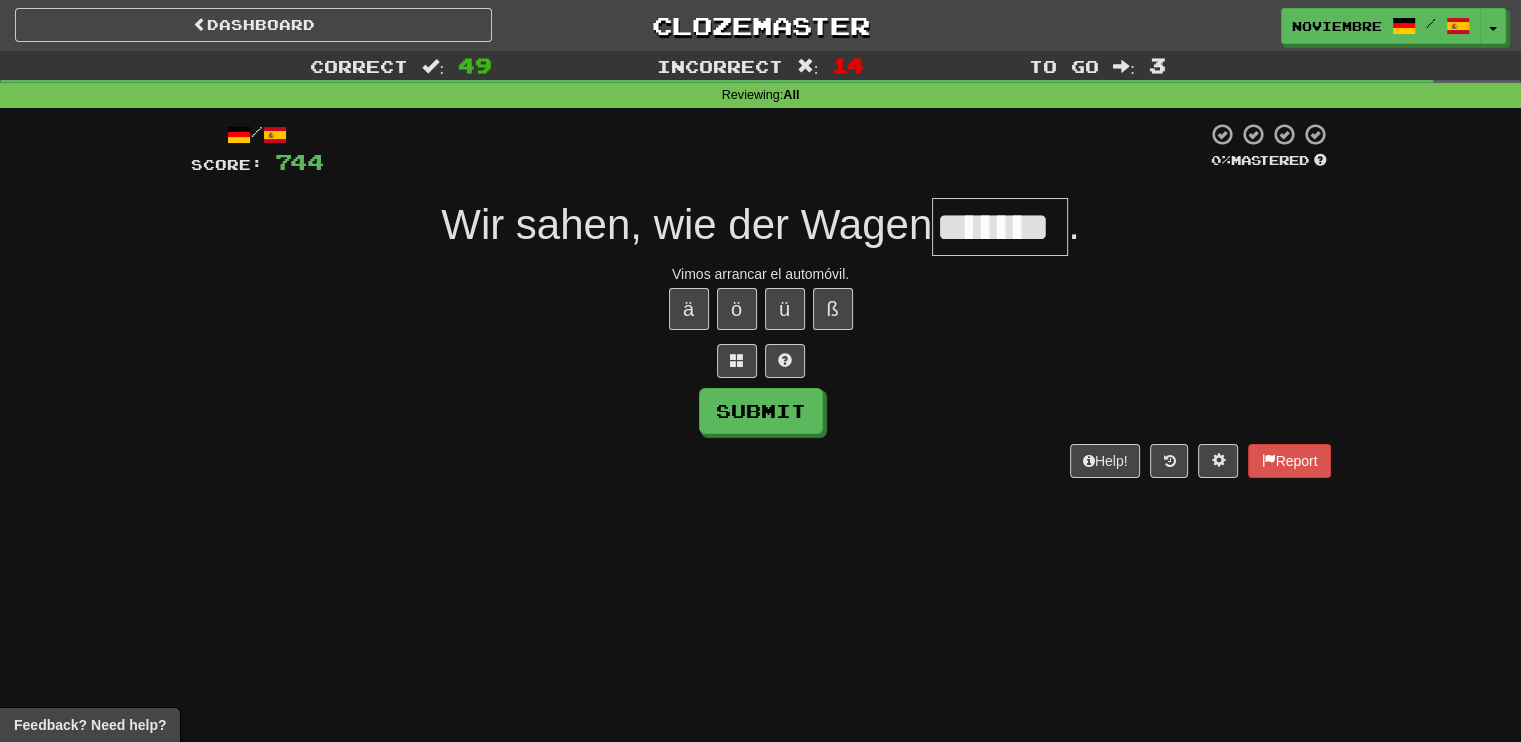 type on "*******" 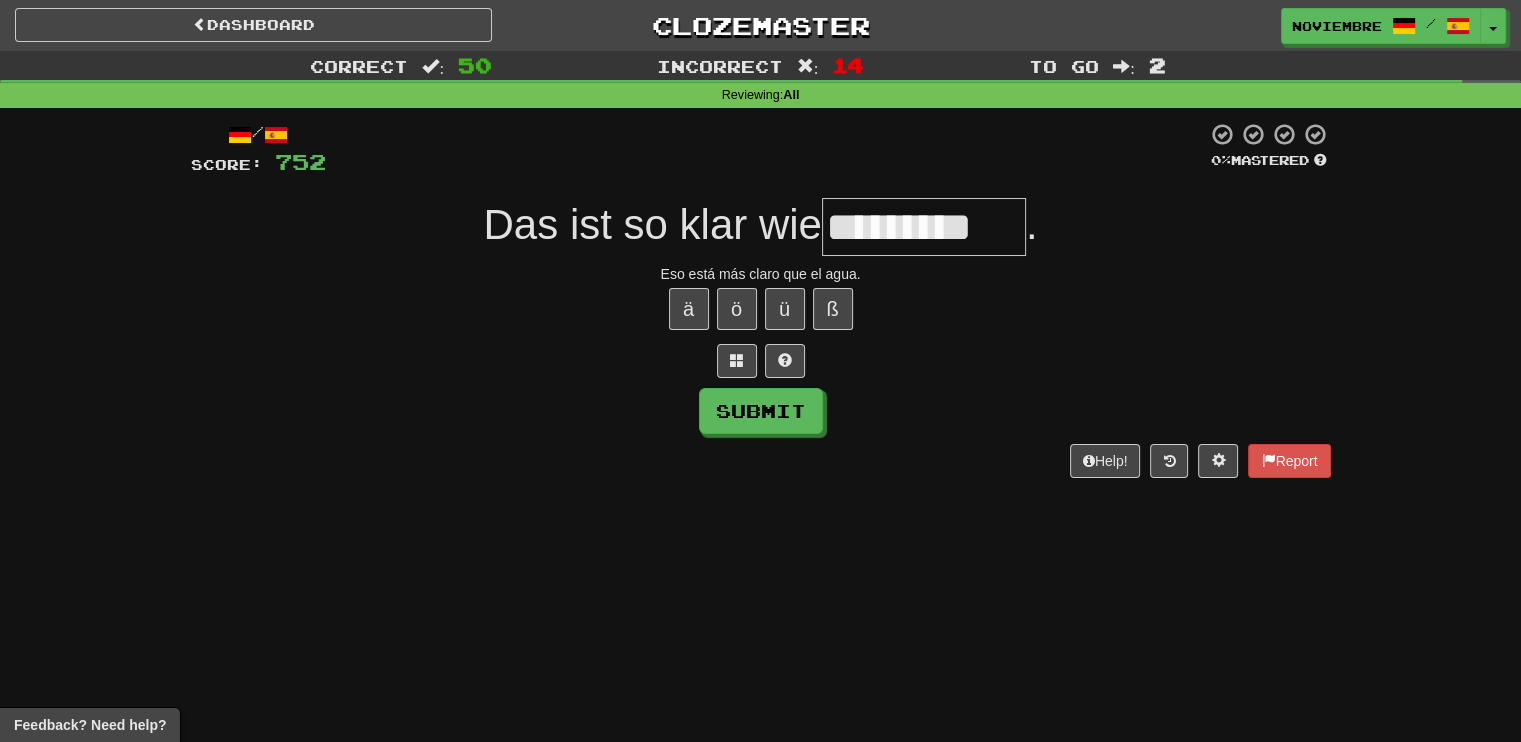 type on "*********" 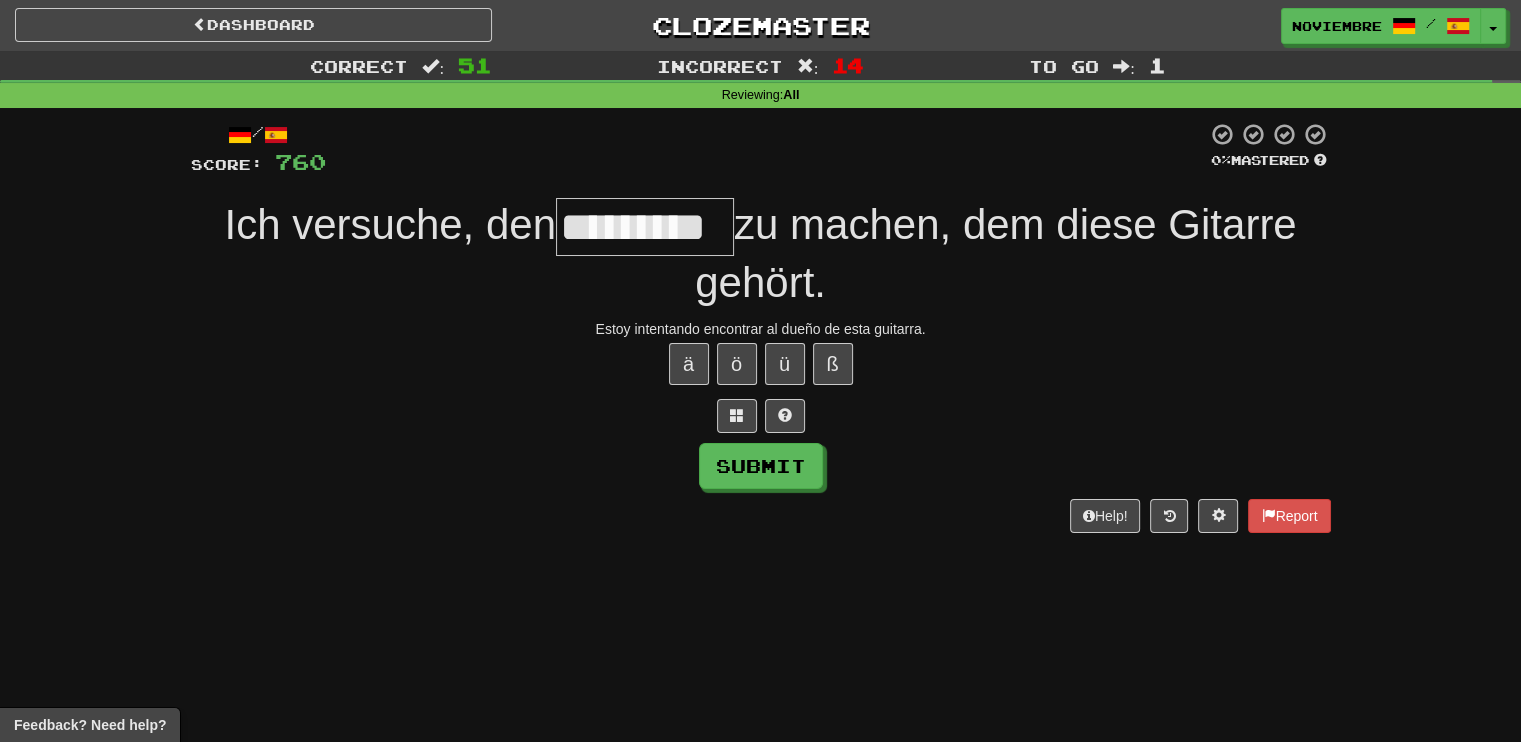 type on "*********" 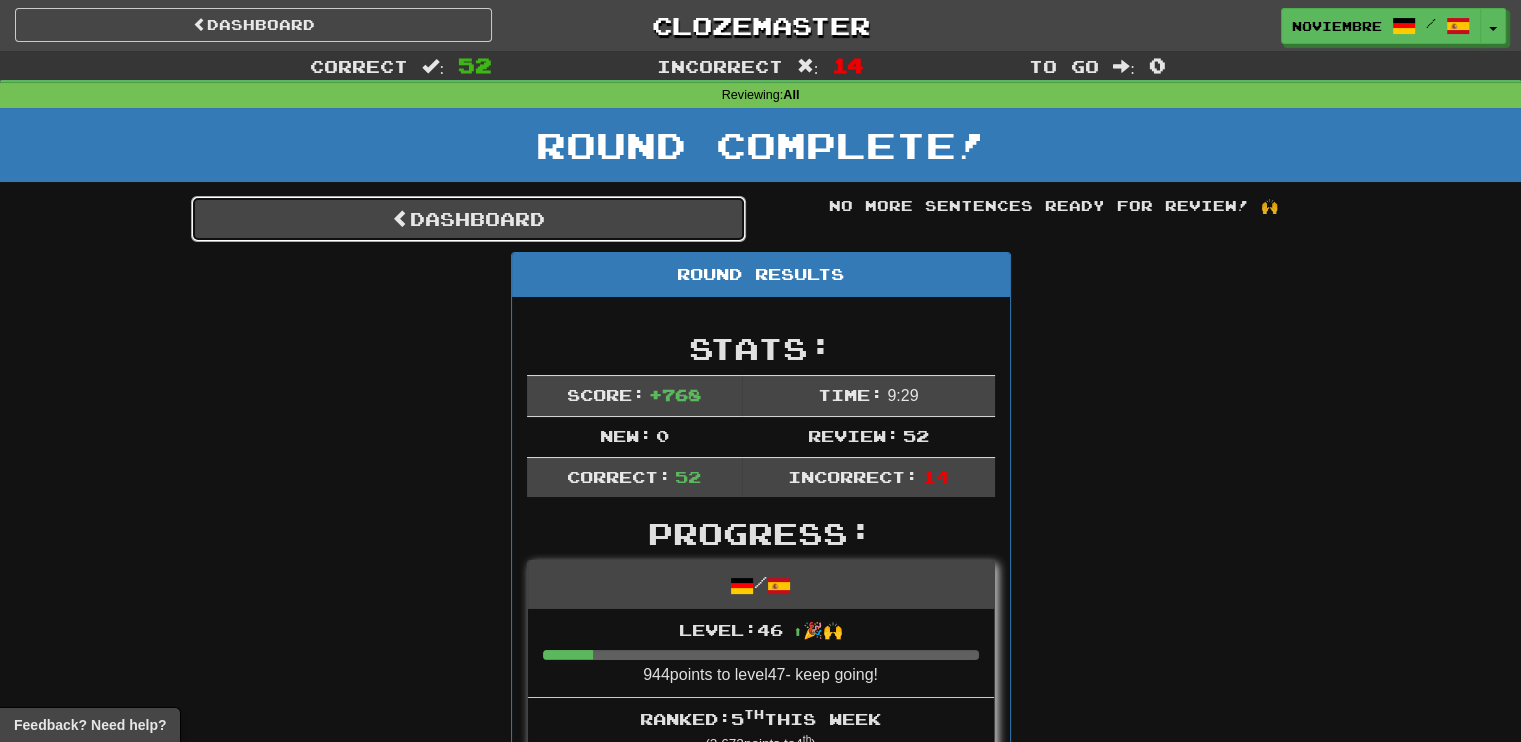 click on "Dashboard" at bounding box center [468, 219] 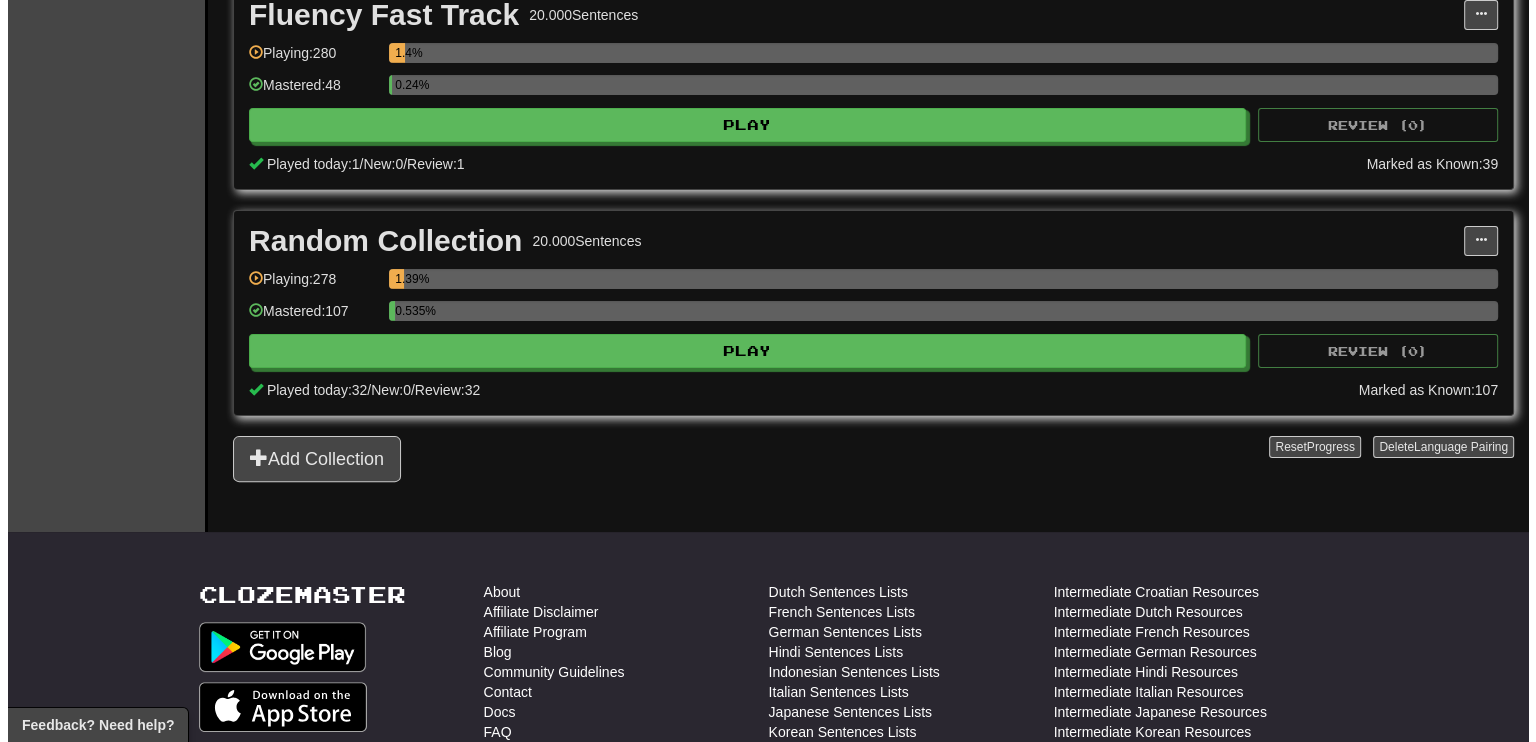 scroll, scrollTop: 600, scrollLeft: 0, axis: vertical 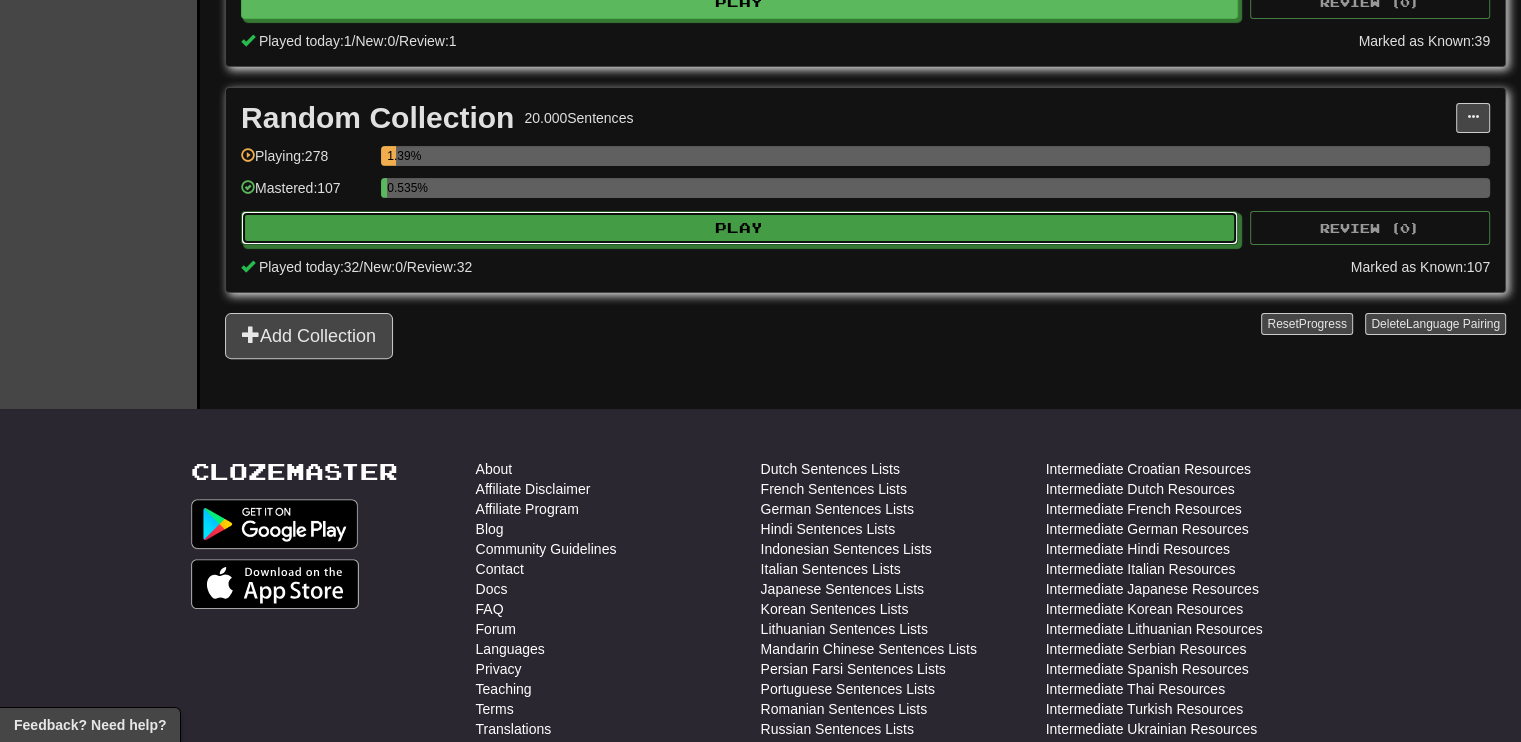 click on "Play" at bounding box center [739, 228] 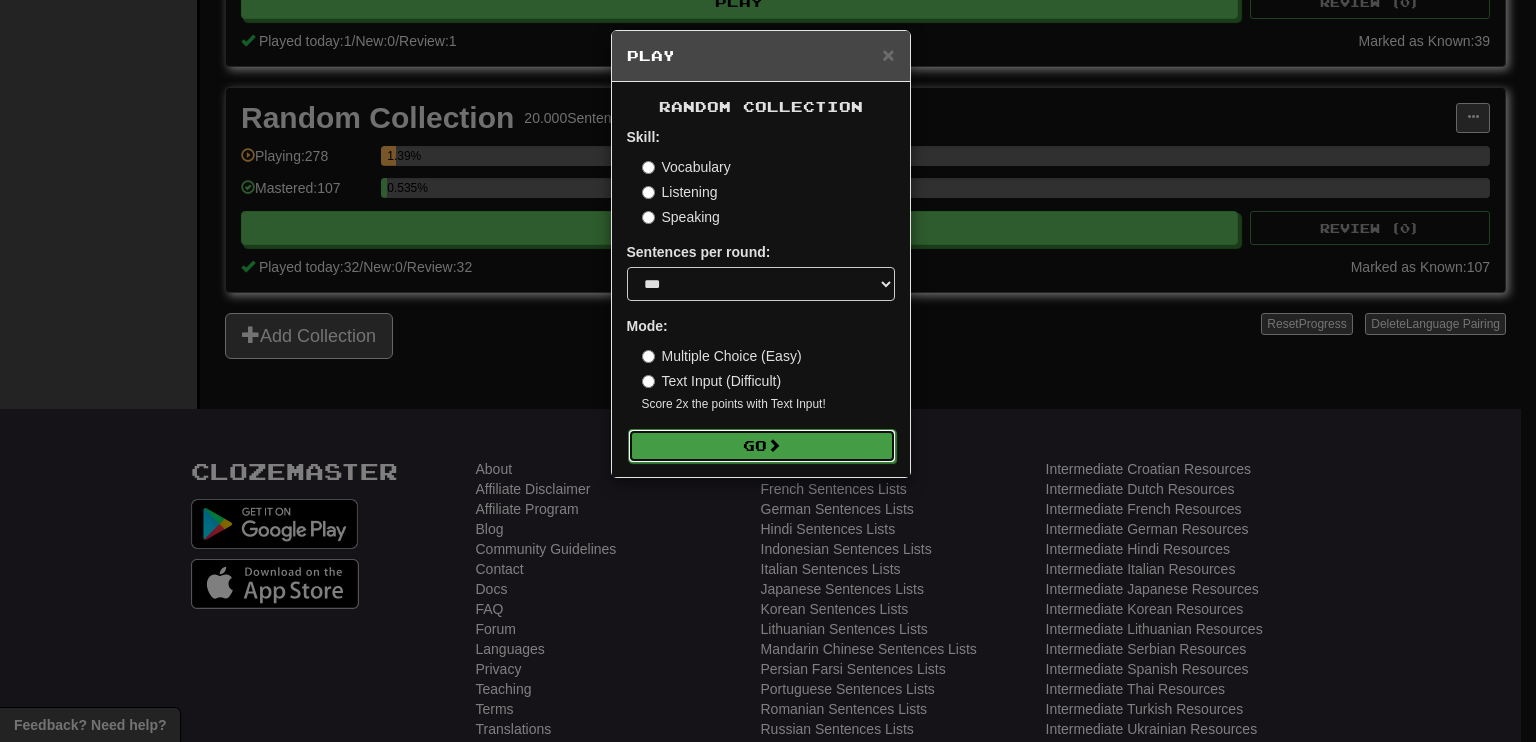 click on "Go" at bounding box center [762, 446] 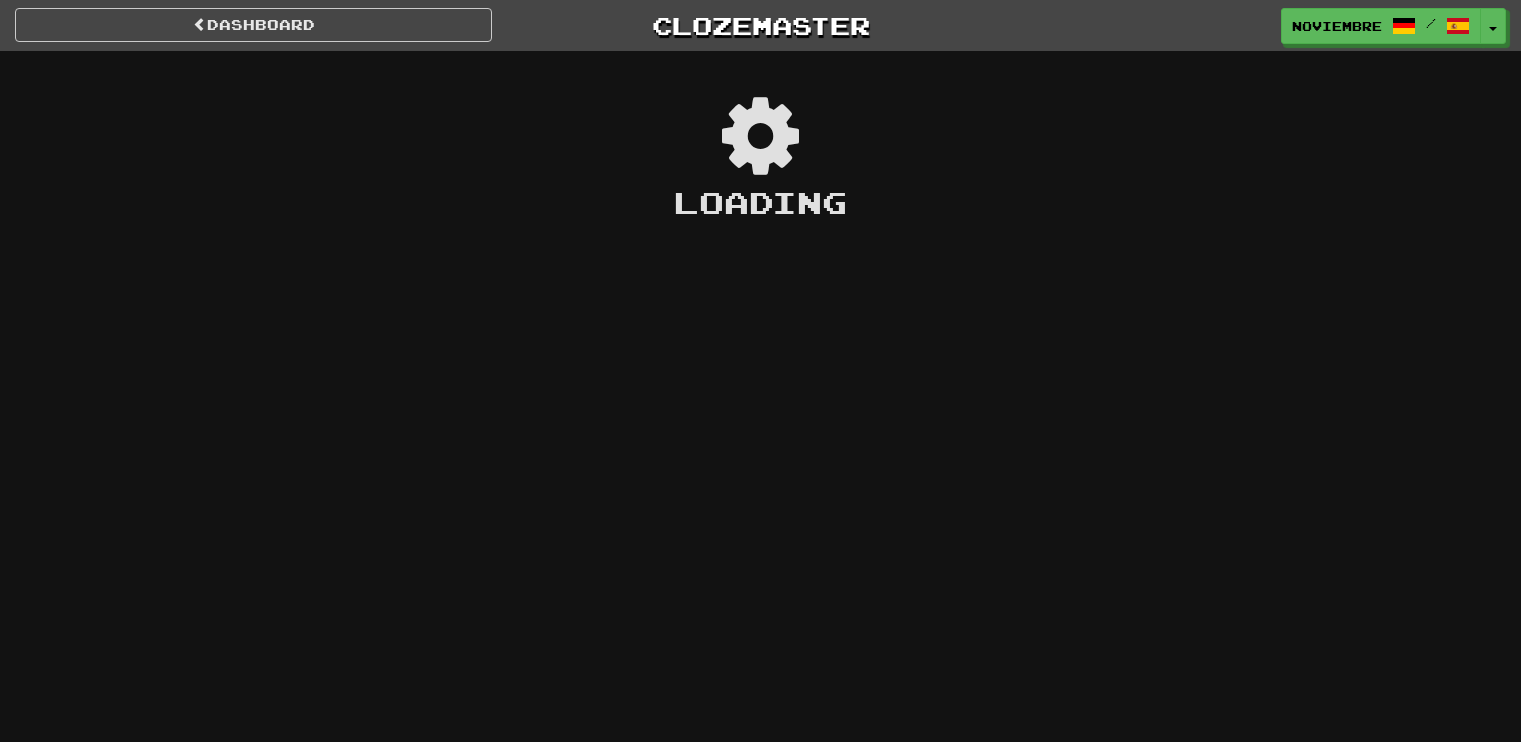 scroll, scrollTop: 0, scrollLeft: 0, axis: both 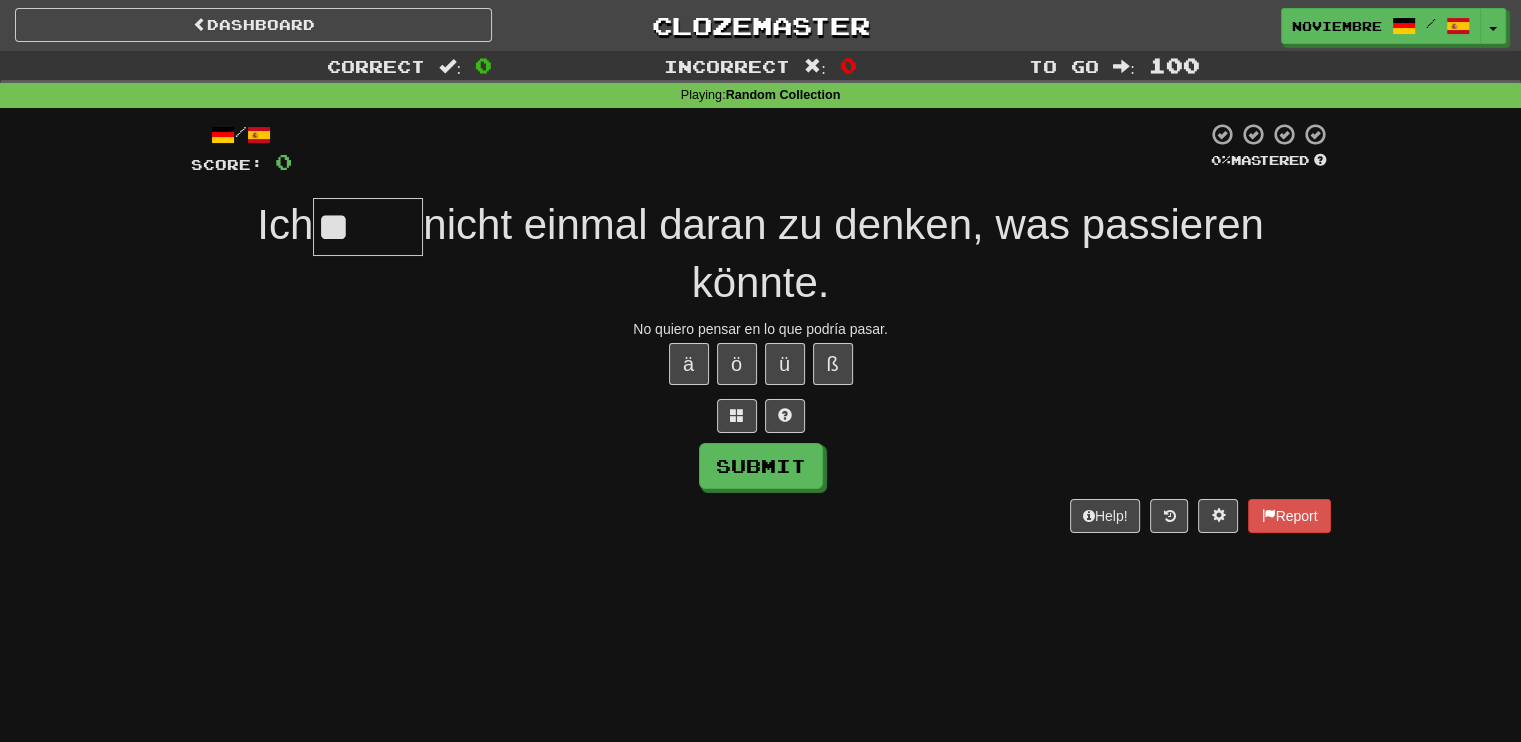 type on "*" 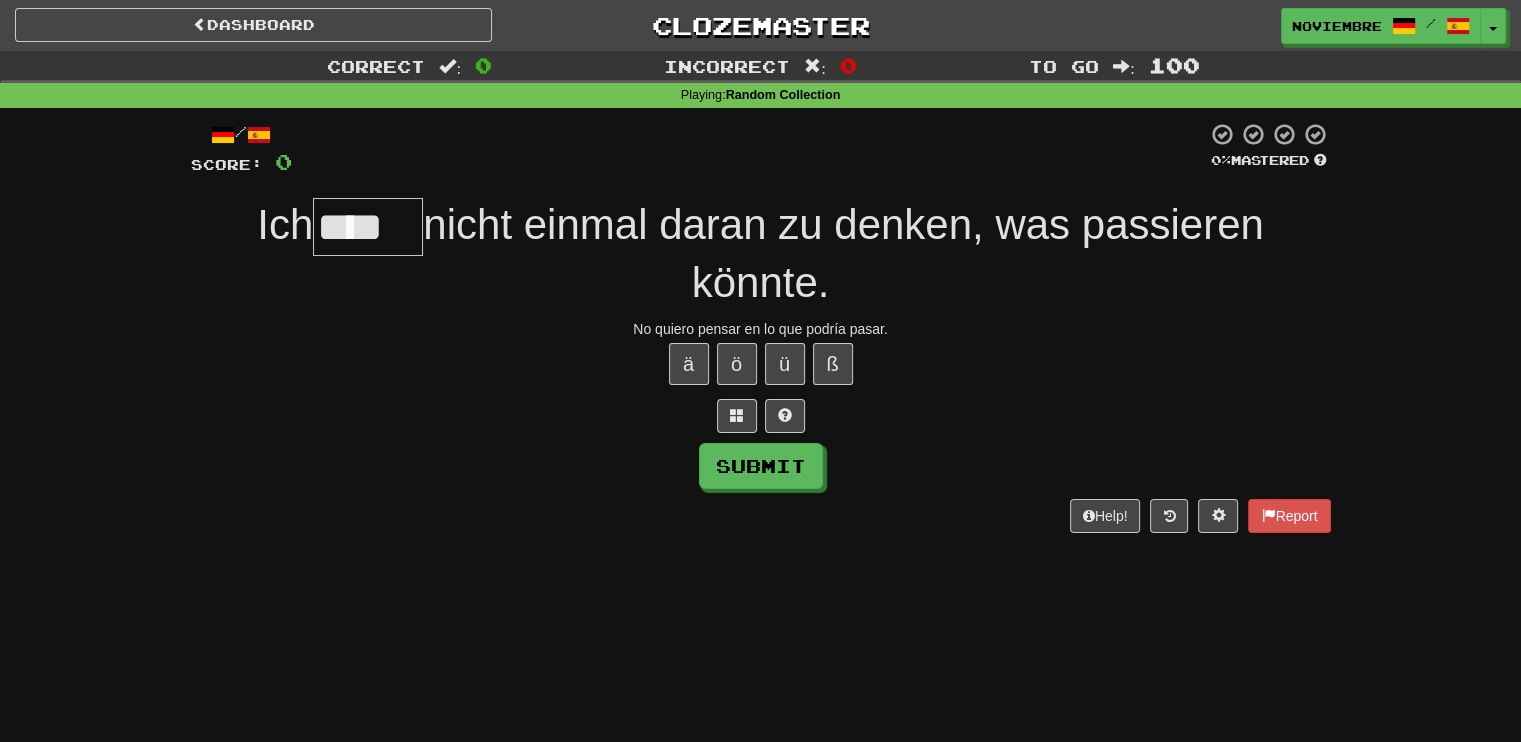 type on "****" 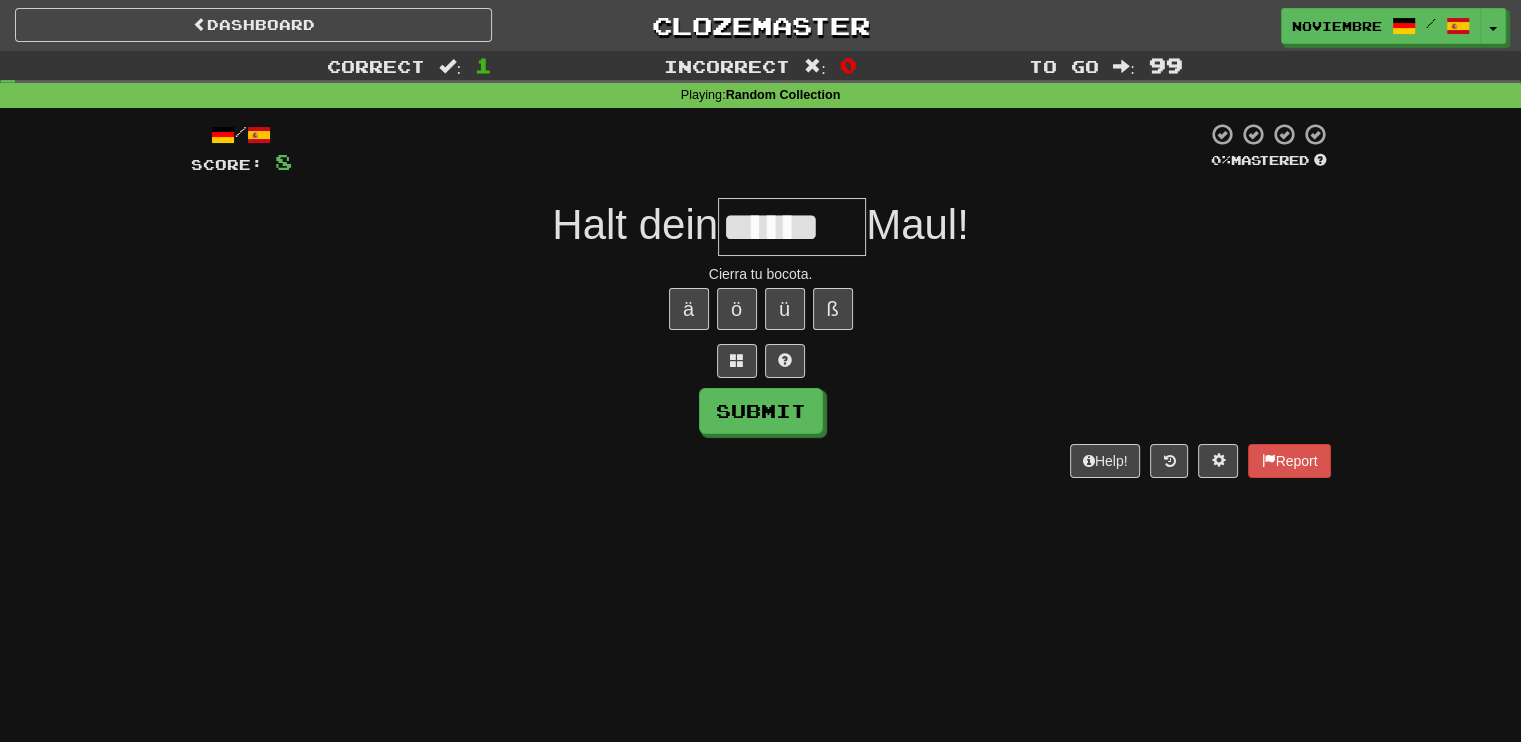 type on "*******" 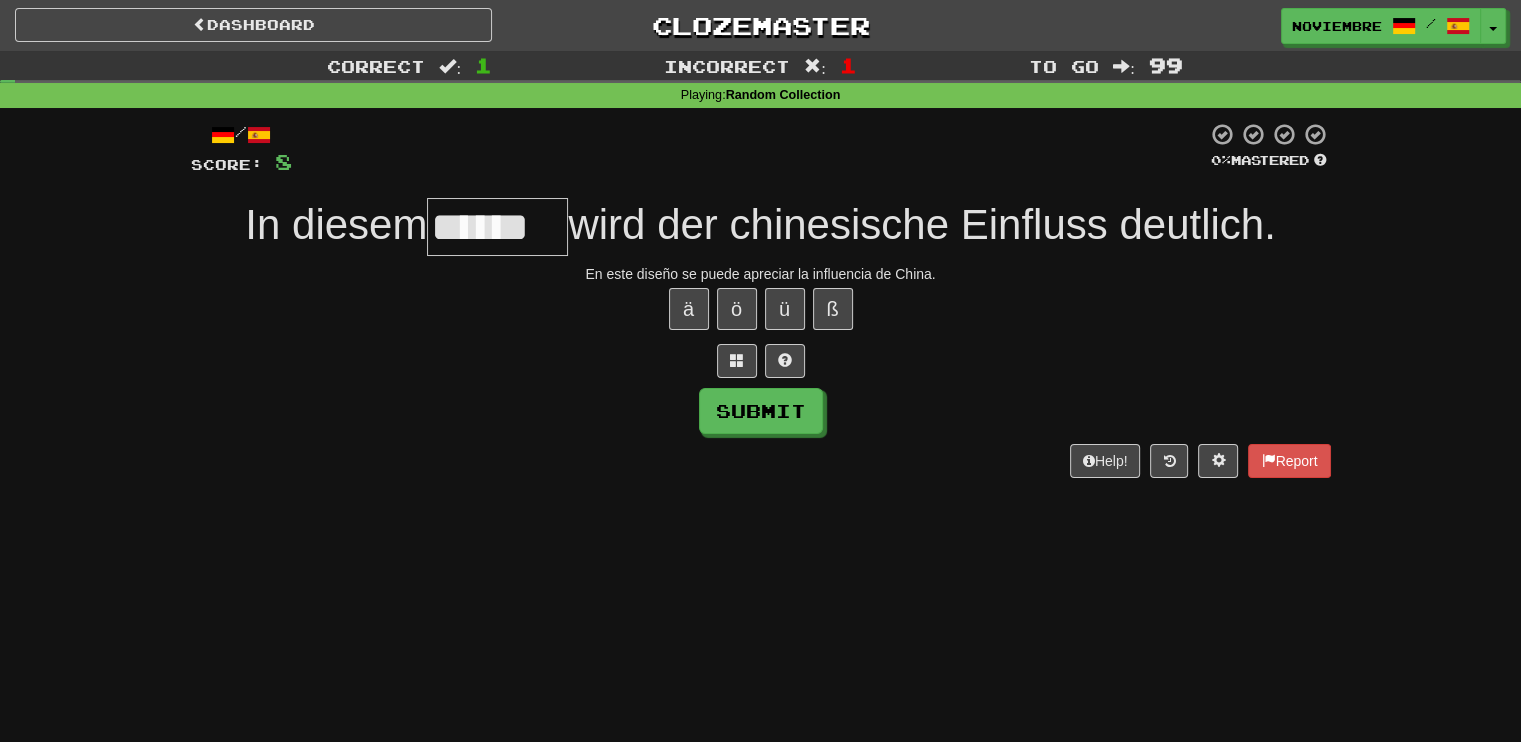 type on "******" 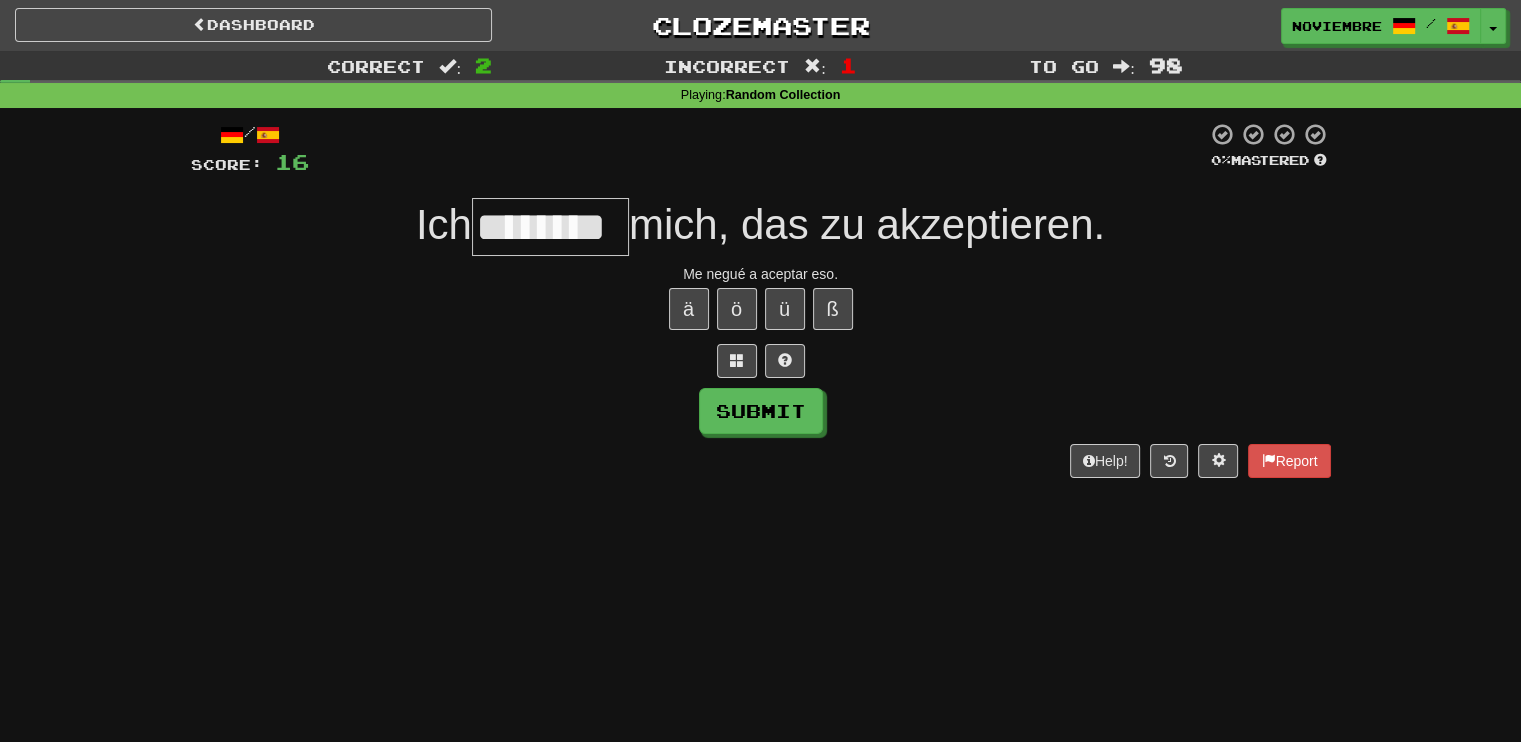 scroll, scrollTop: 0, scrollLeft: 8, axis: horizontal 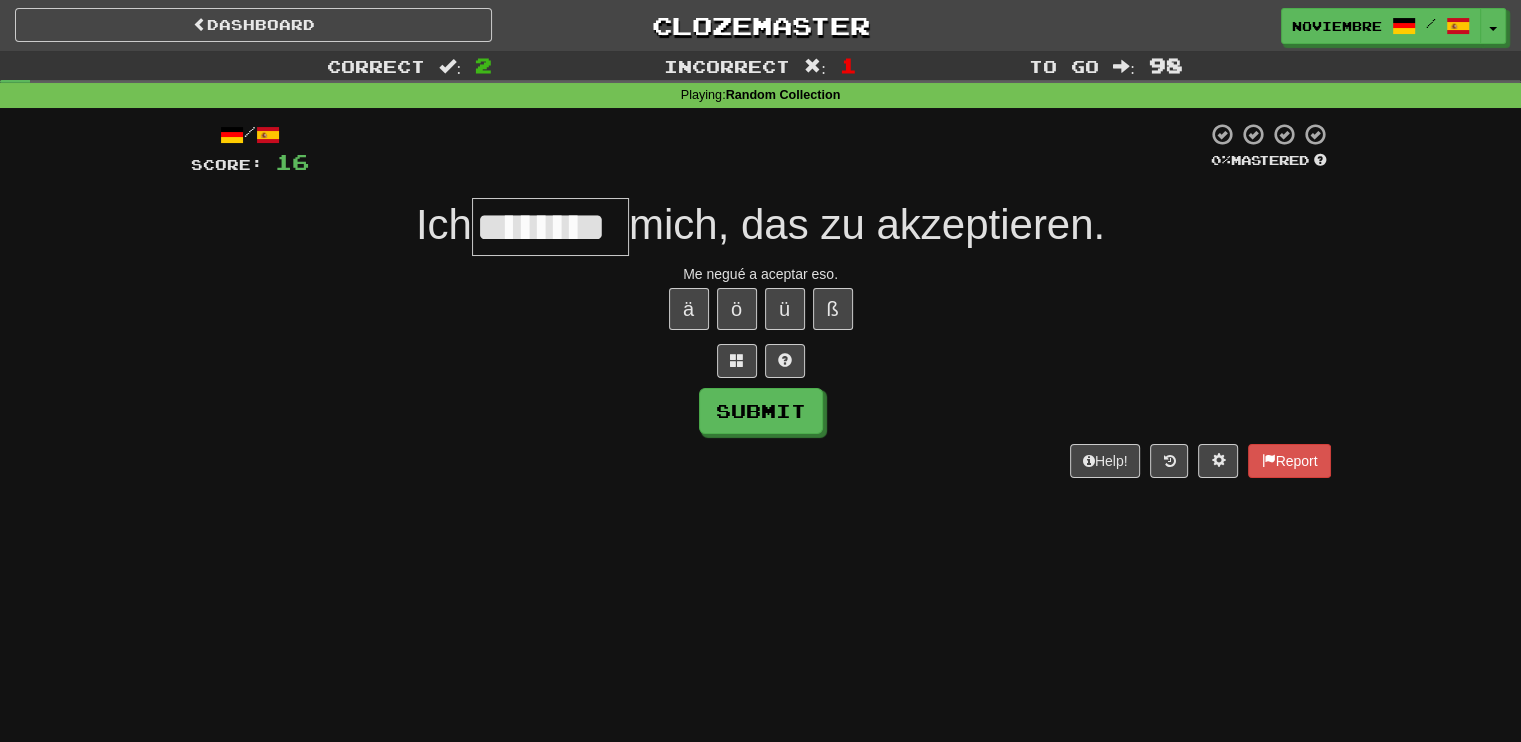 type on "*******" 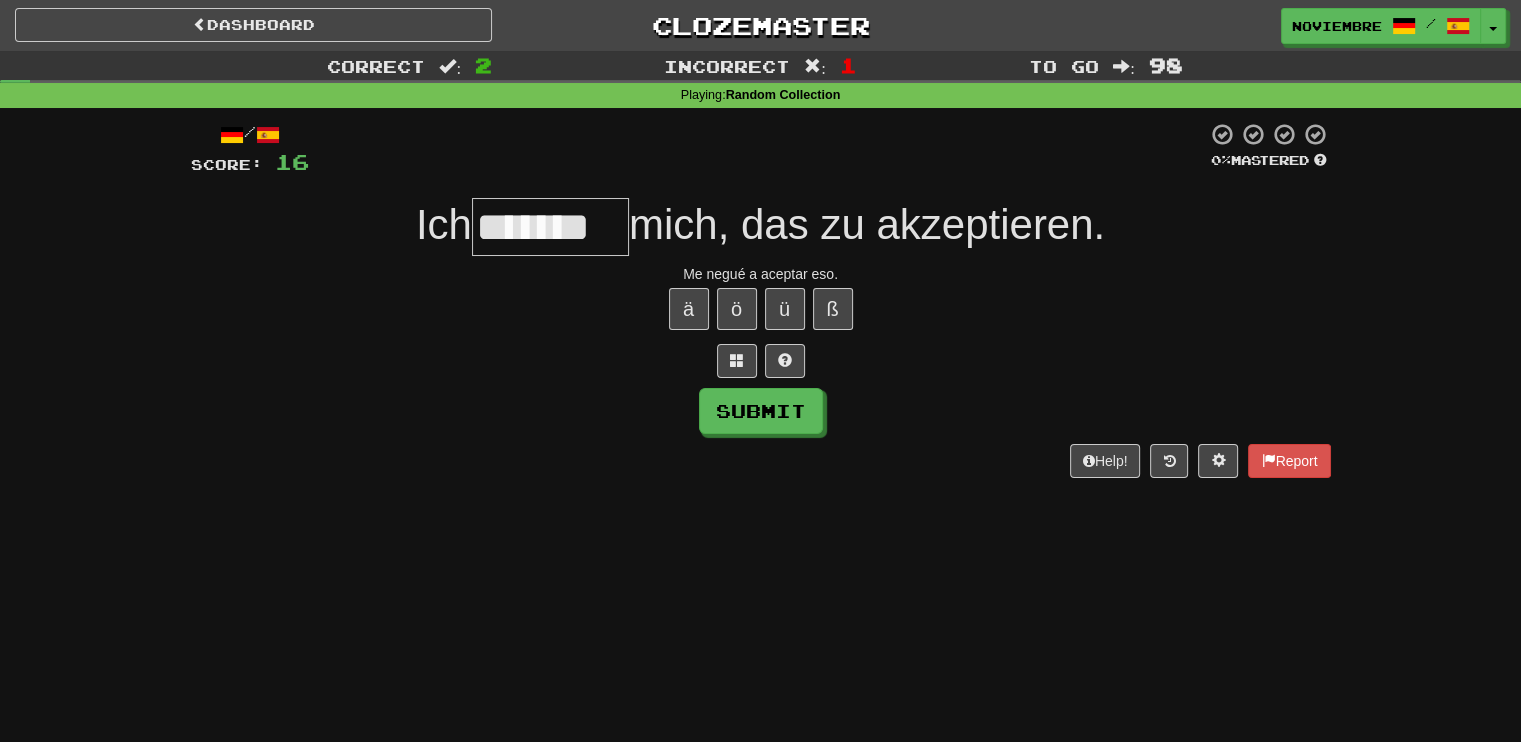 scroll, scrollTop: 0, scrollLeft: 0, axis: both 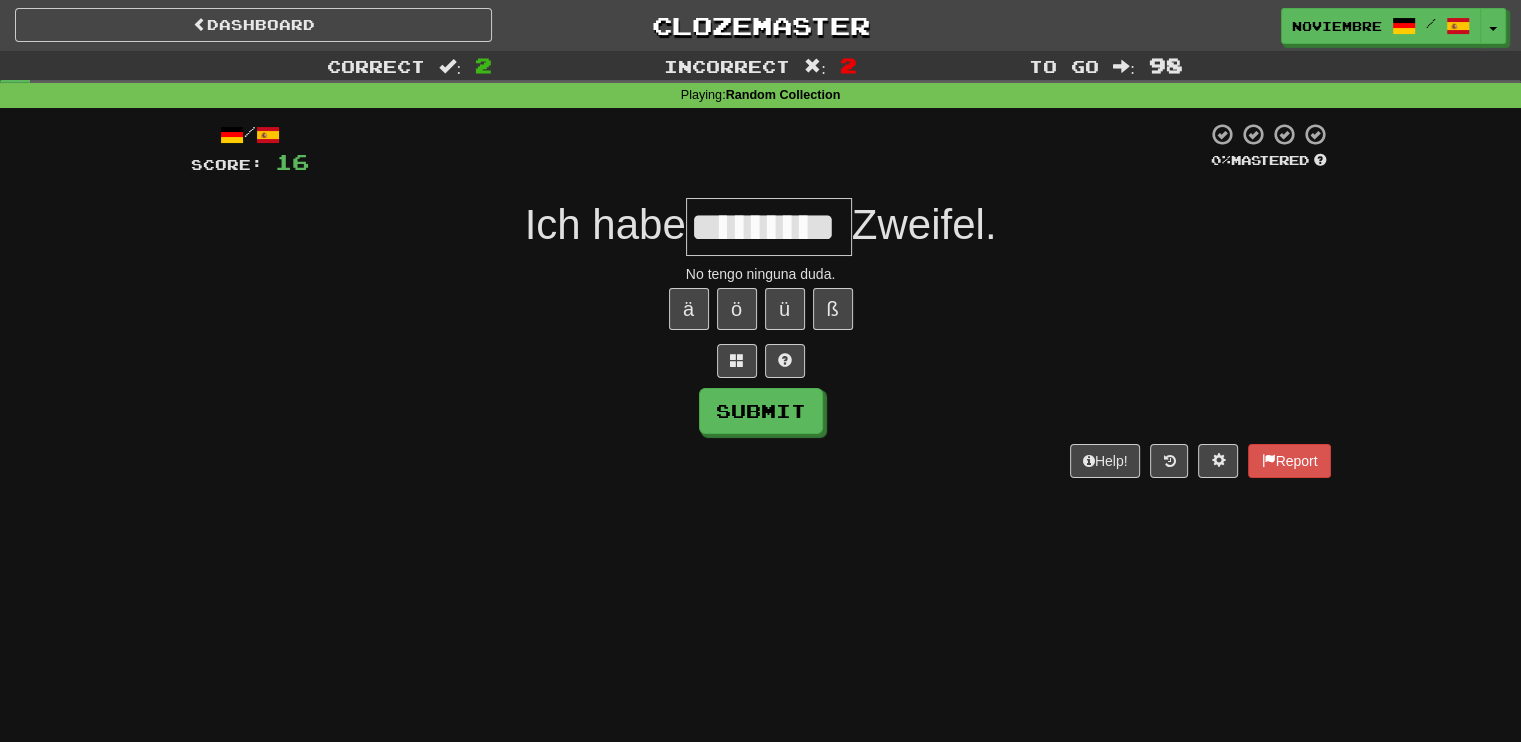 type on "*********" 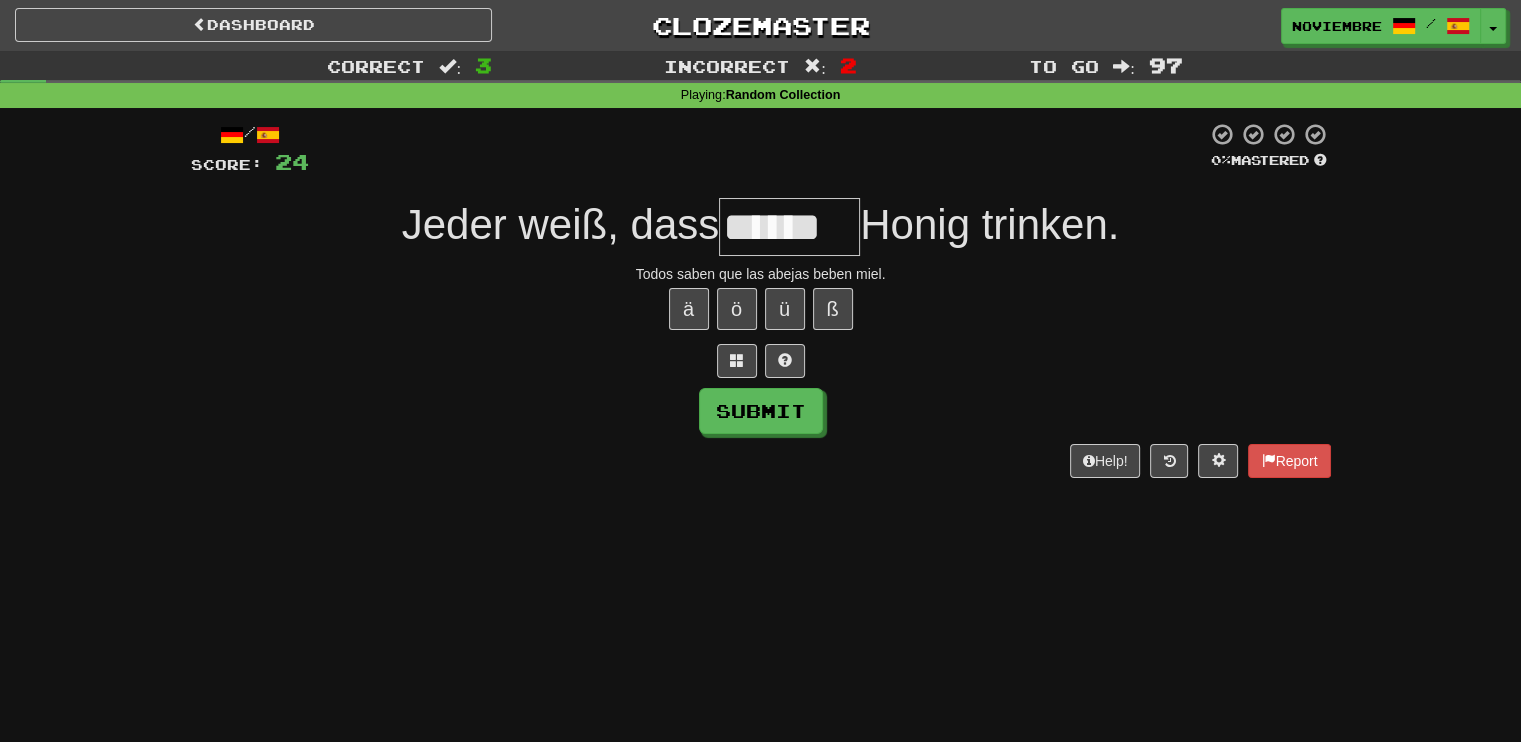 type on "******" 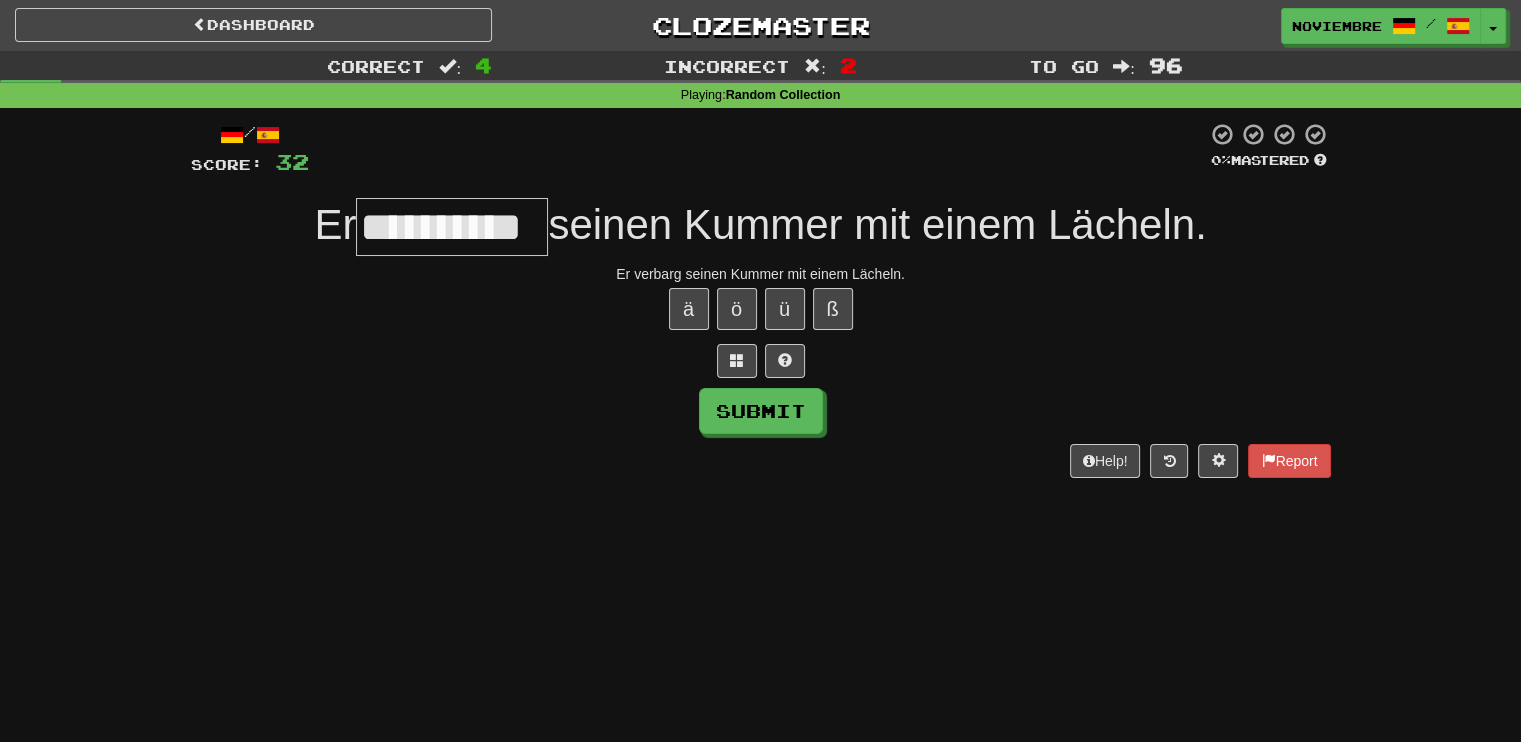 scroll, scrollTop: 0, scrollLeft: 6, axis: horizontal 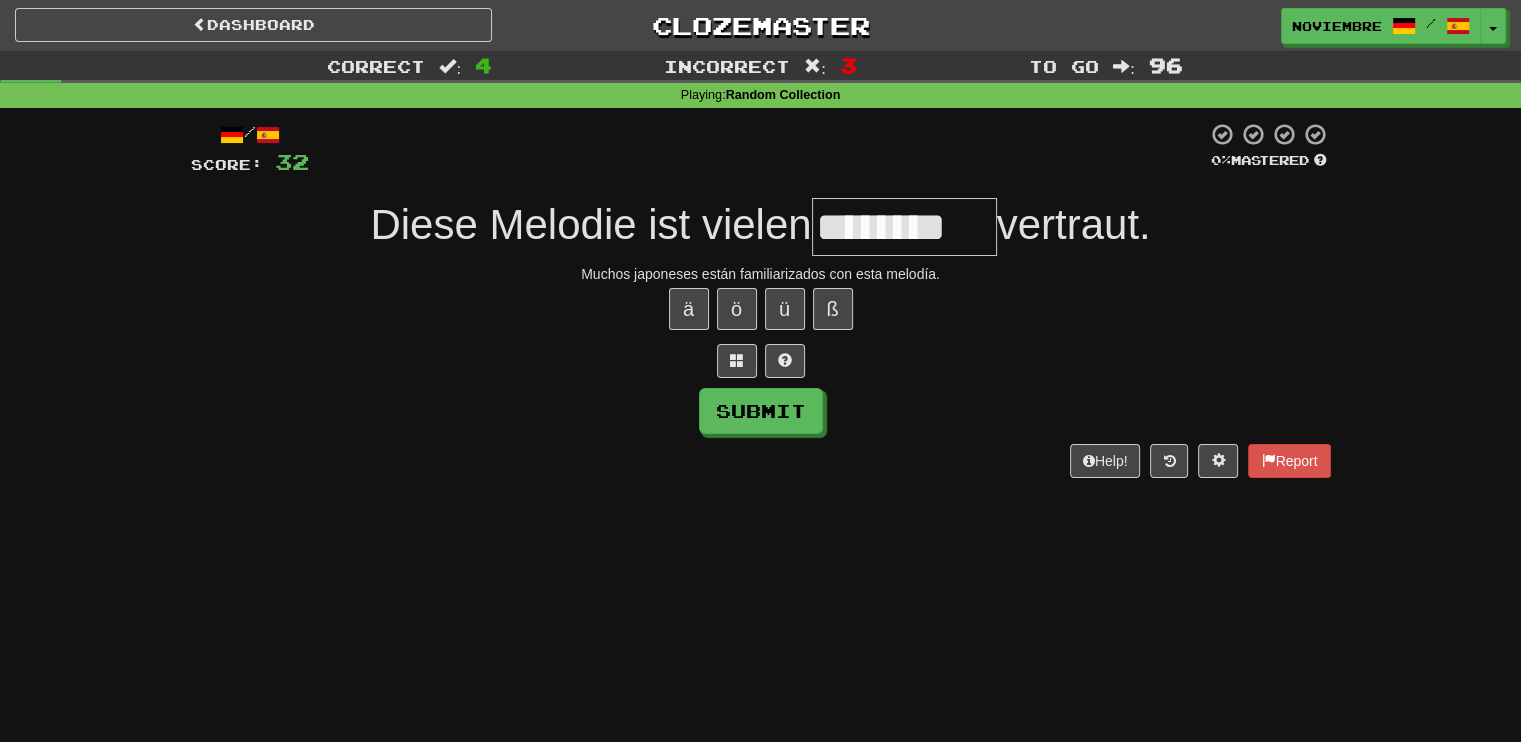 type on "********" 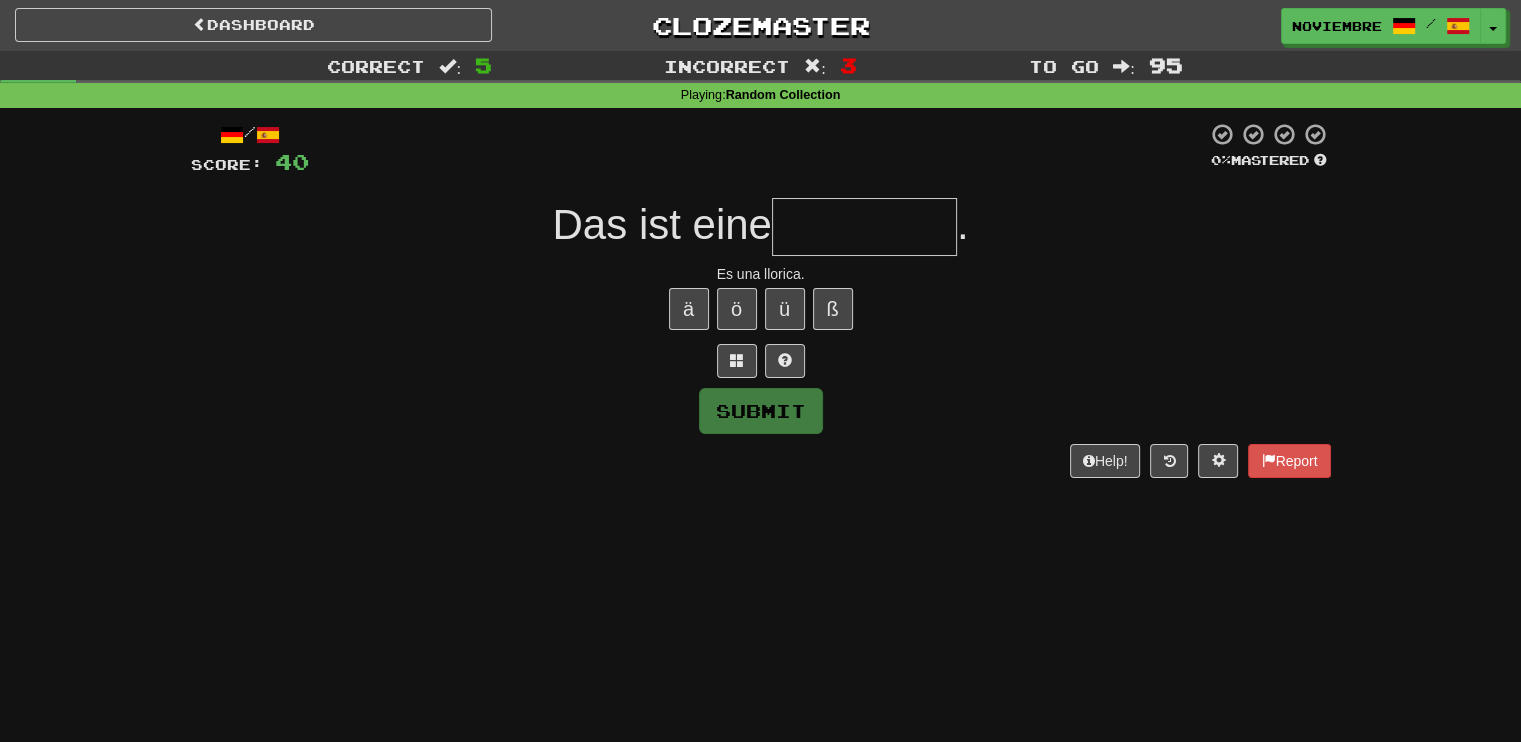 type on "********" 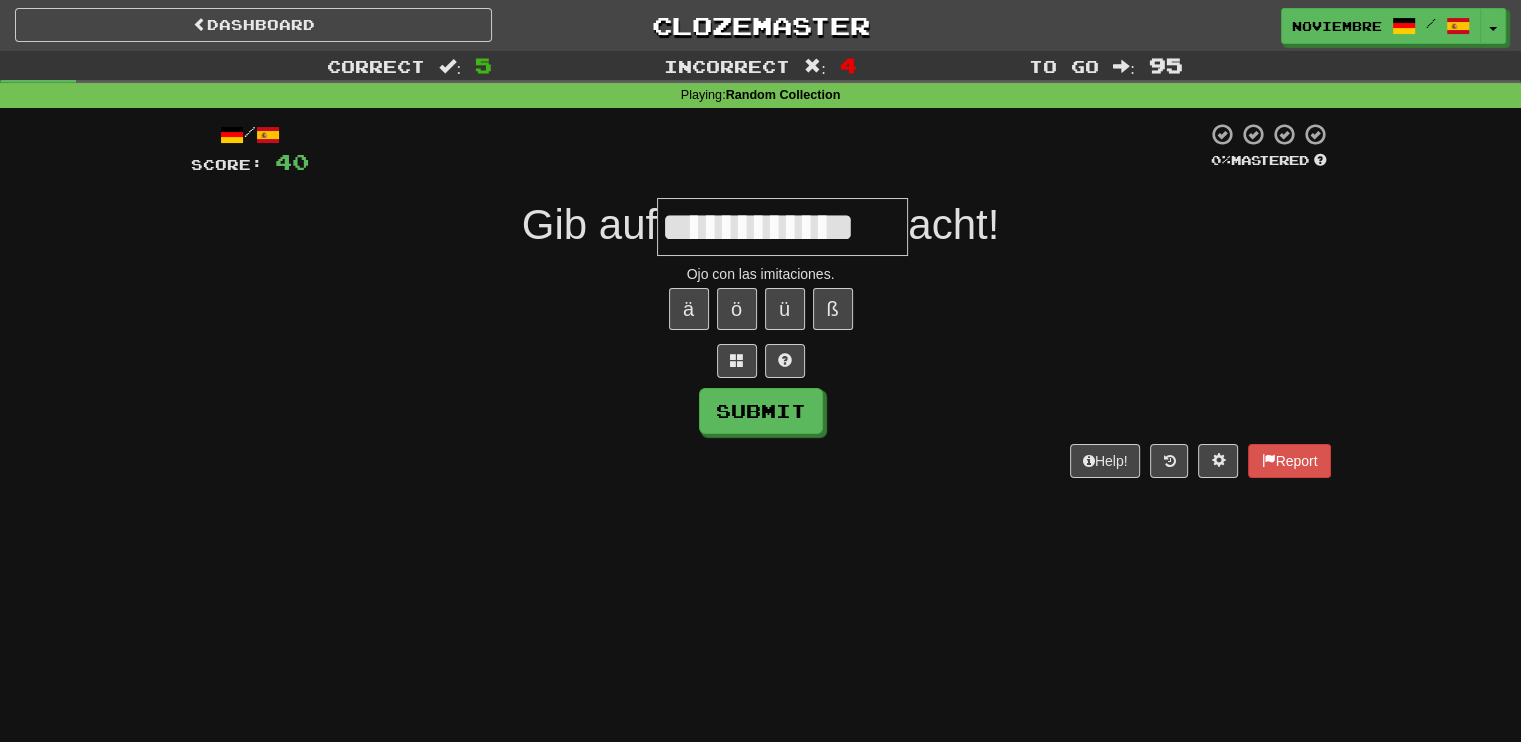 type on "**********" 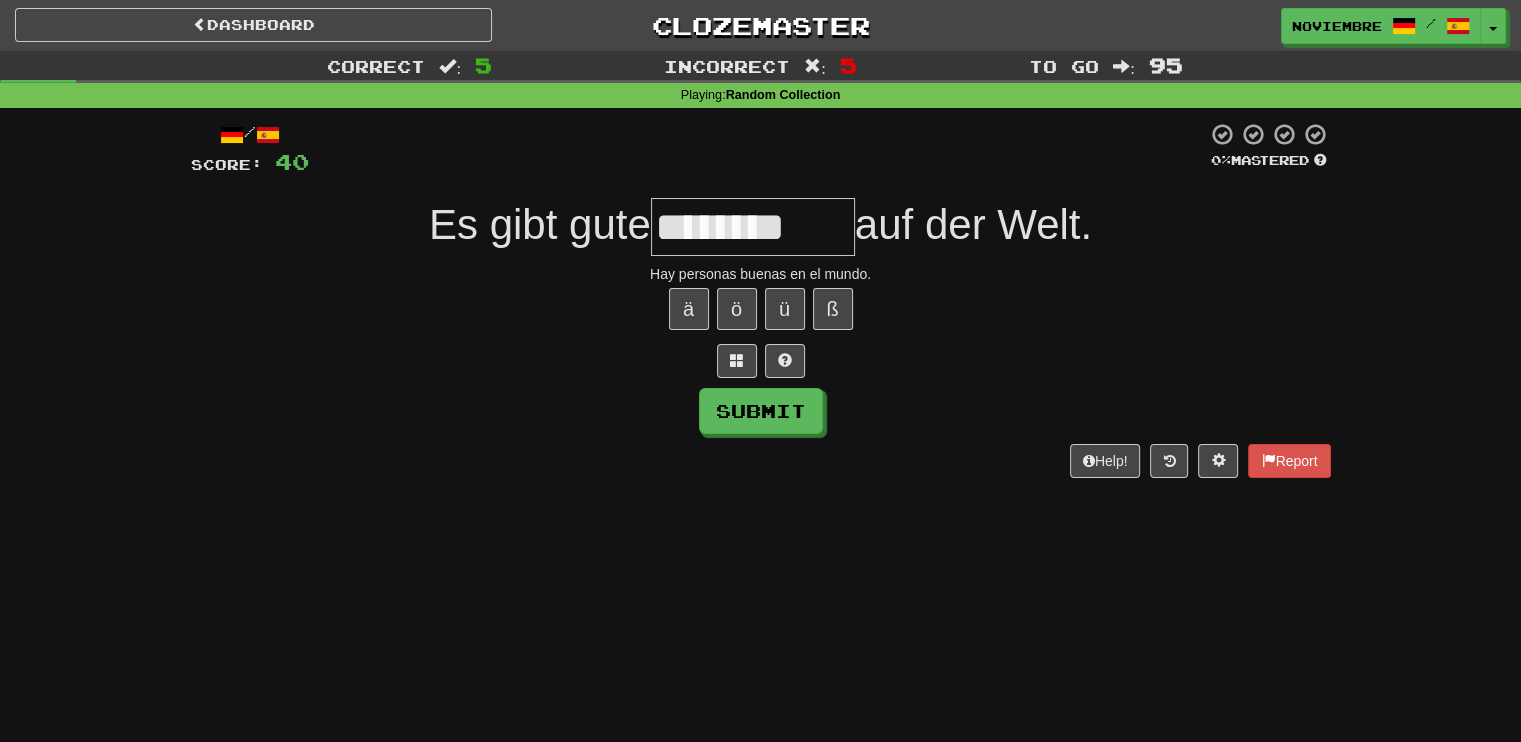 type on "********" 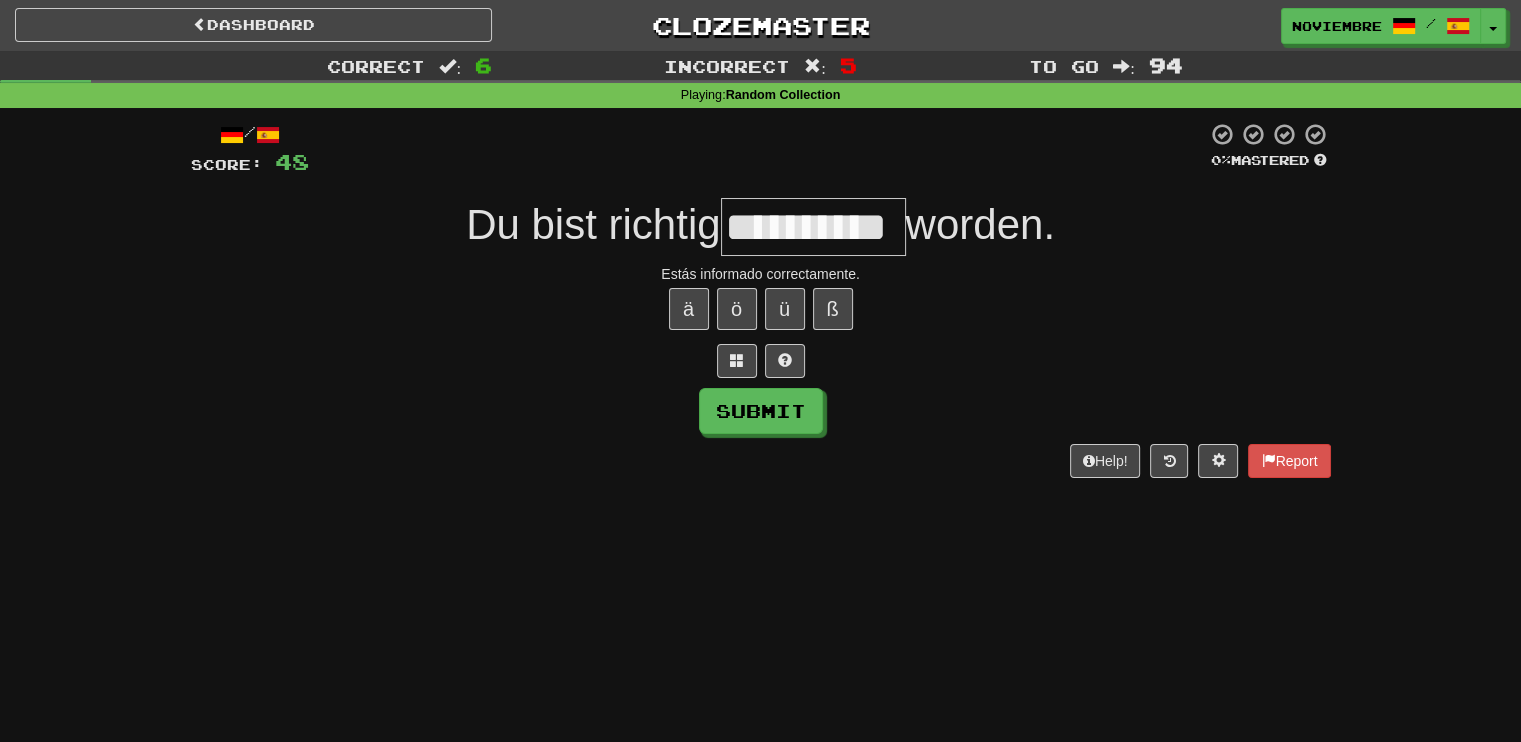 type on "**********" 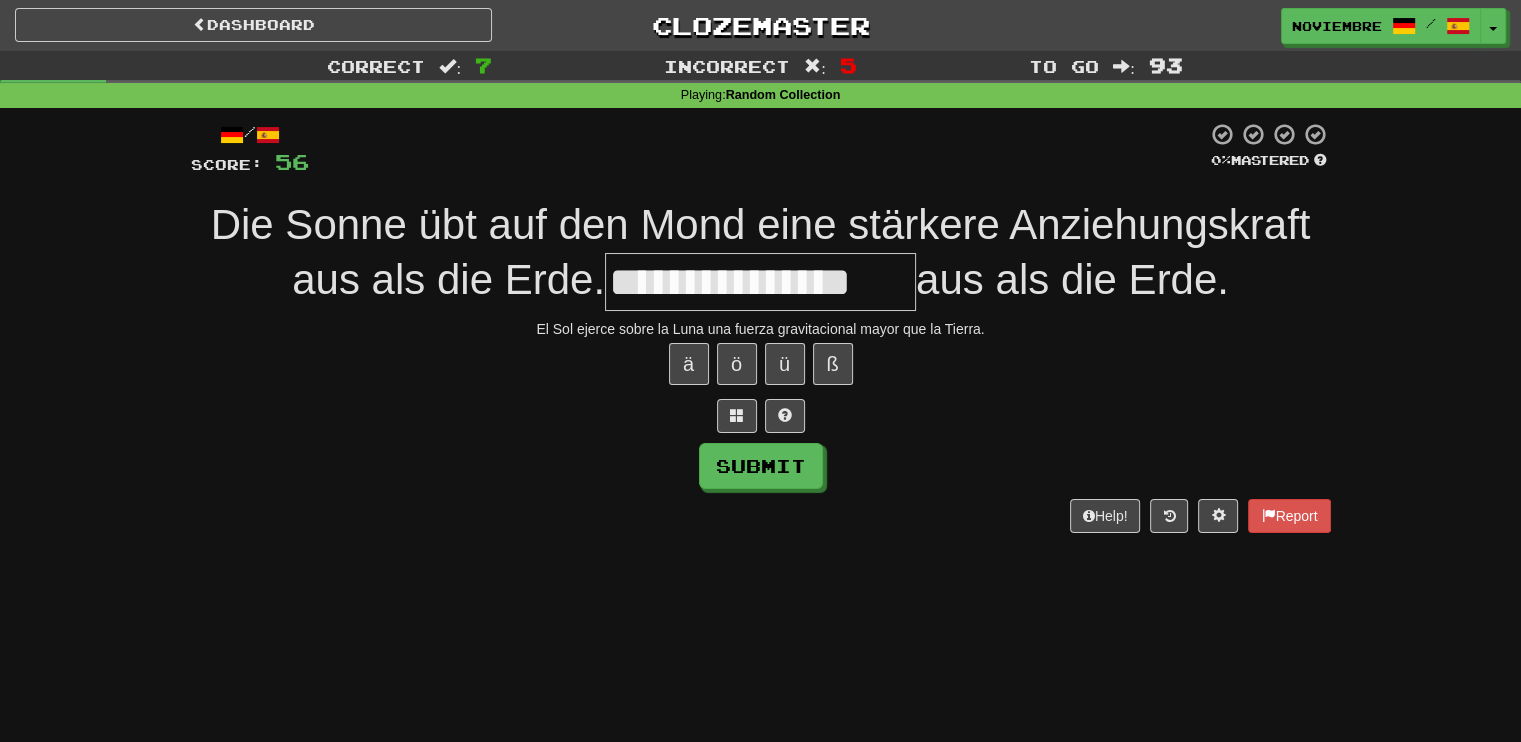 scroll, scrollTop: 0, scrollLeft: 0, axis: both 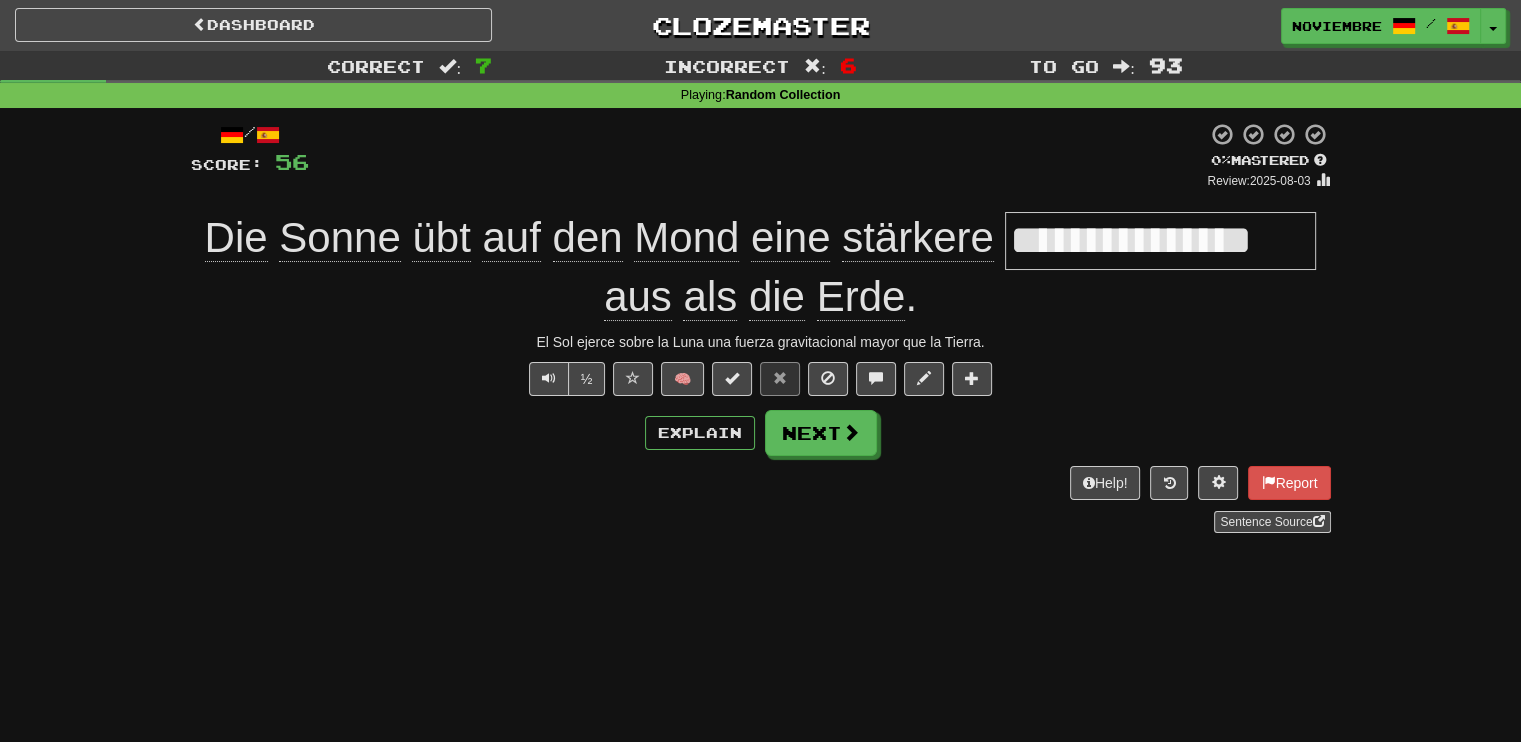 type on "*" 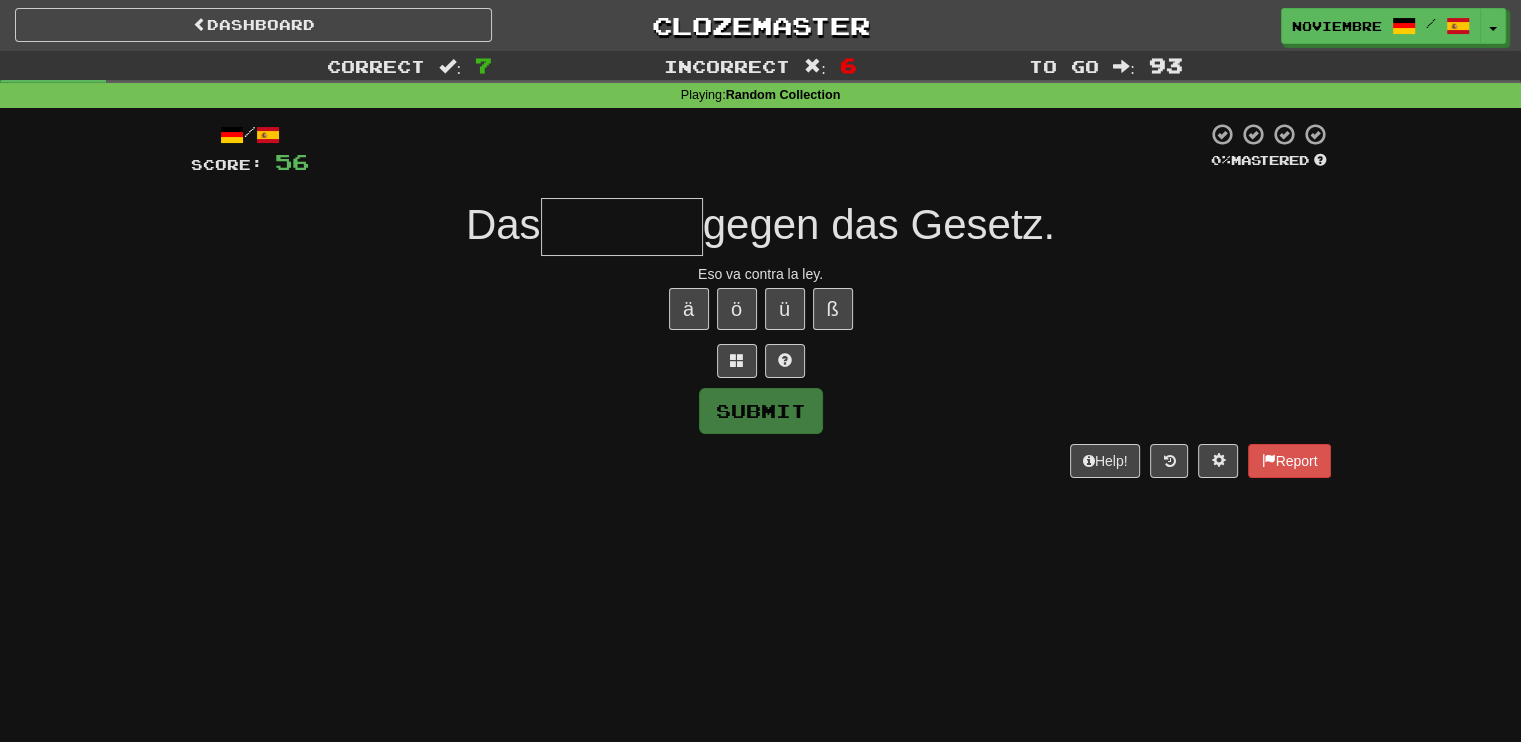 type on "*" 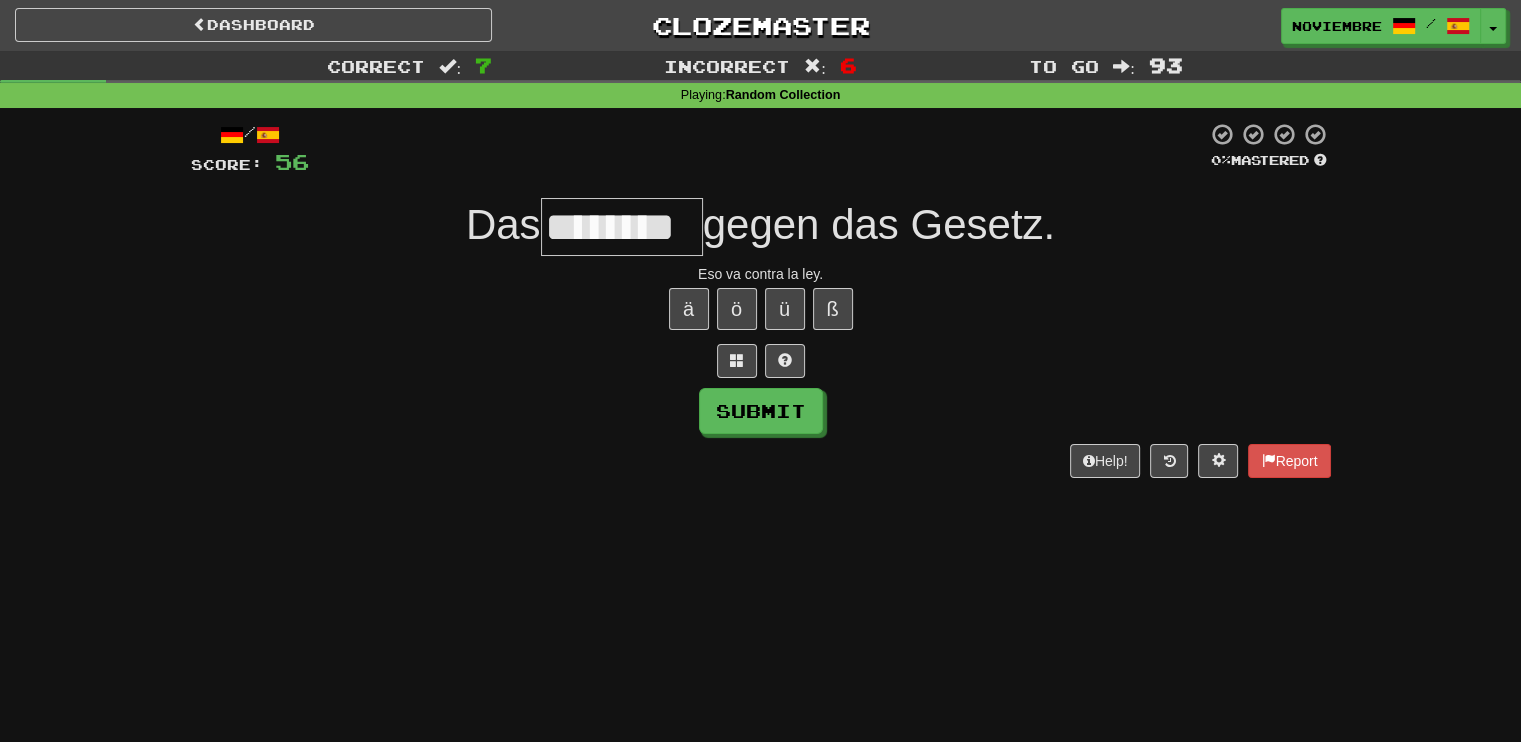 type on "********" 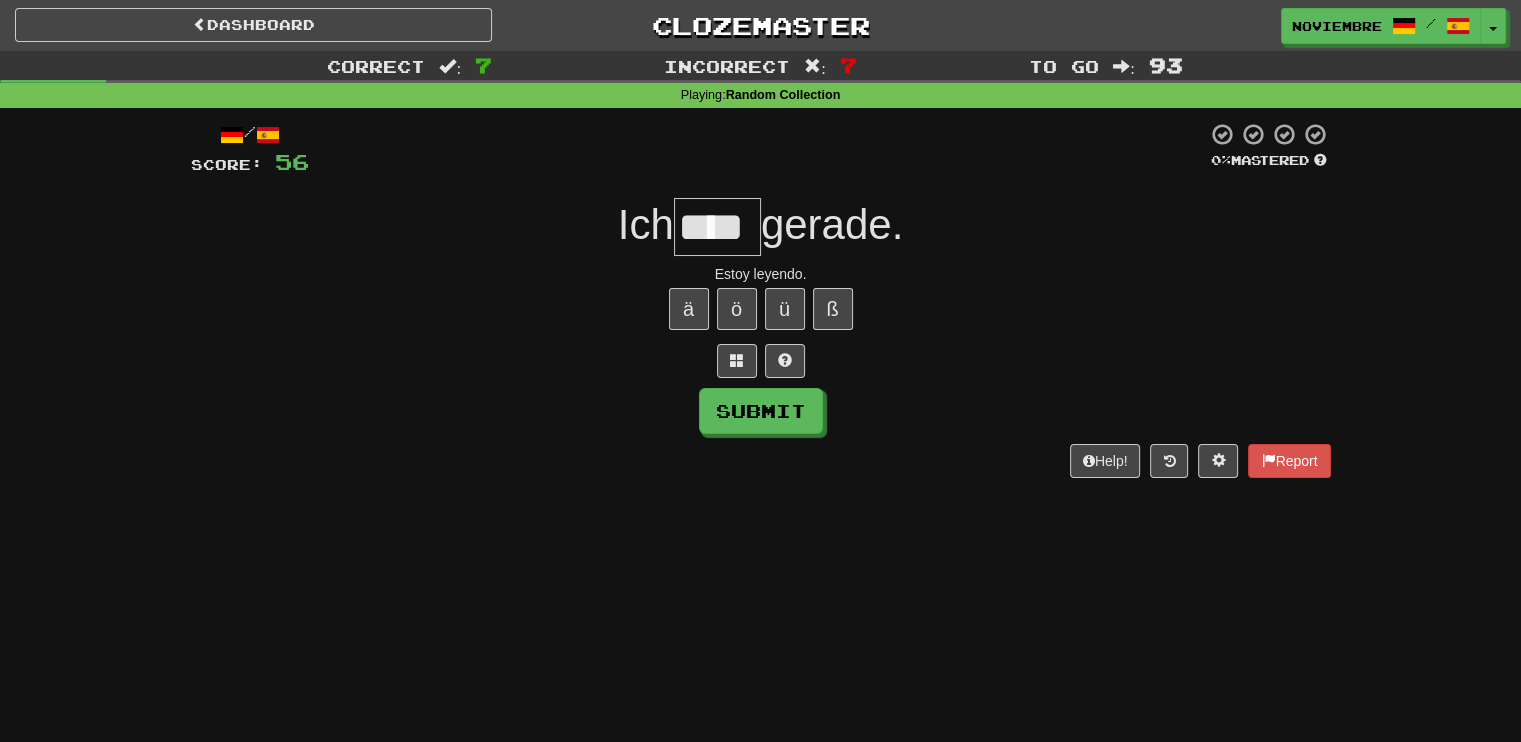 type on "****" 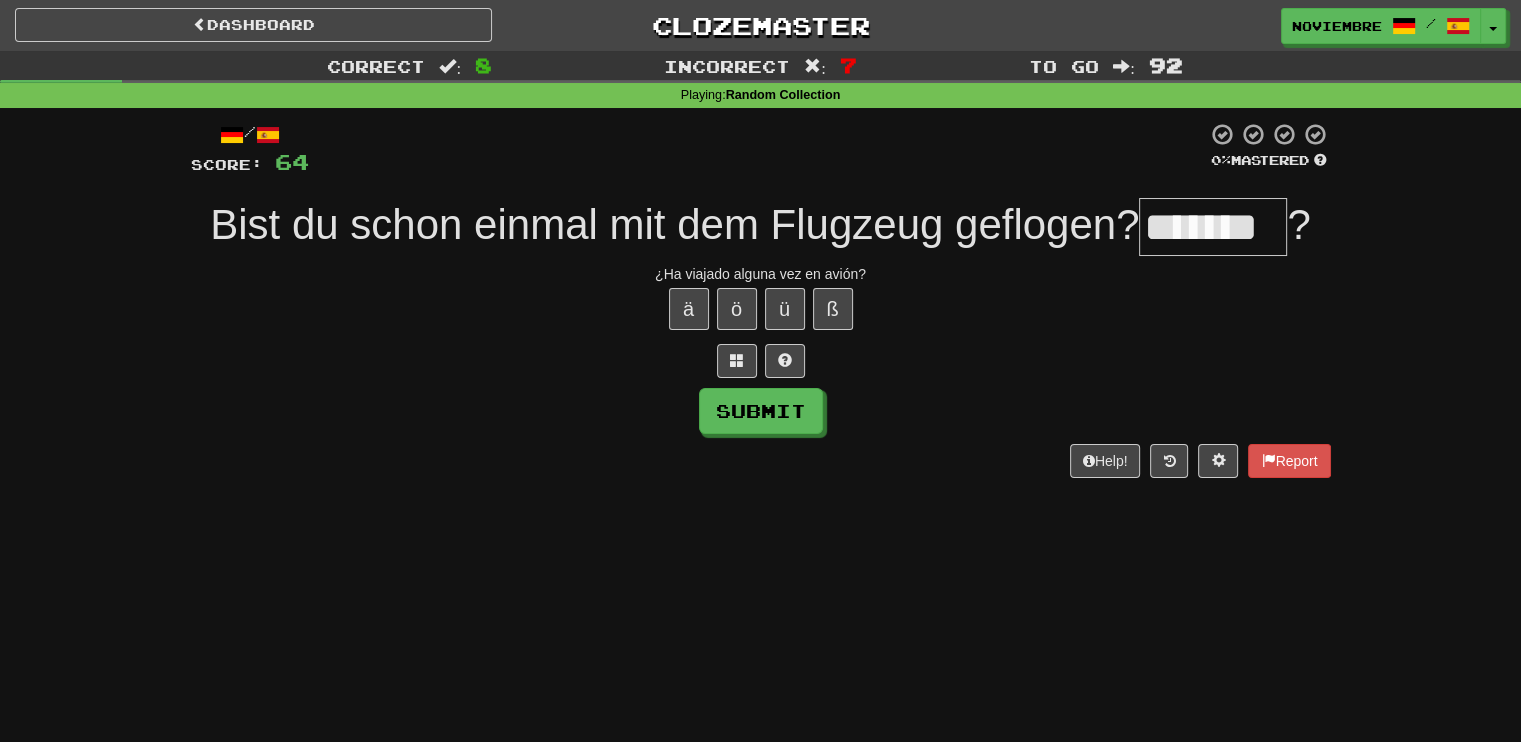 scroll, scrollTop: 0, scrollLeft: 1, axis: horizontal 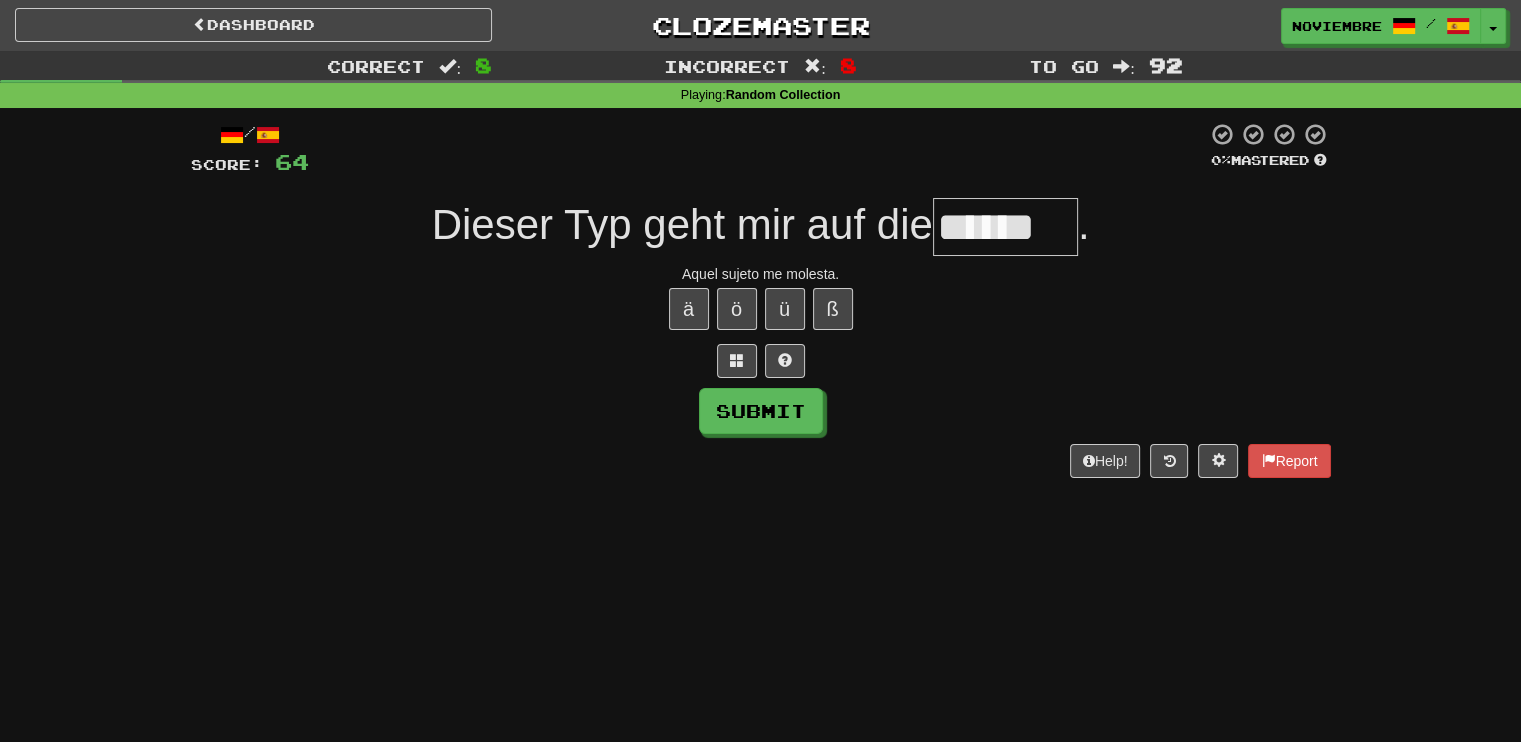 type on "******" 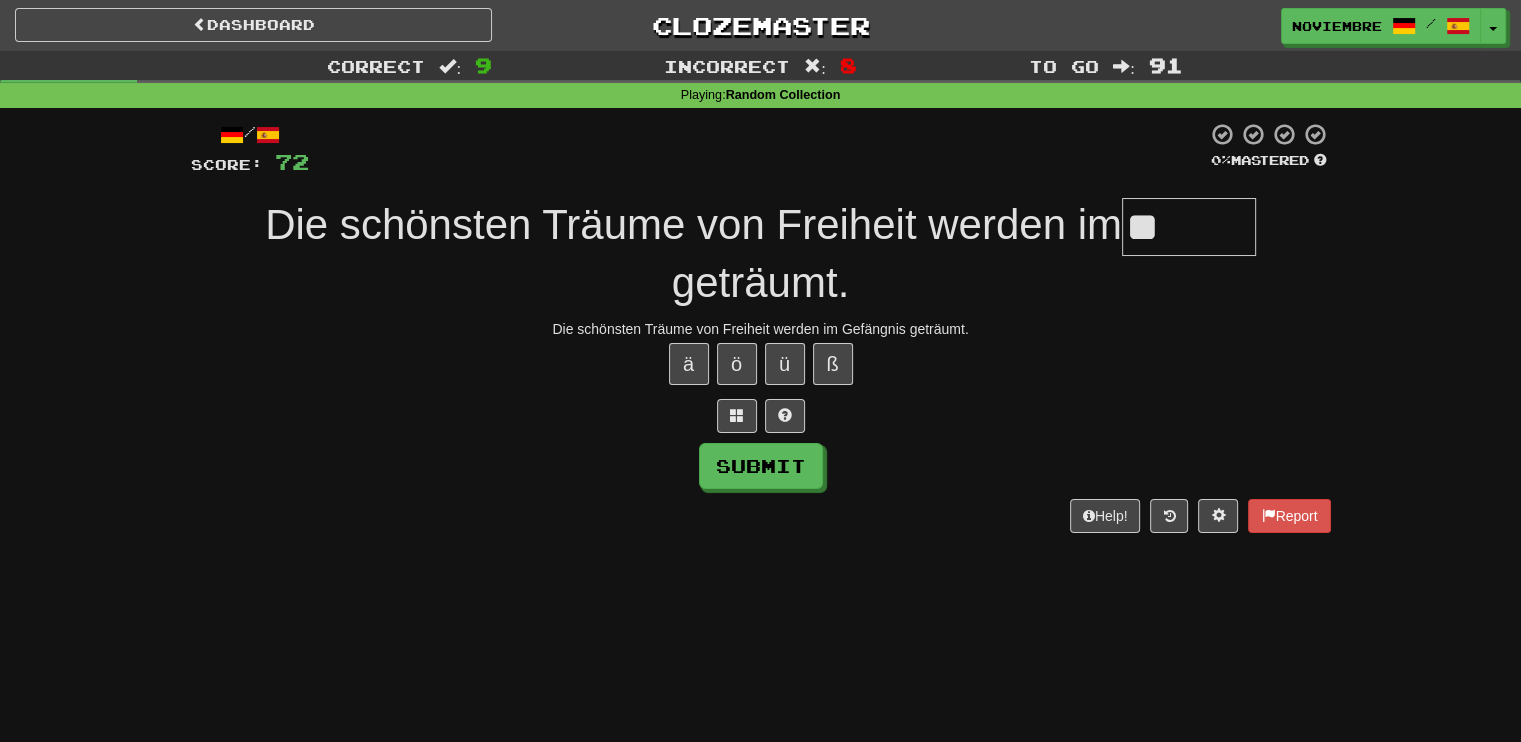 type on "*" 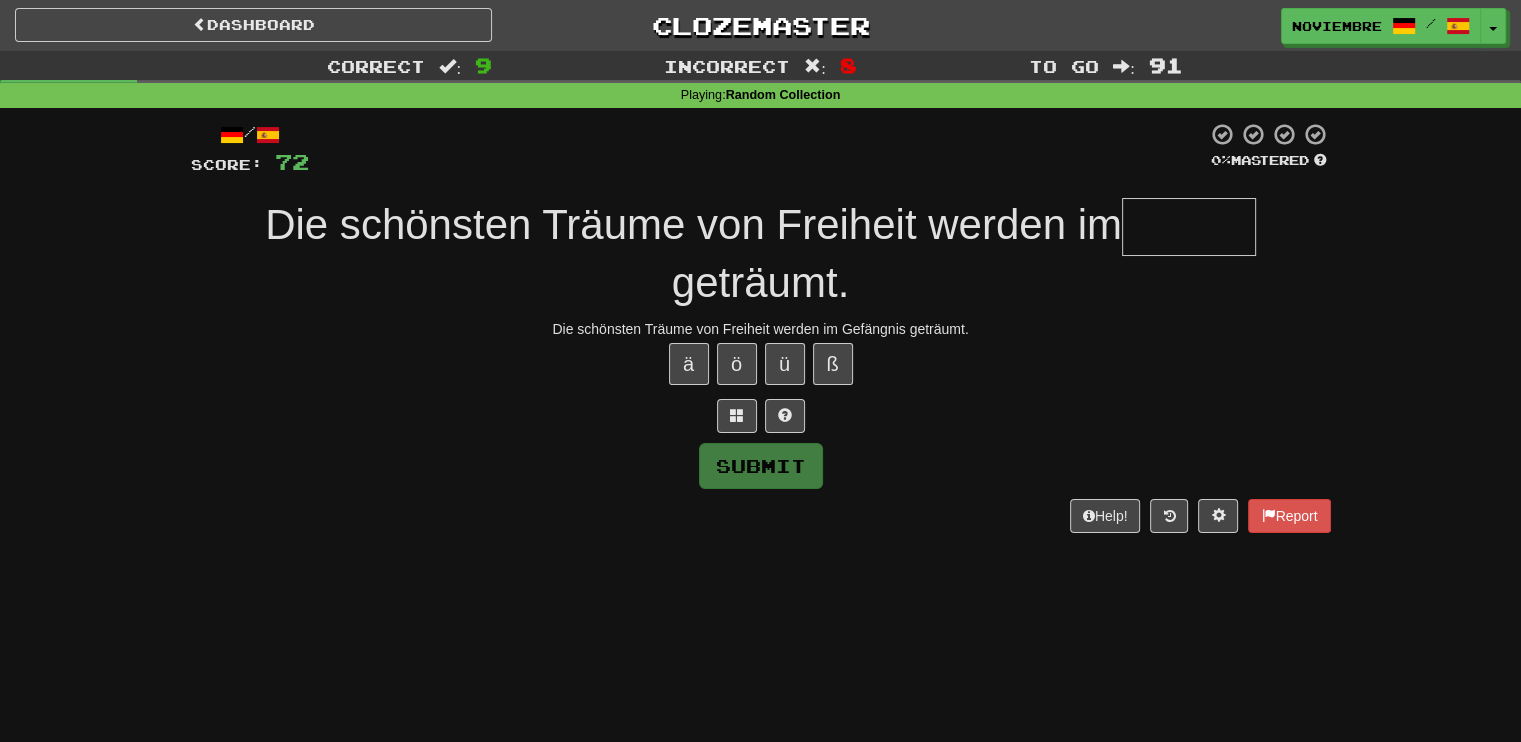 type on "******" 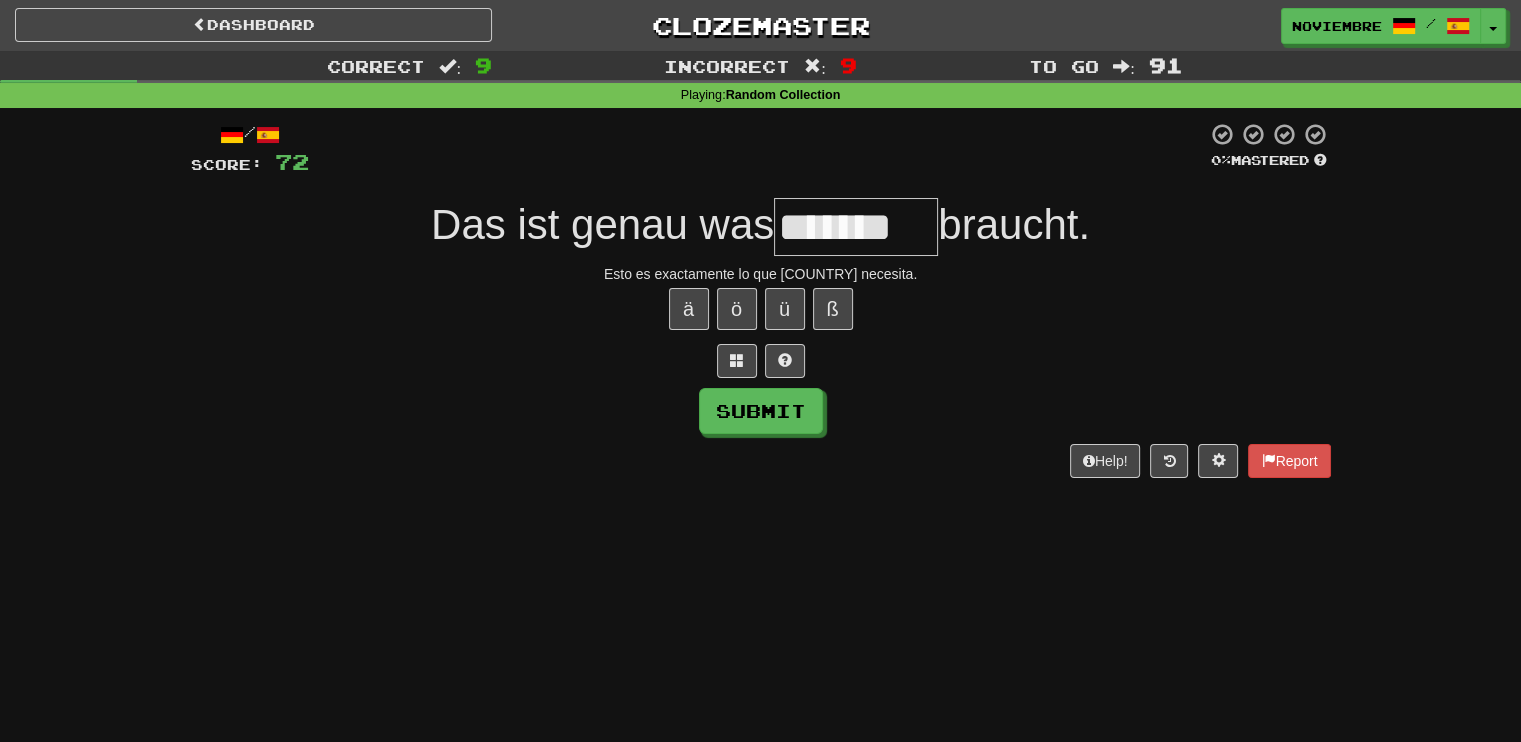 type on "*******" 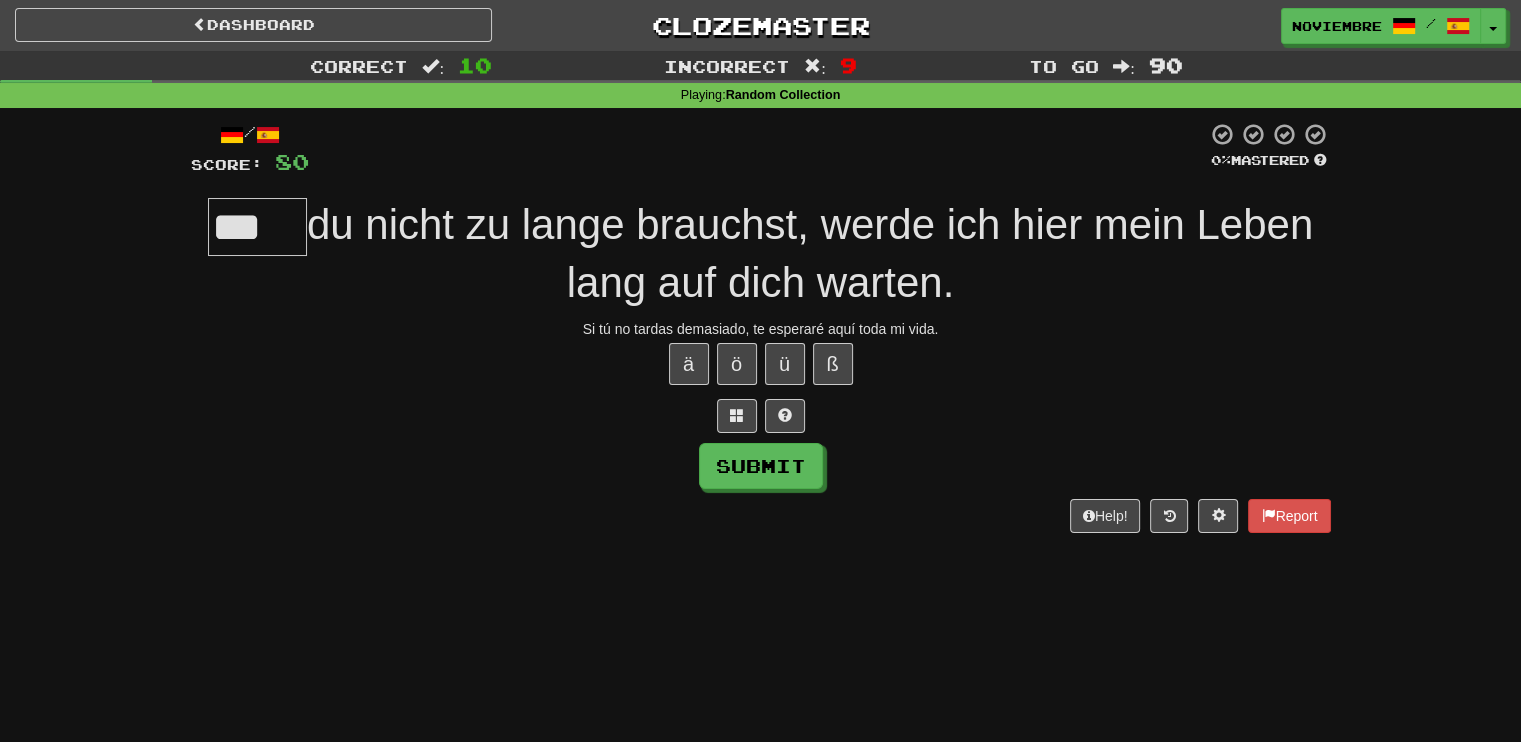 scroll, scrollTop: 0, scrollLeft: 0, axis: both 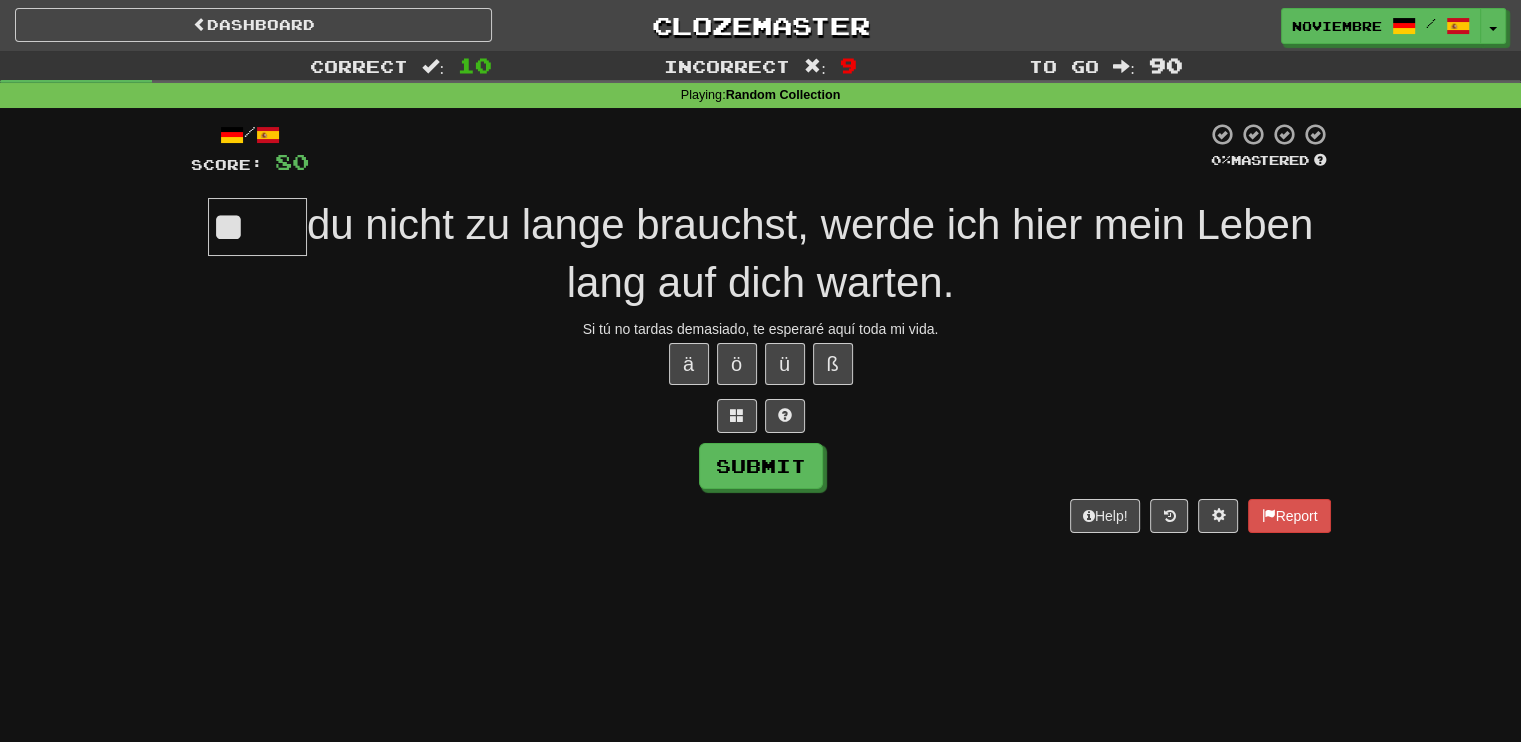type on "*" 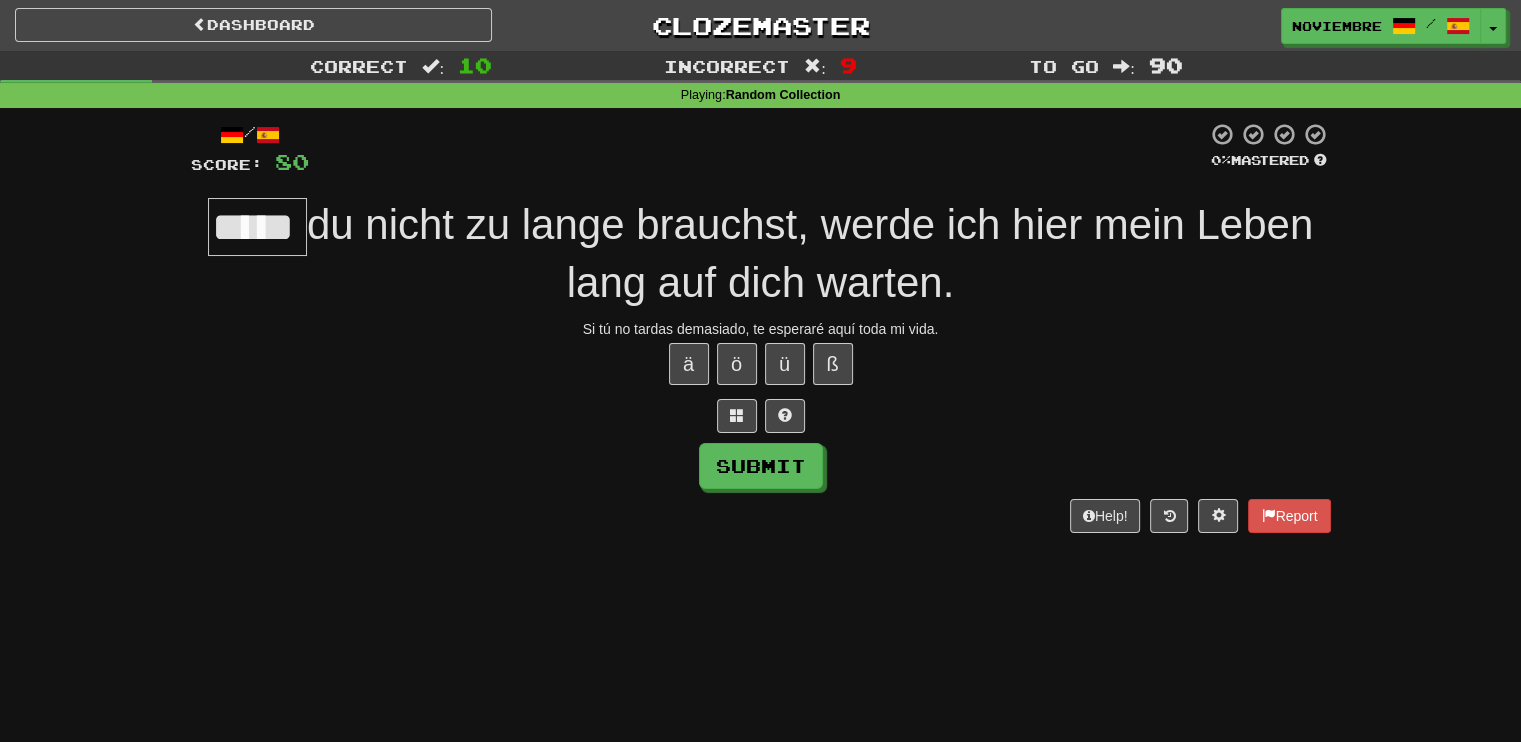 type on "*****" 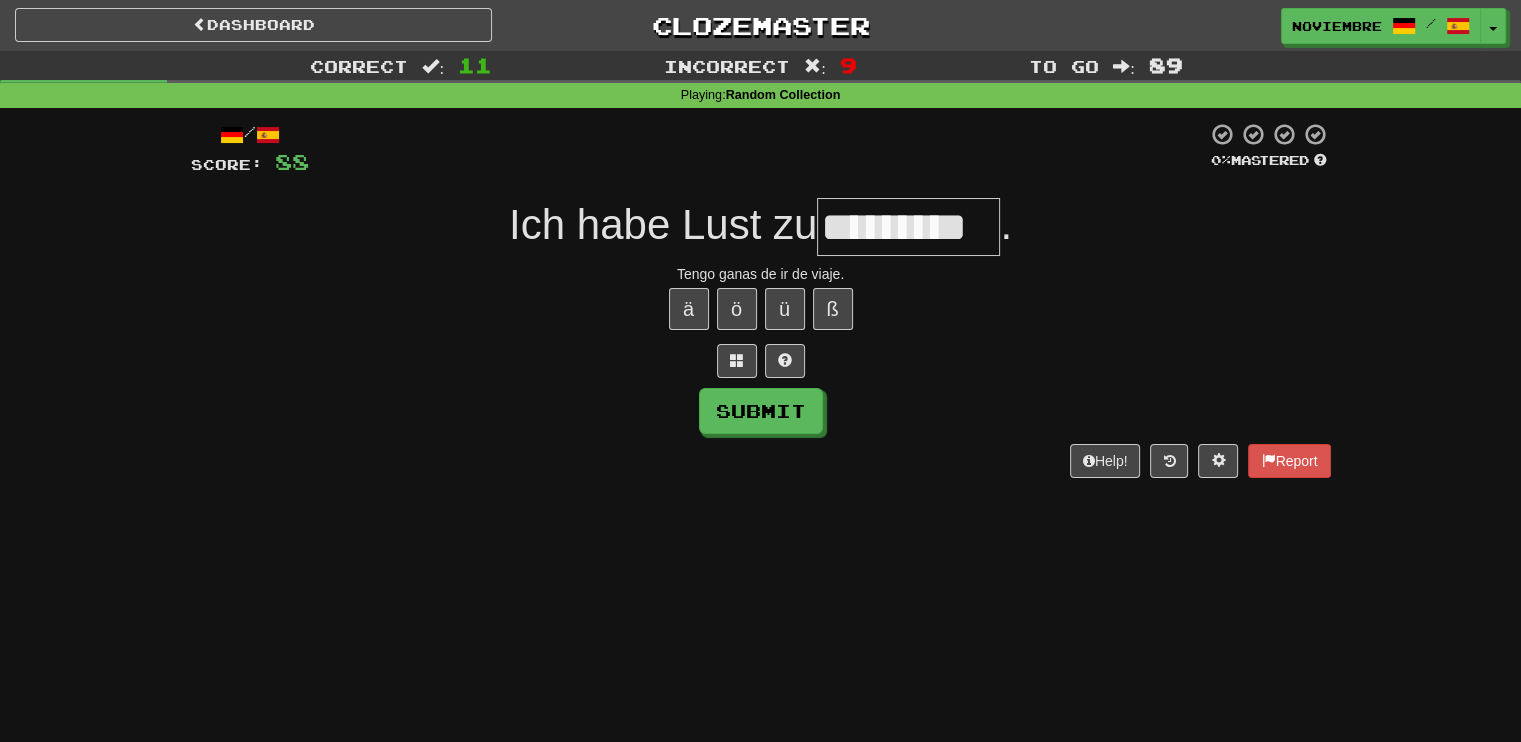 type on "*********" 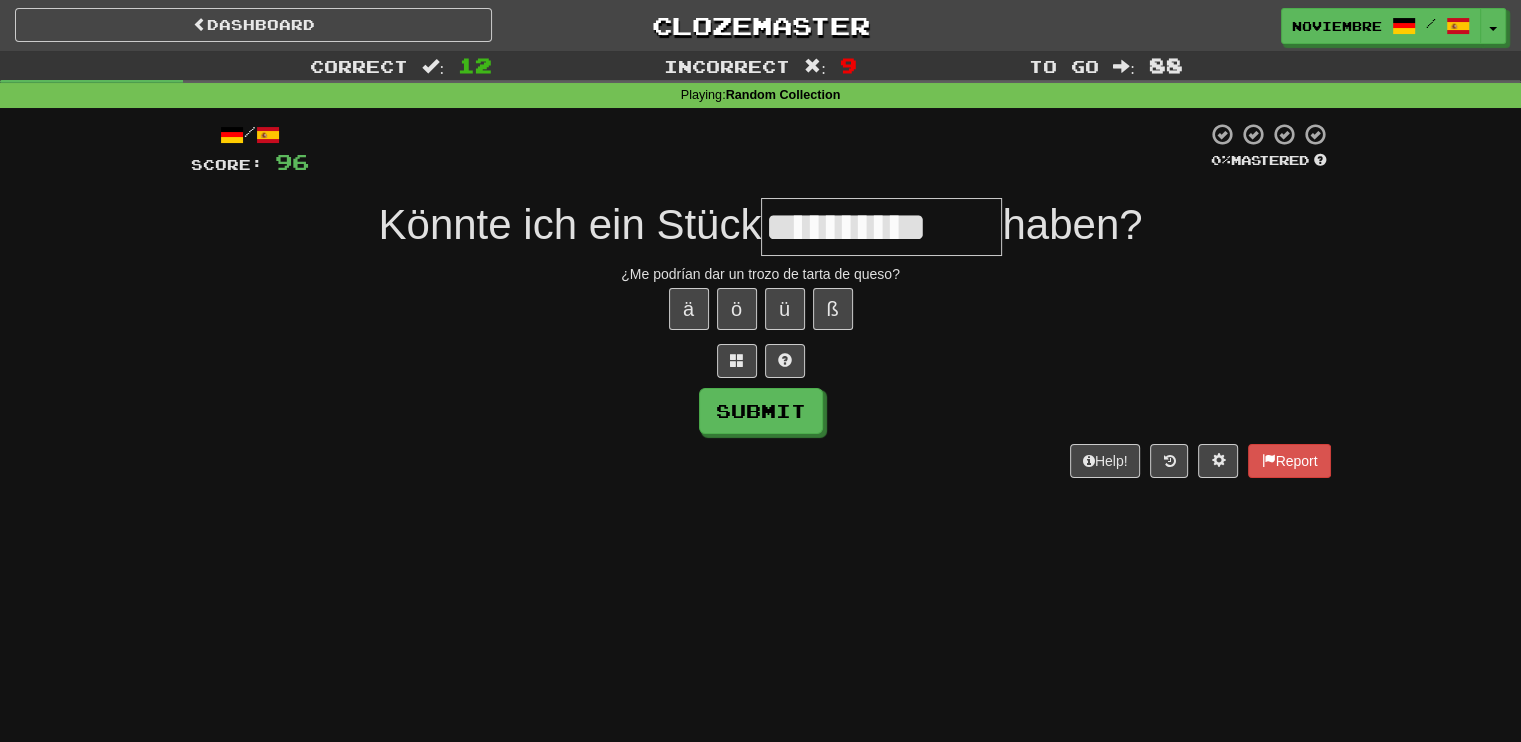 scroll, scrollTop: 0, scrollLeft: 0, axis: both 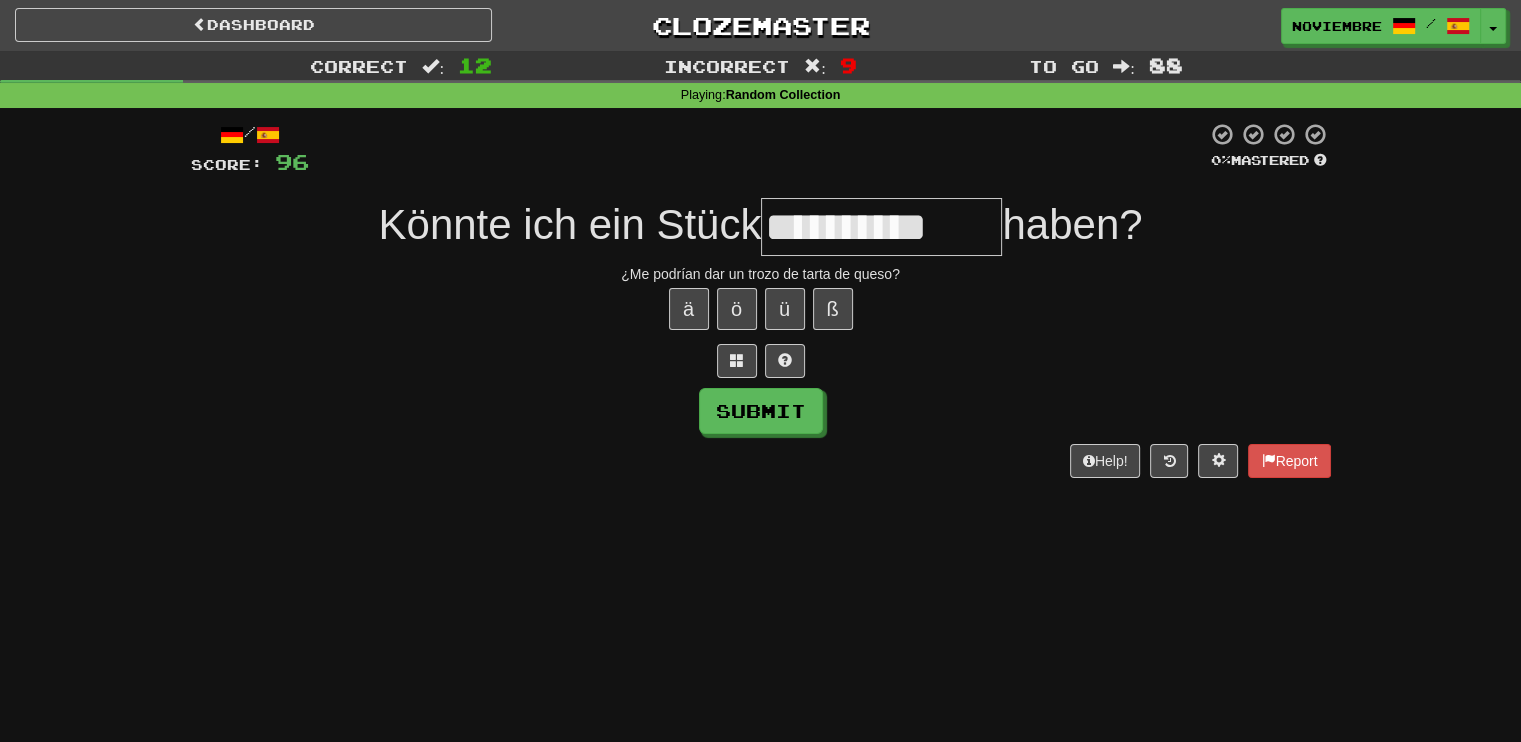 type on "**********" 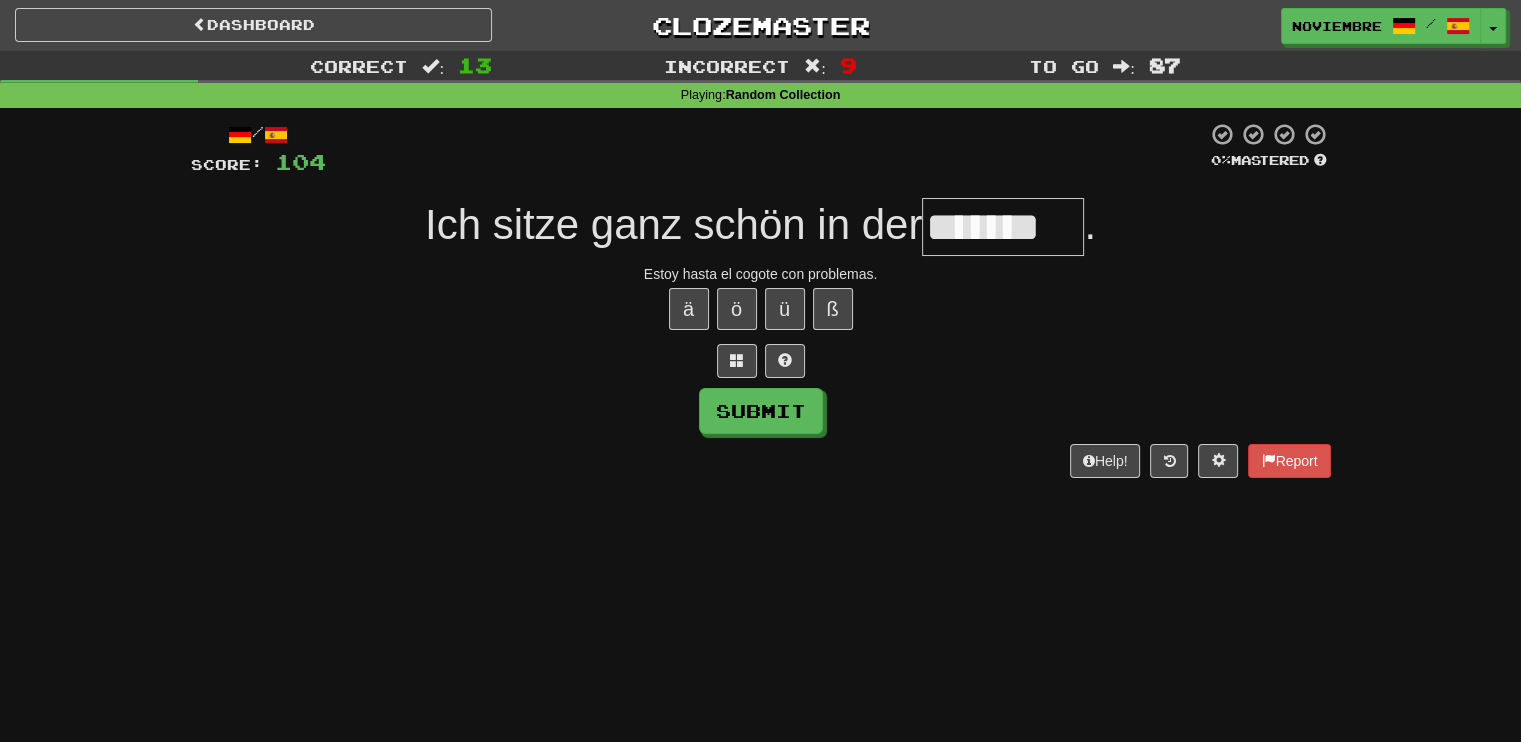 type on "*******" 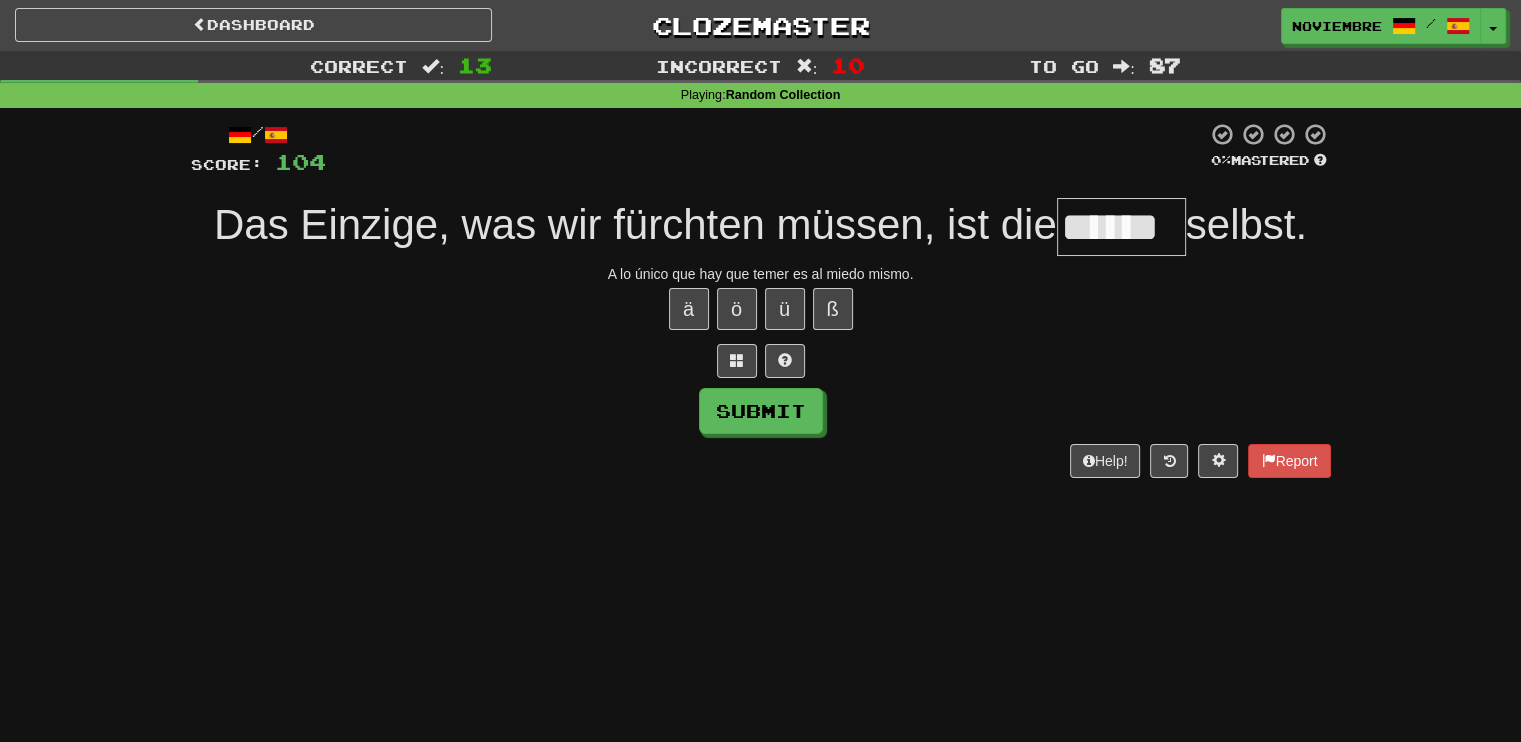 type on "******" 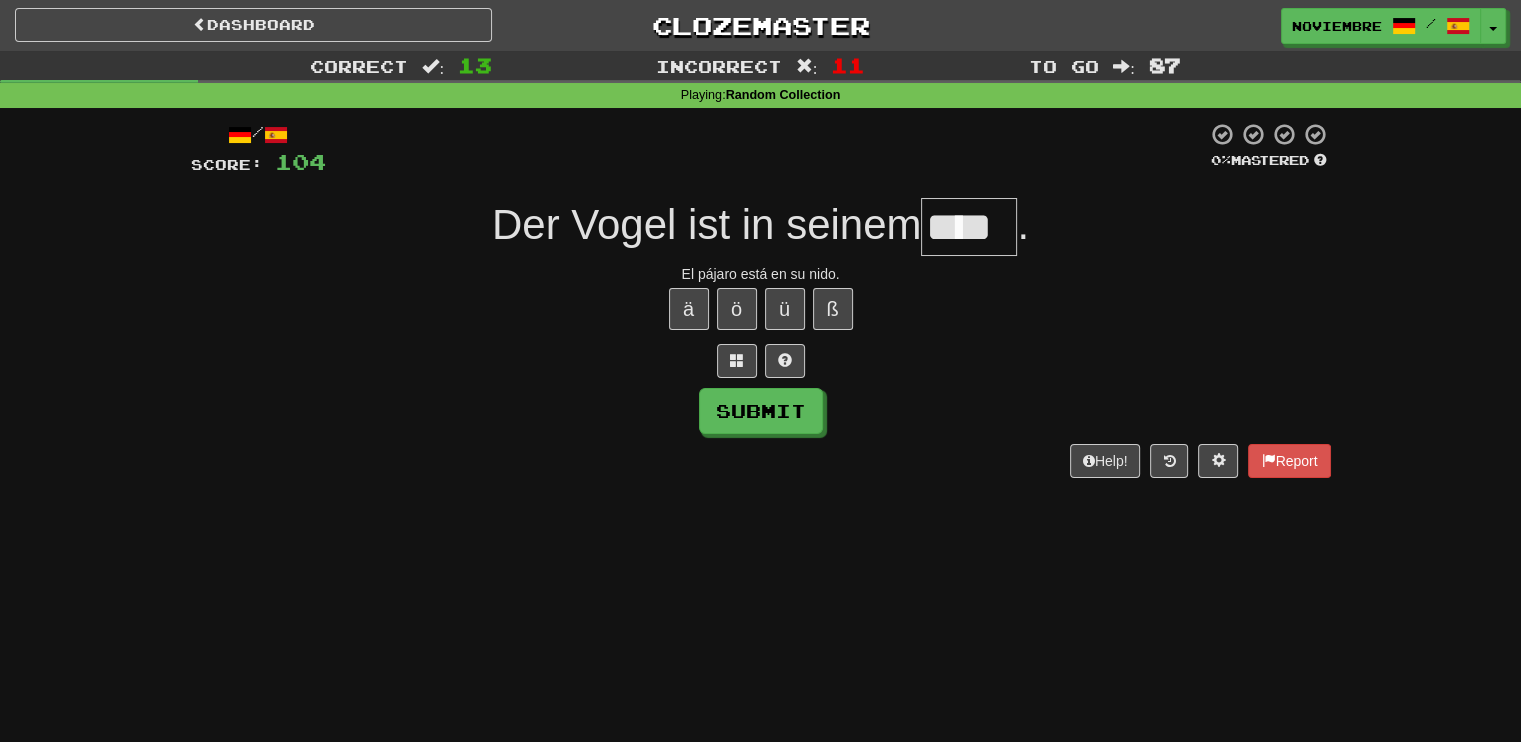 type on "****" 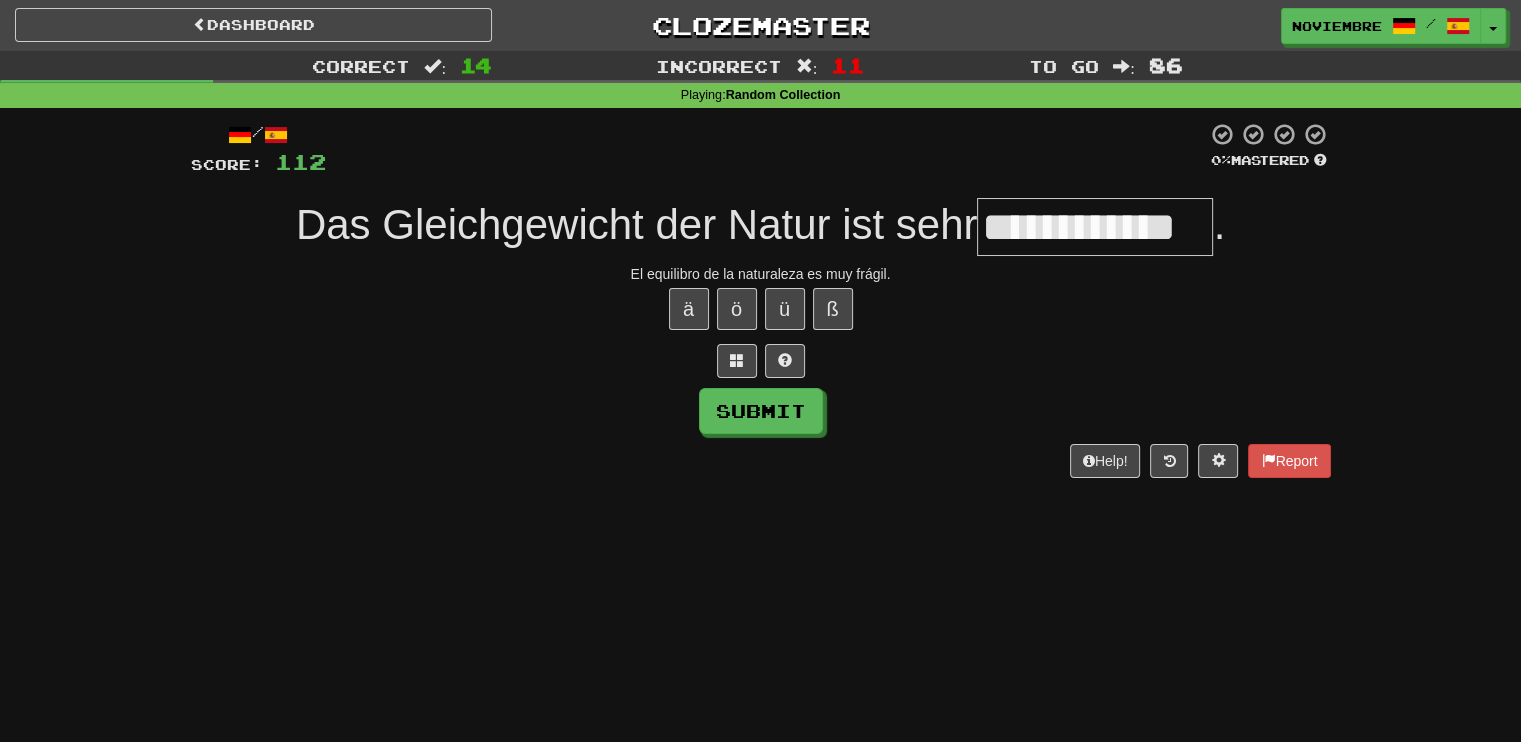 type on "**********" 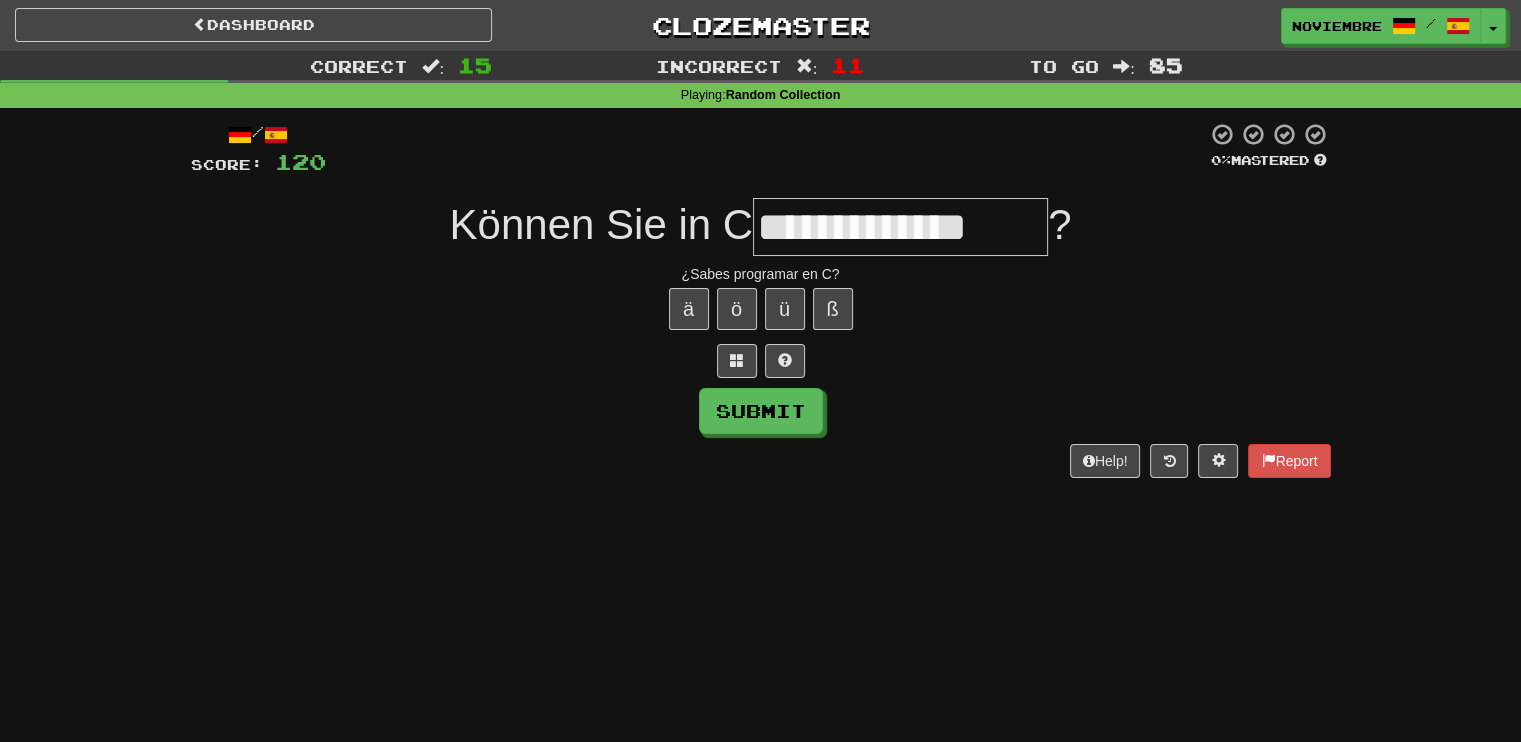 type on "**********" 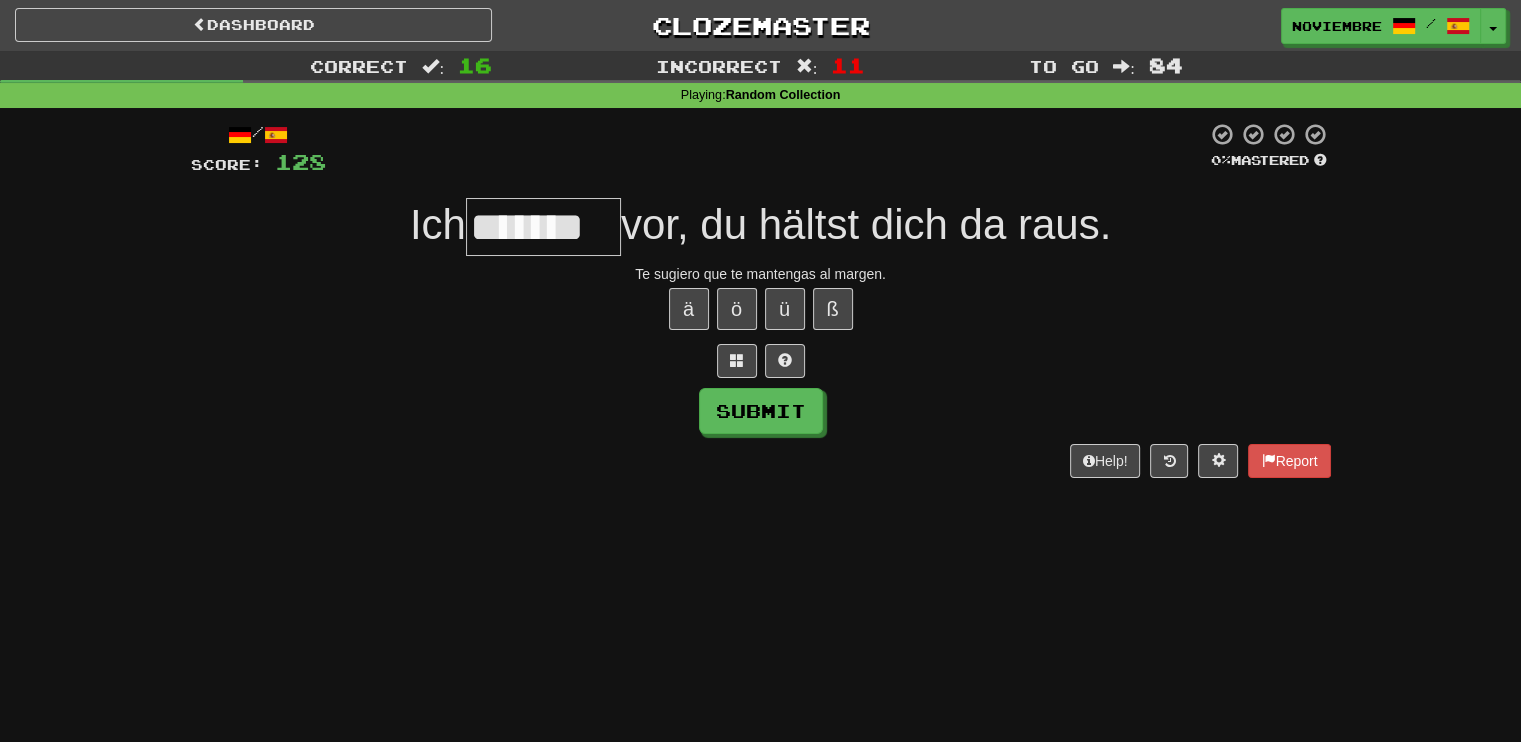 type on "*******" 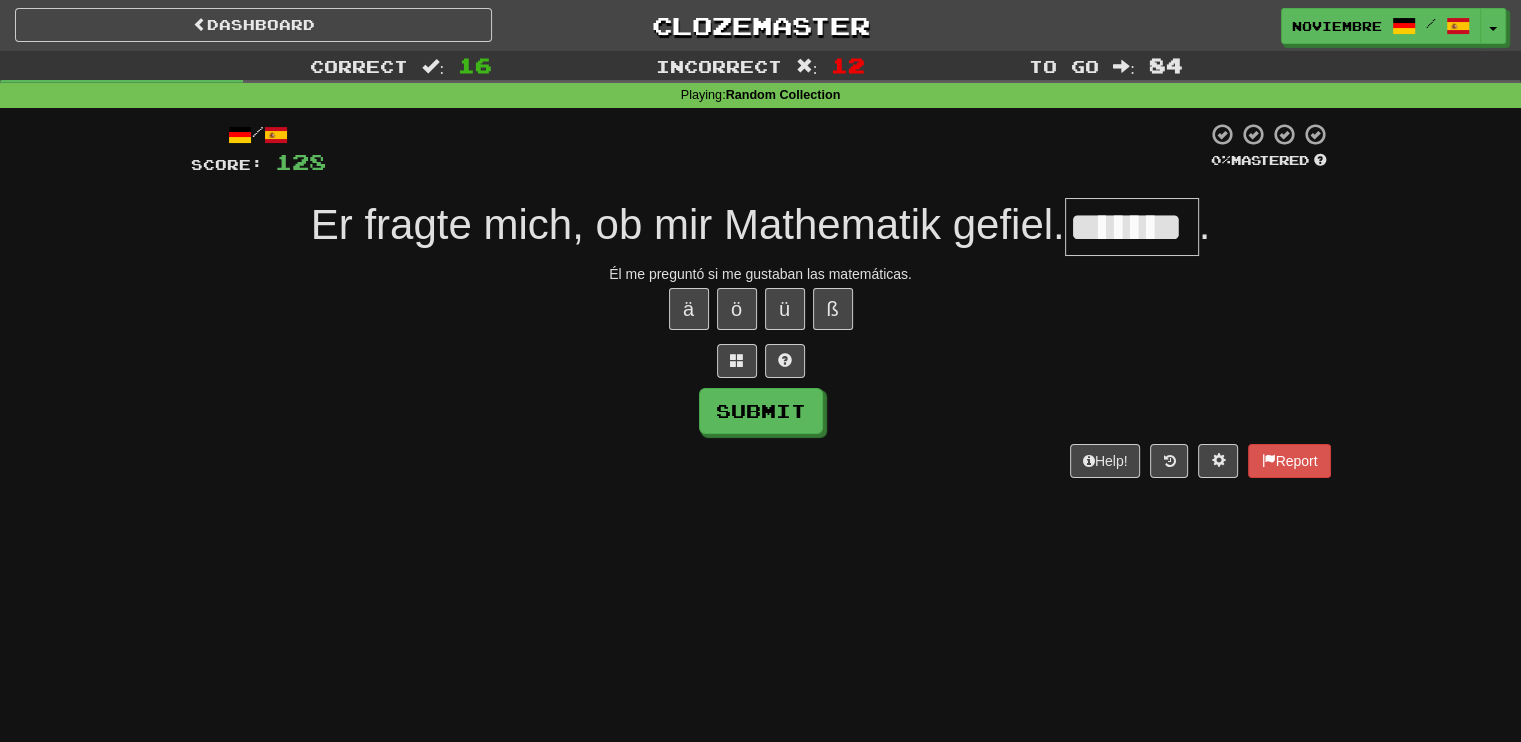 type on "*******" 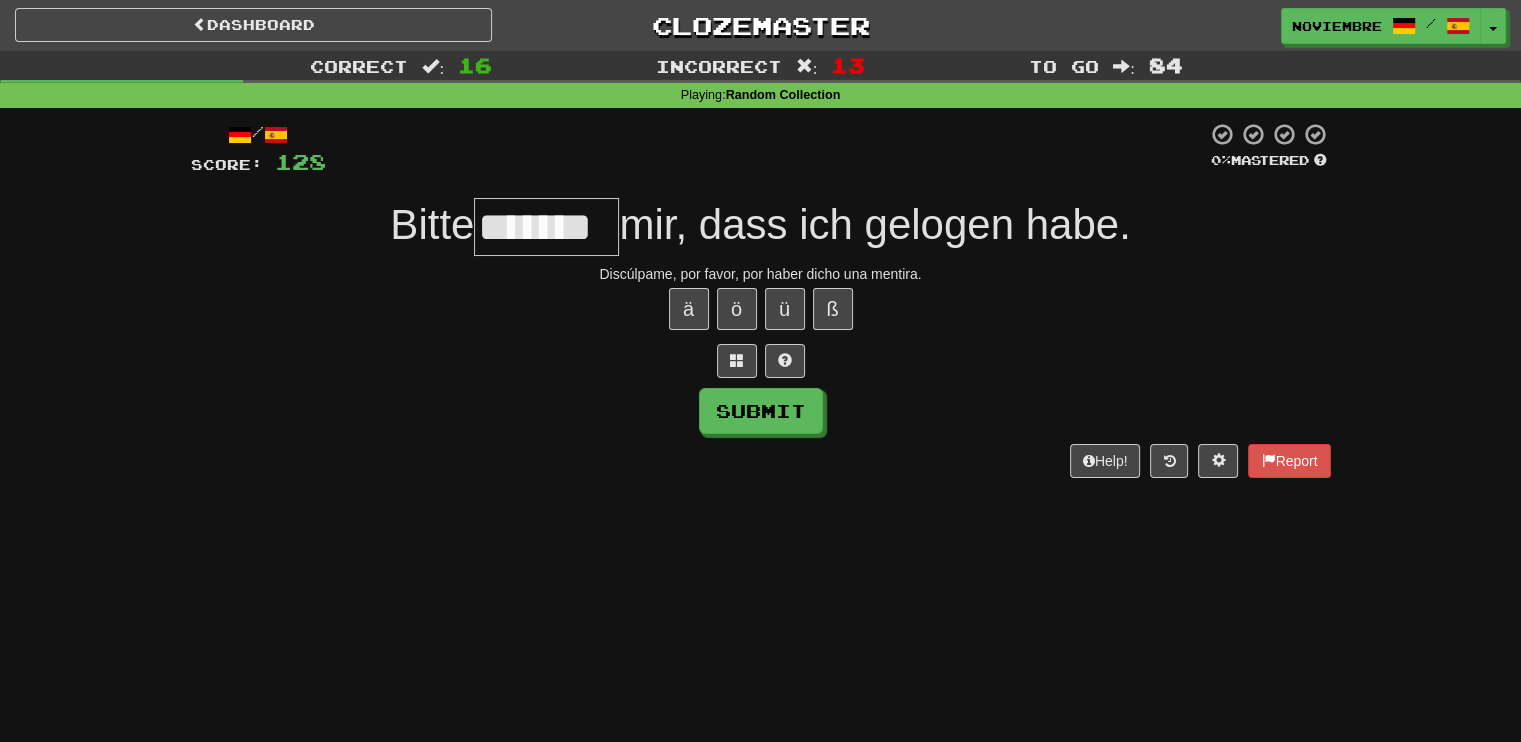 type on "*******" 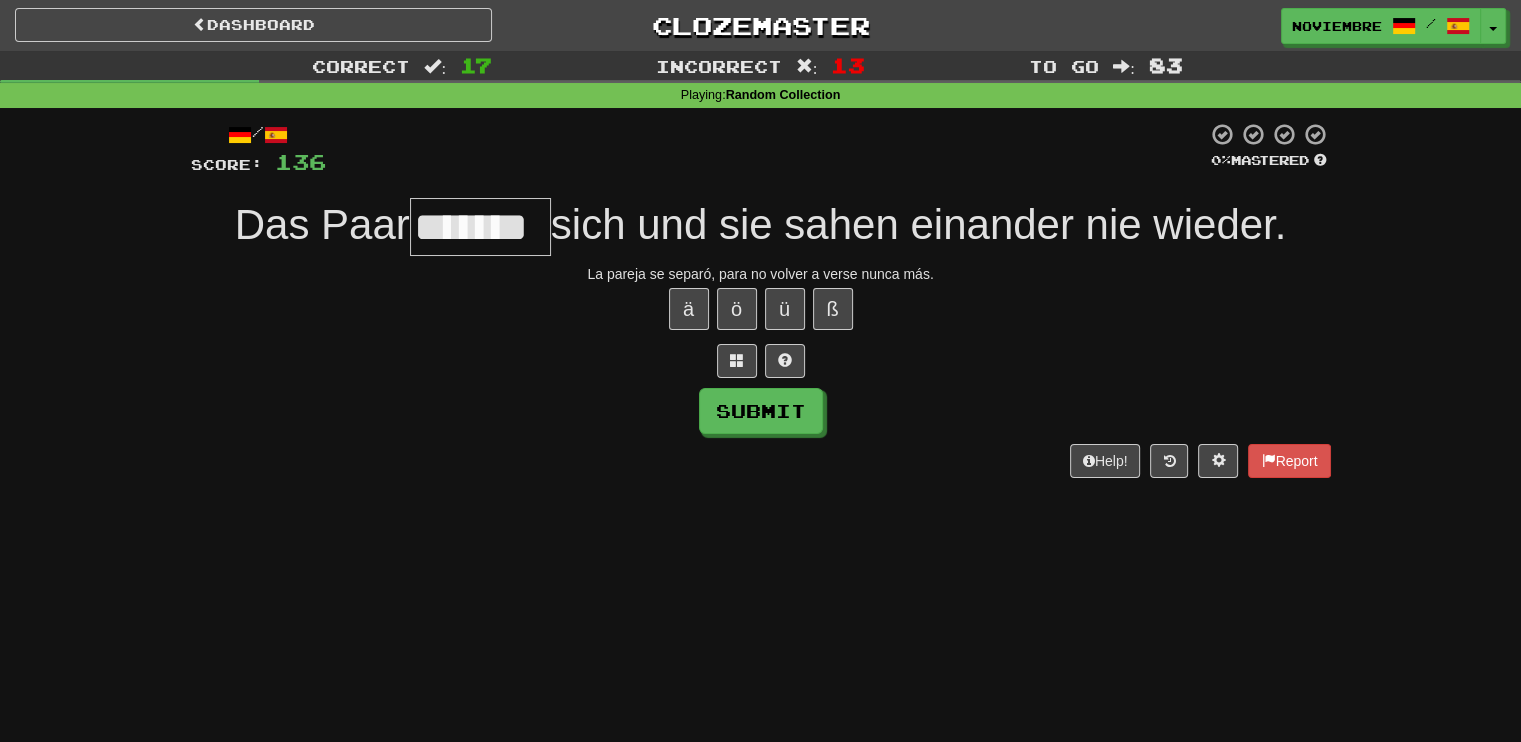 type on "*******" 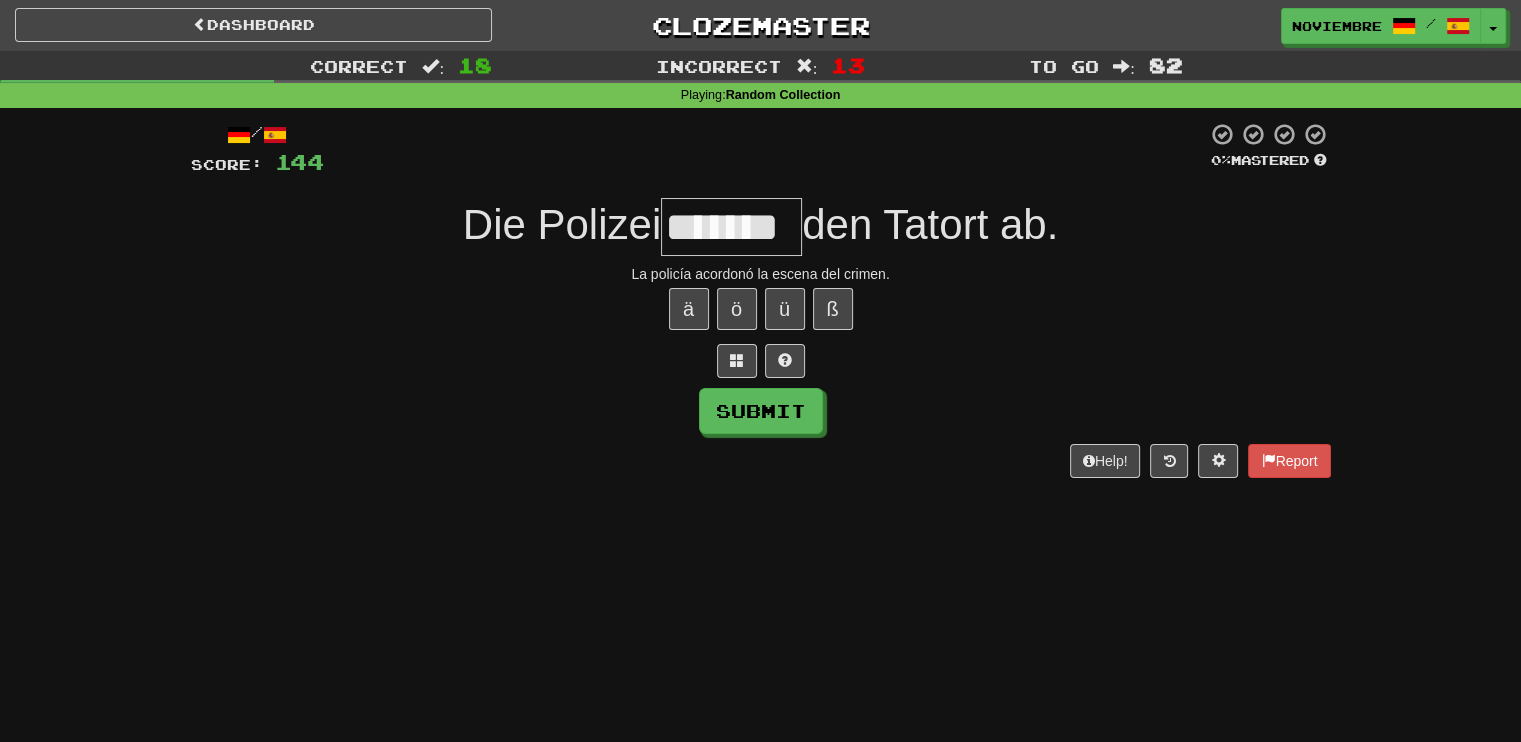type on "*******" 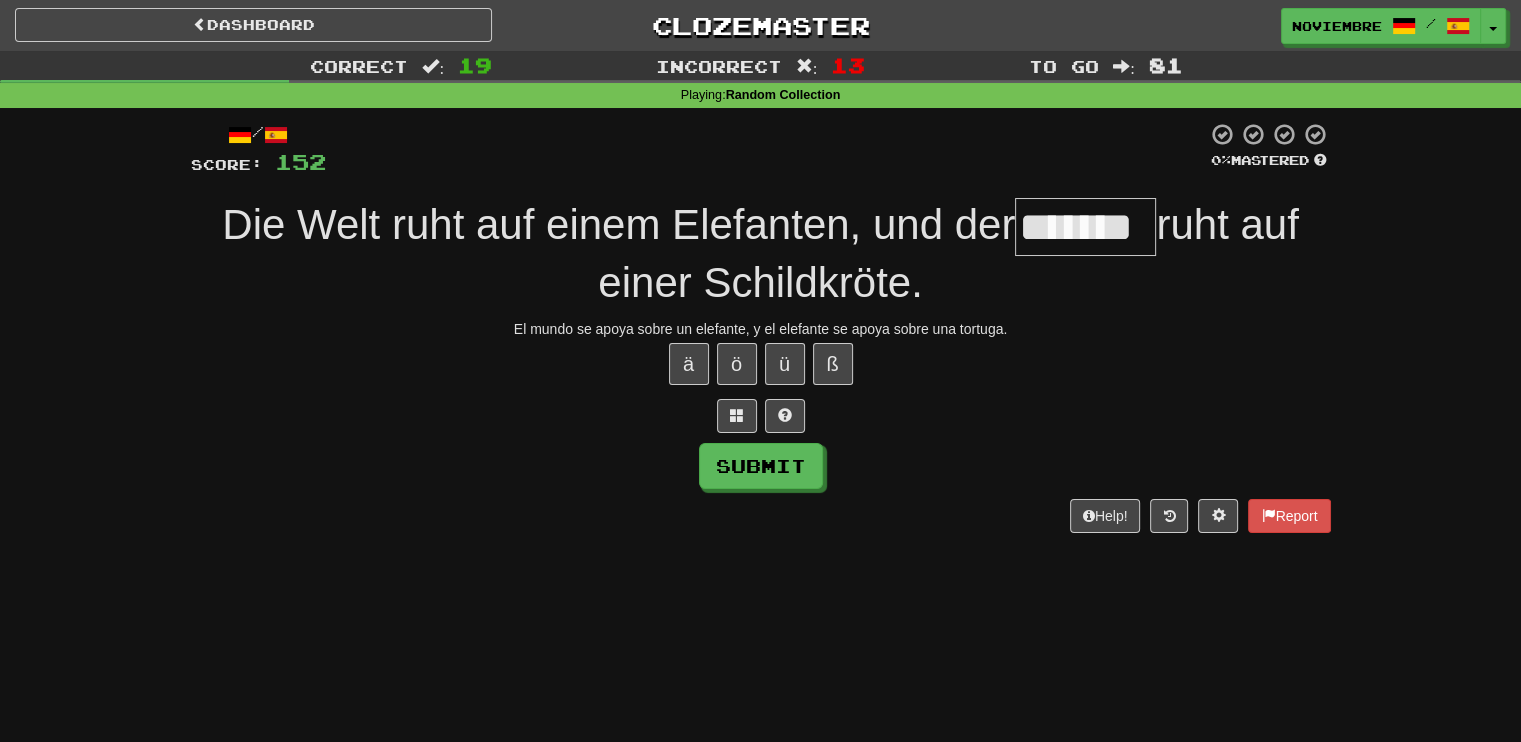 type on "*******" 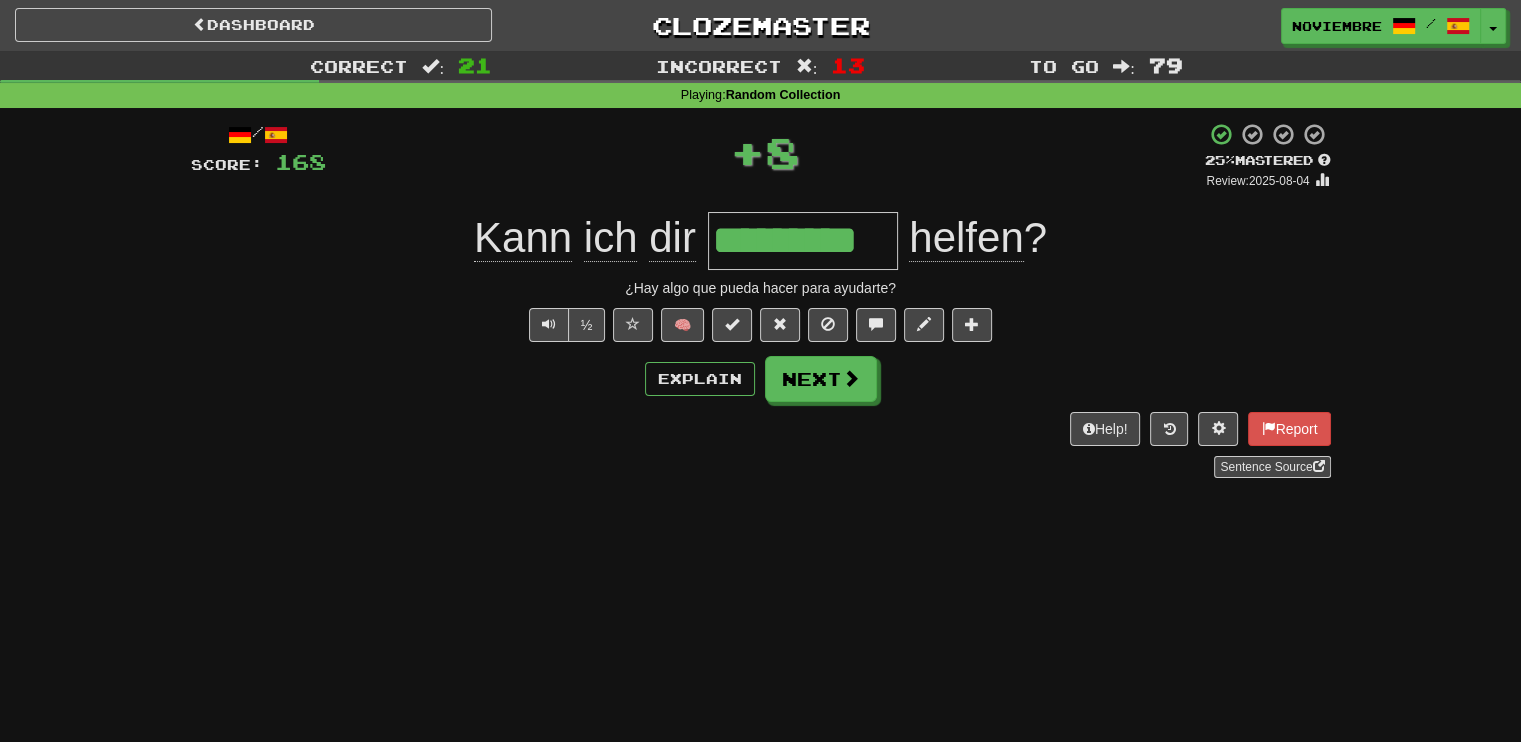 type on "*" 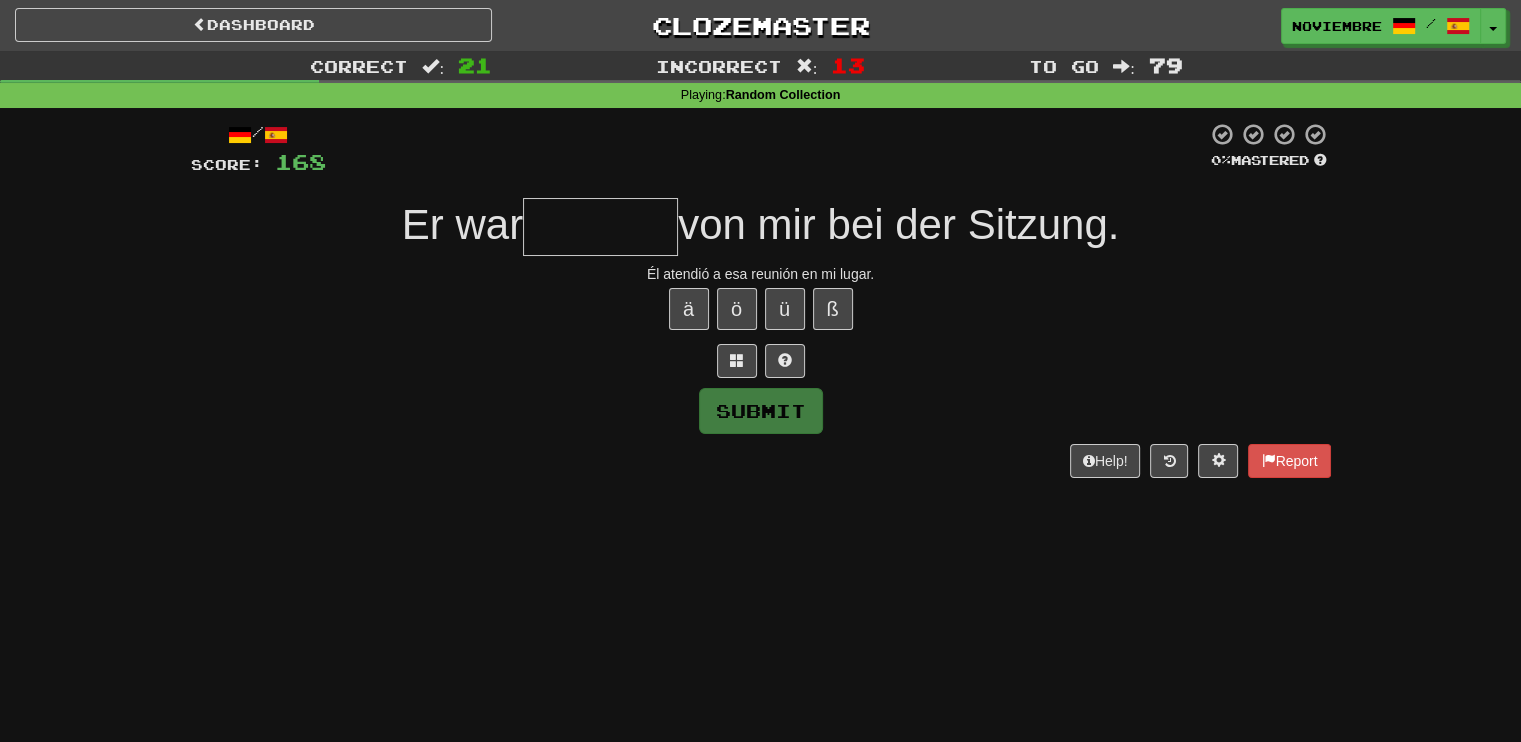 type on "********" 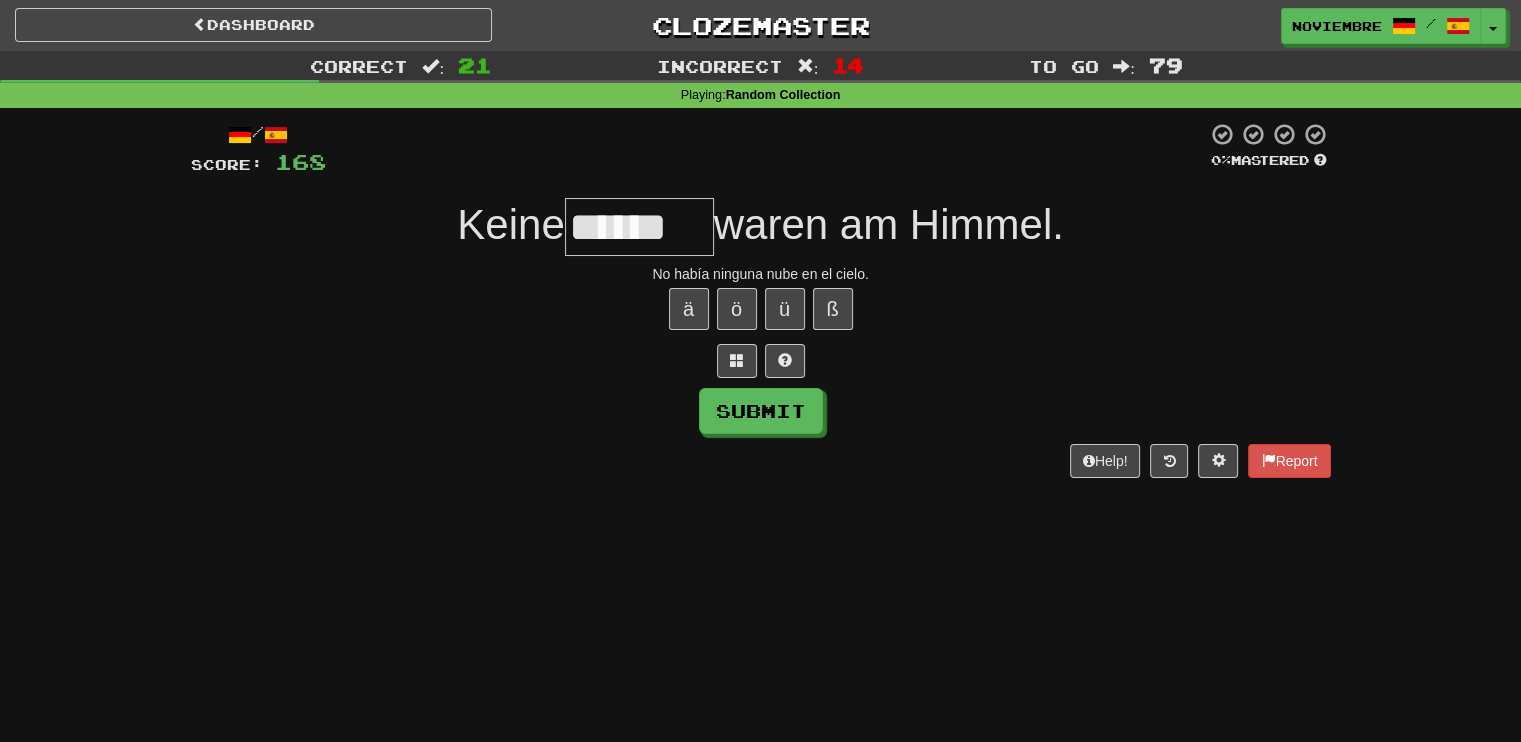 type on "******" 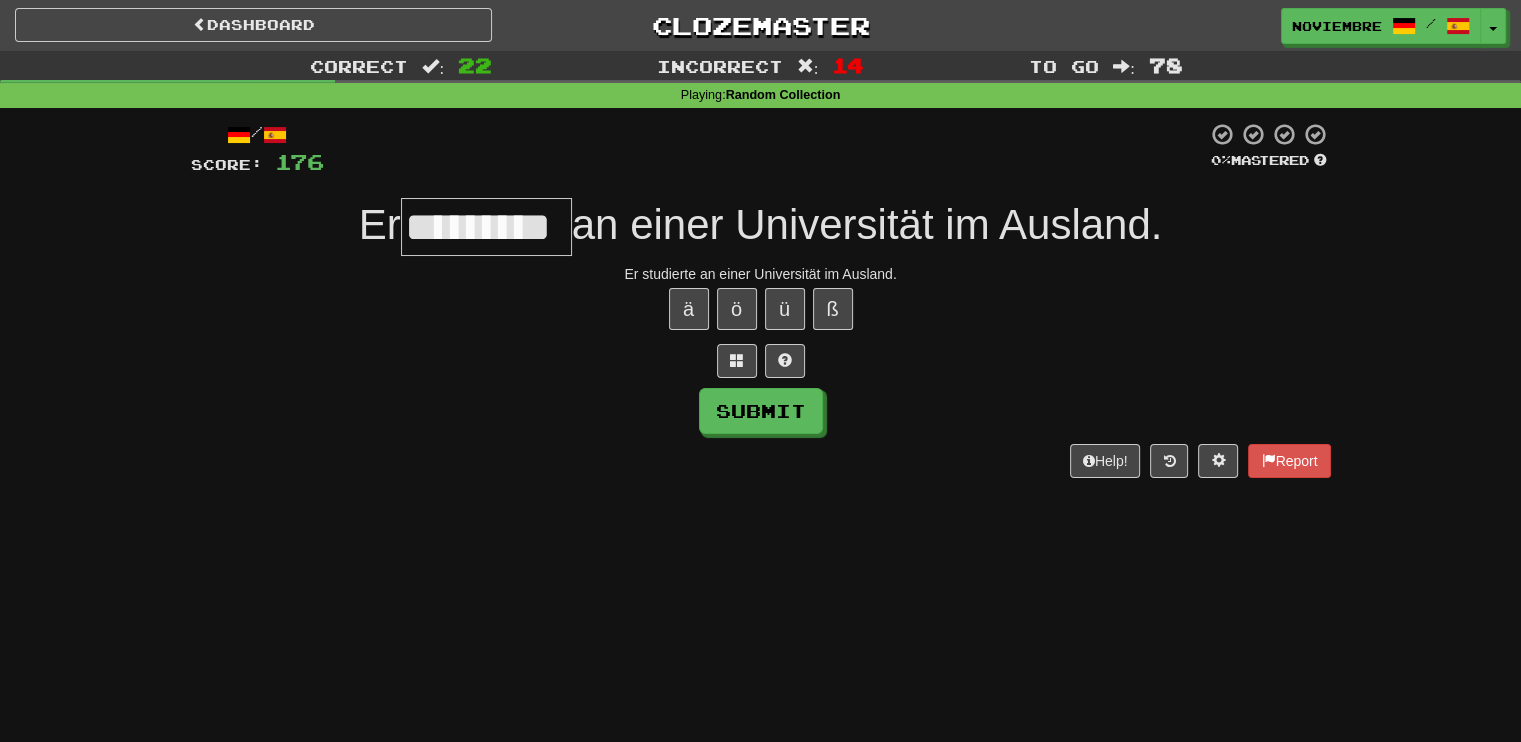 type on "*********" 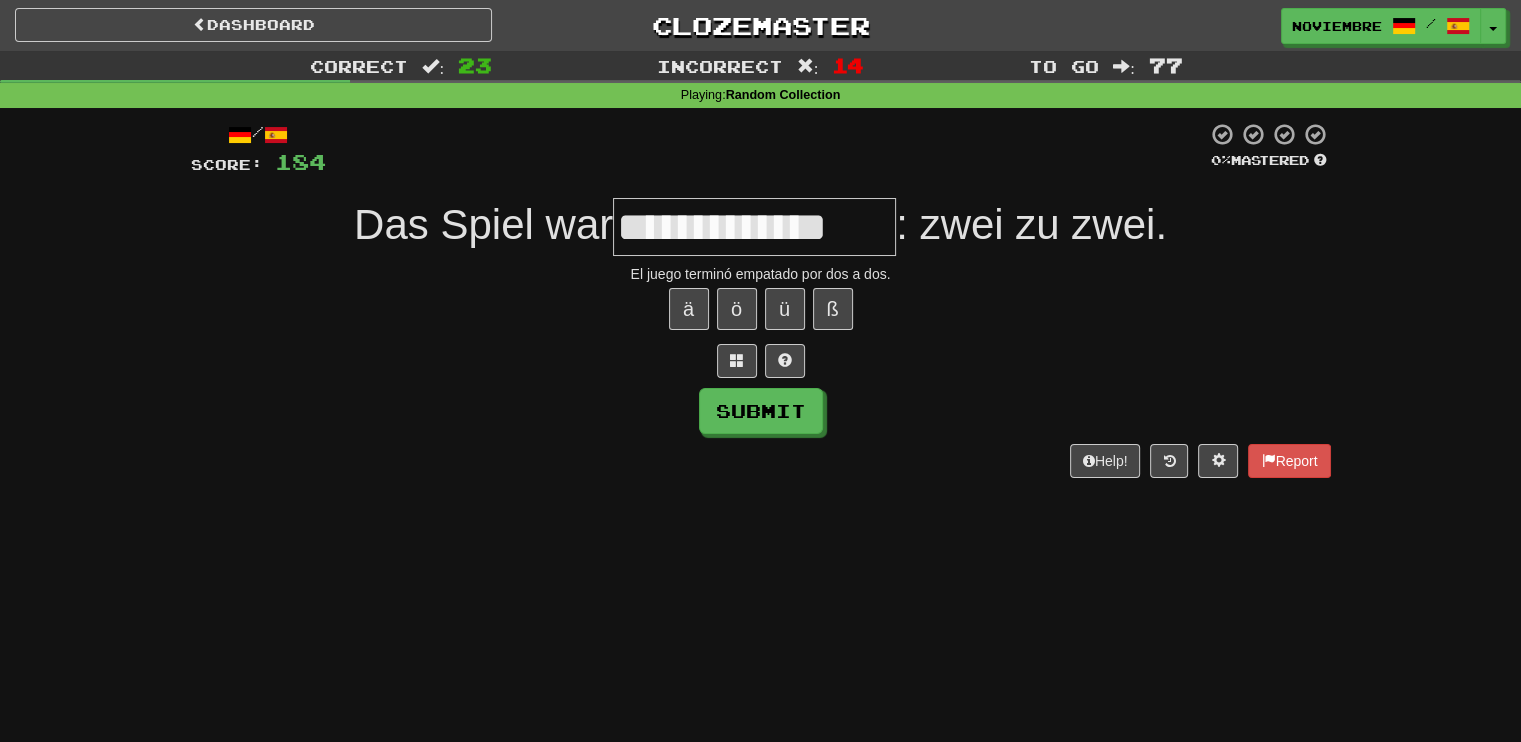 type on "**********" 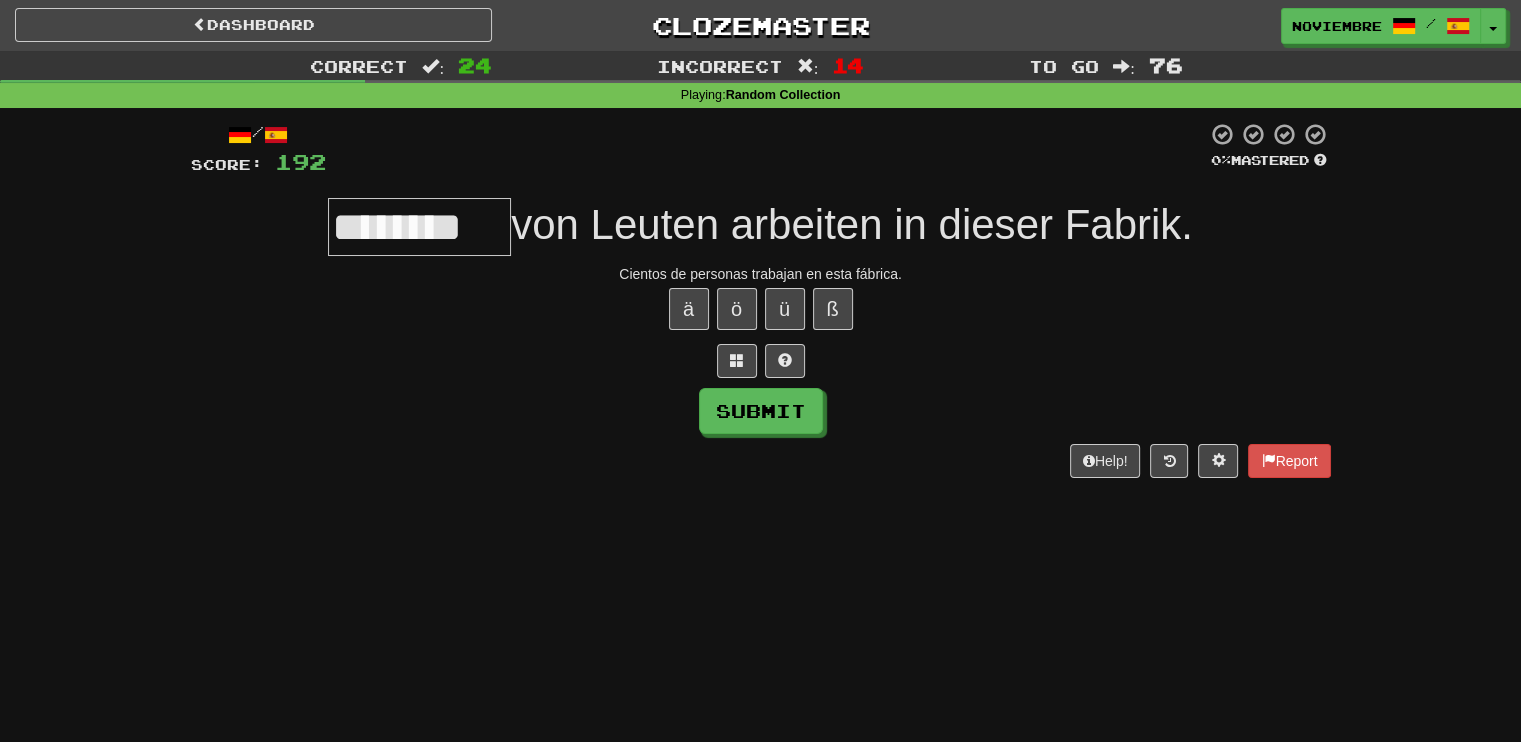 type on "********" 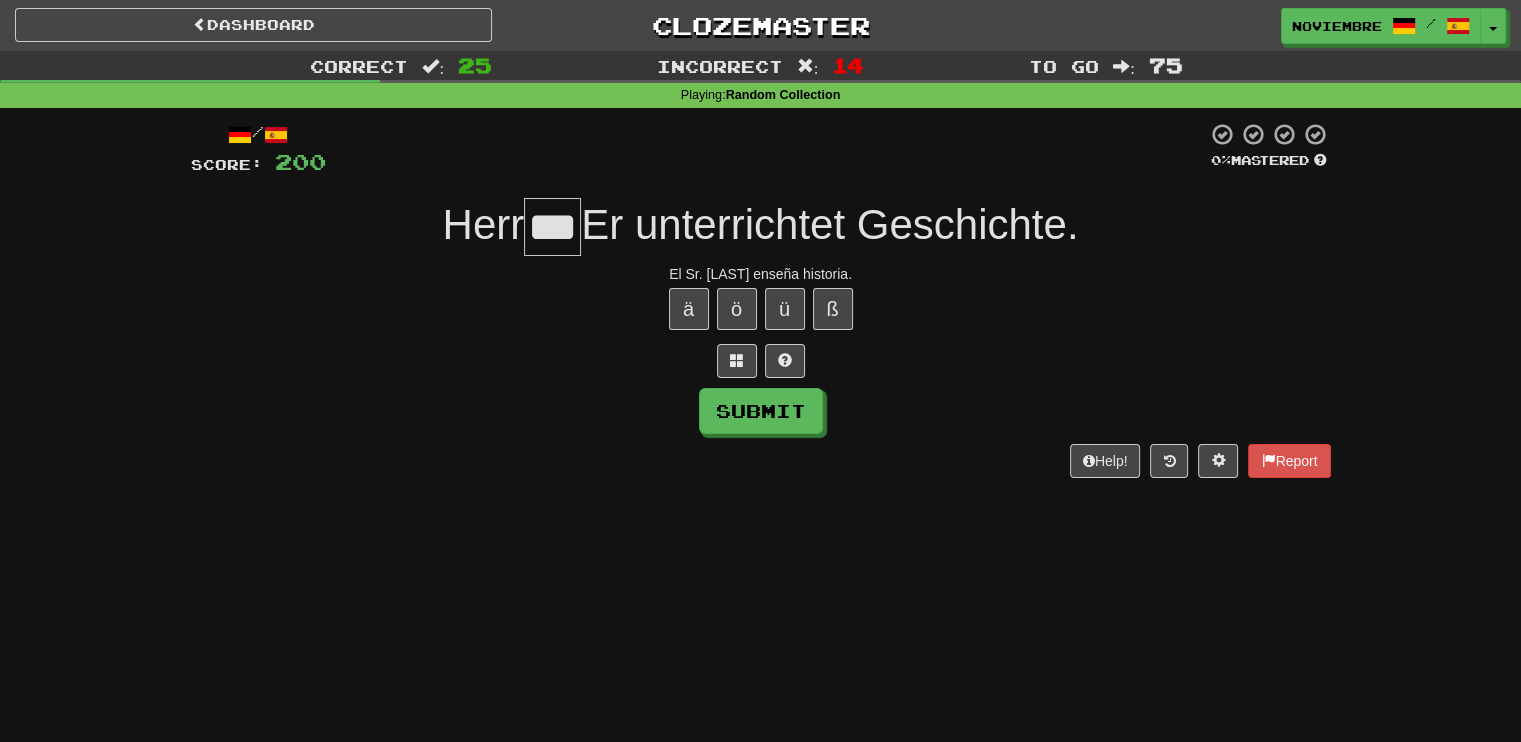 type on "***" 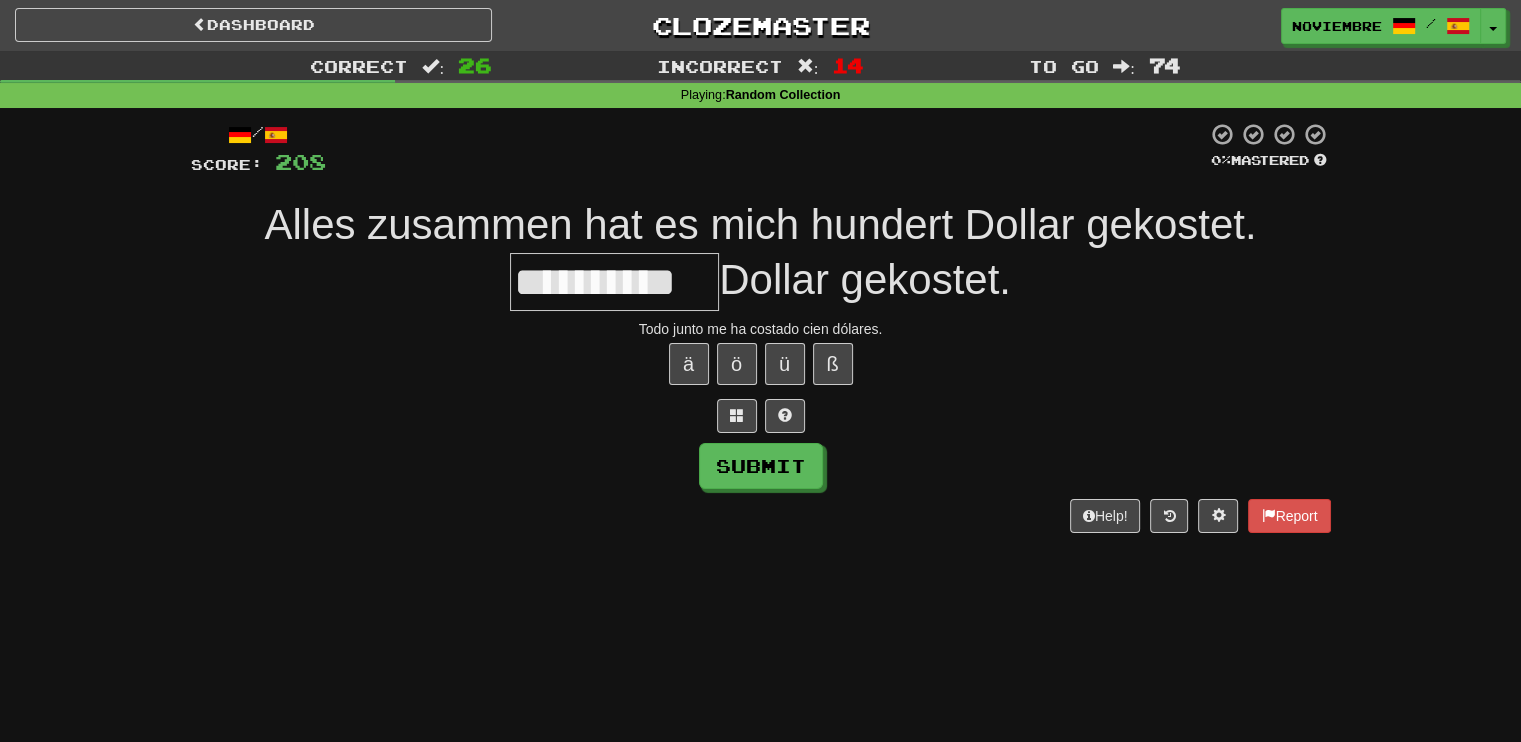 type on "**********" 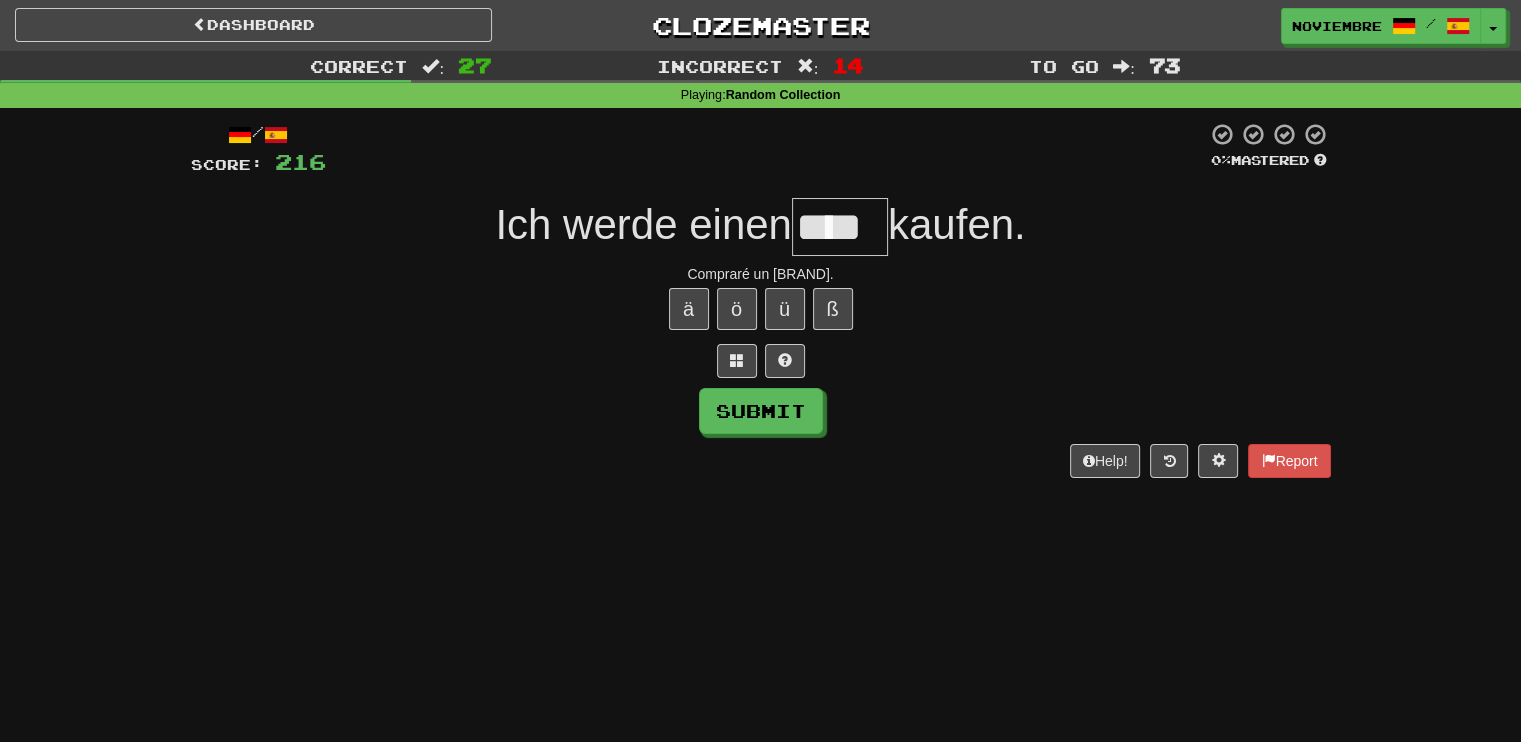type on "****" 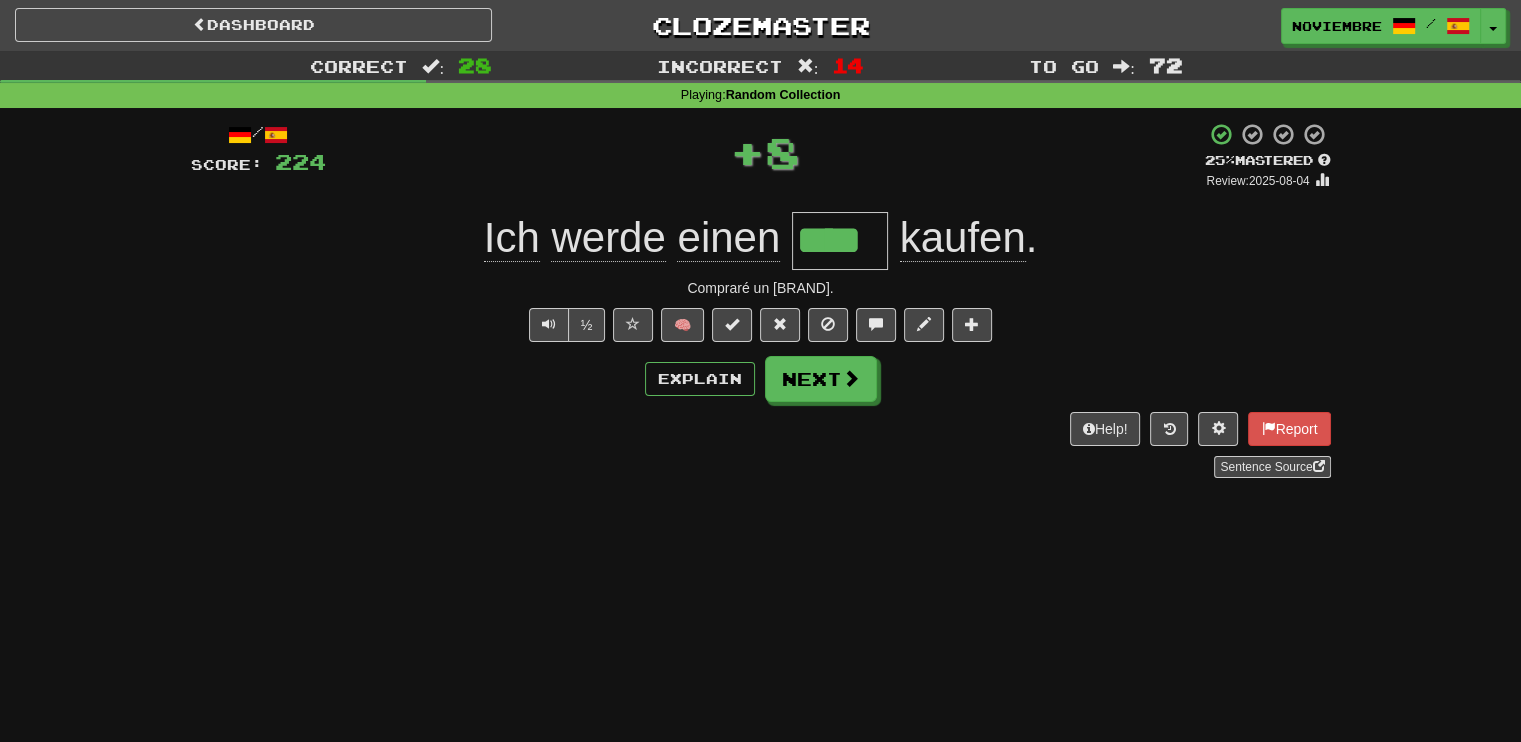 type 